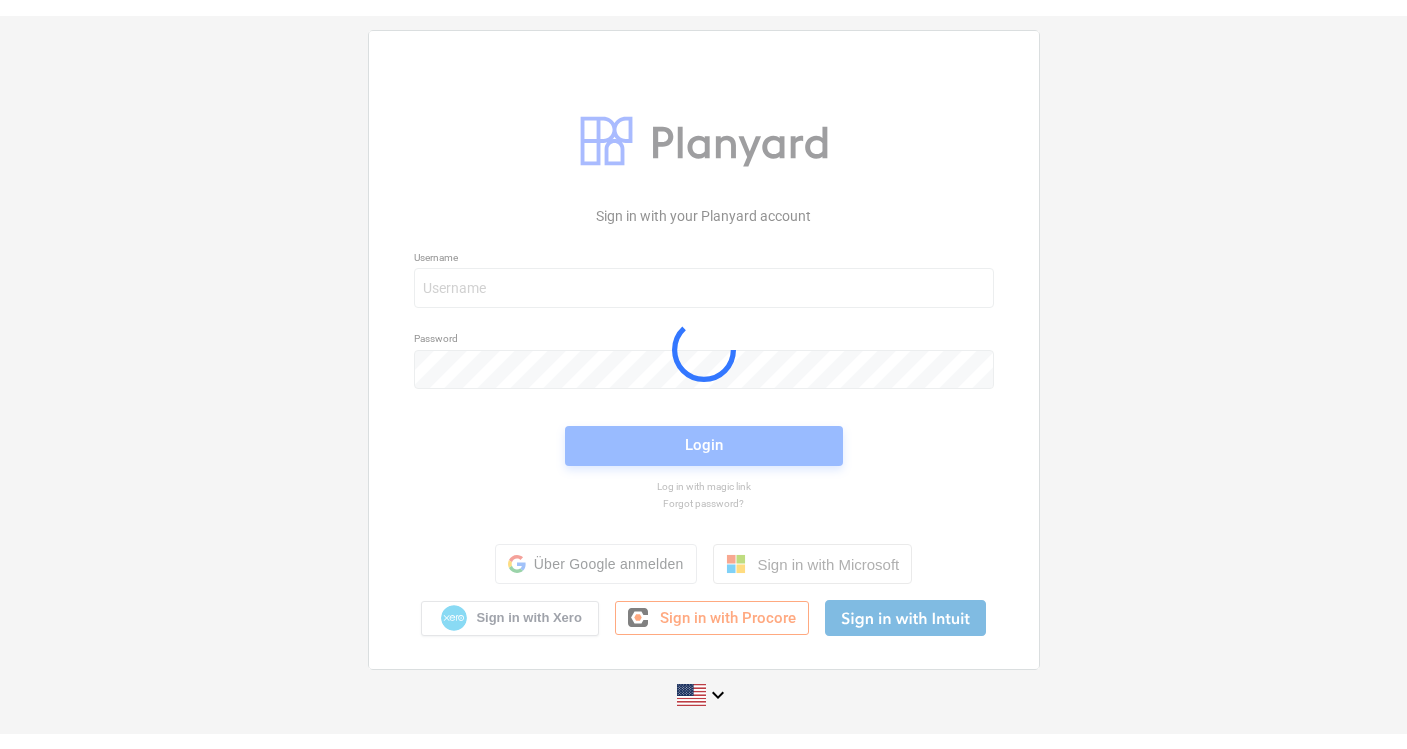 scroll, scrollTop: 0, scrollLeft: 0, axis: both 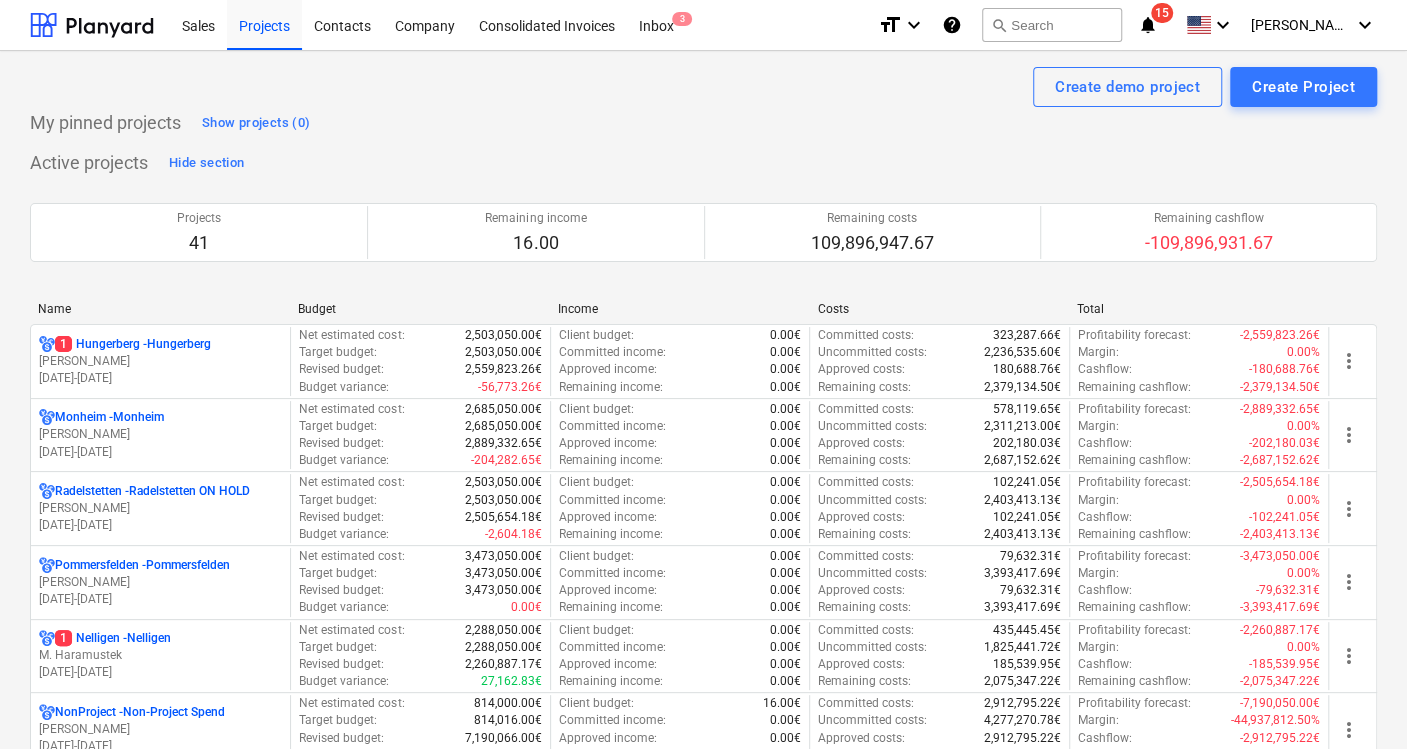 click on "Name" at bounding box center (160, 309) 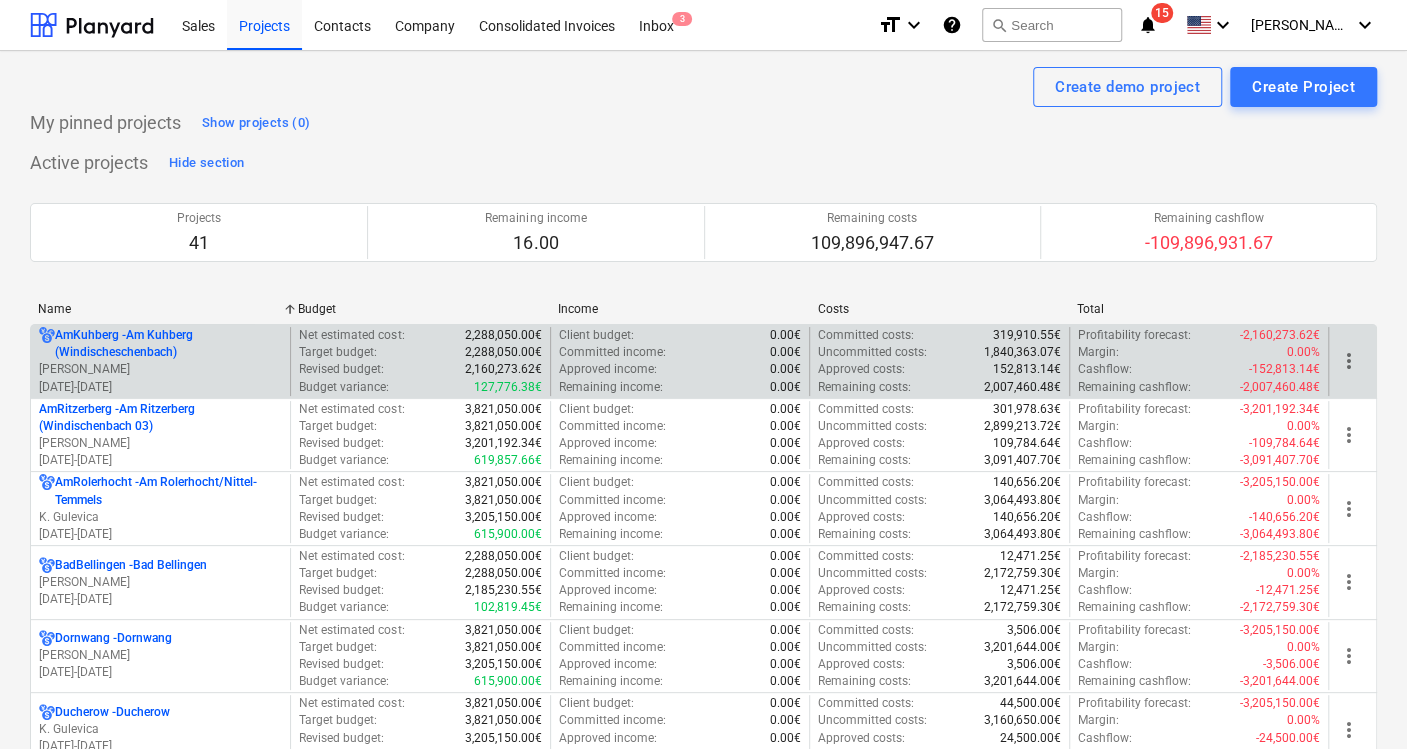 click on "AmKuhberg -  Am Kuhberg ([GEOGRAPHIC_DATA])" at bounding box center (168, 344) 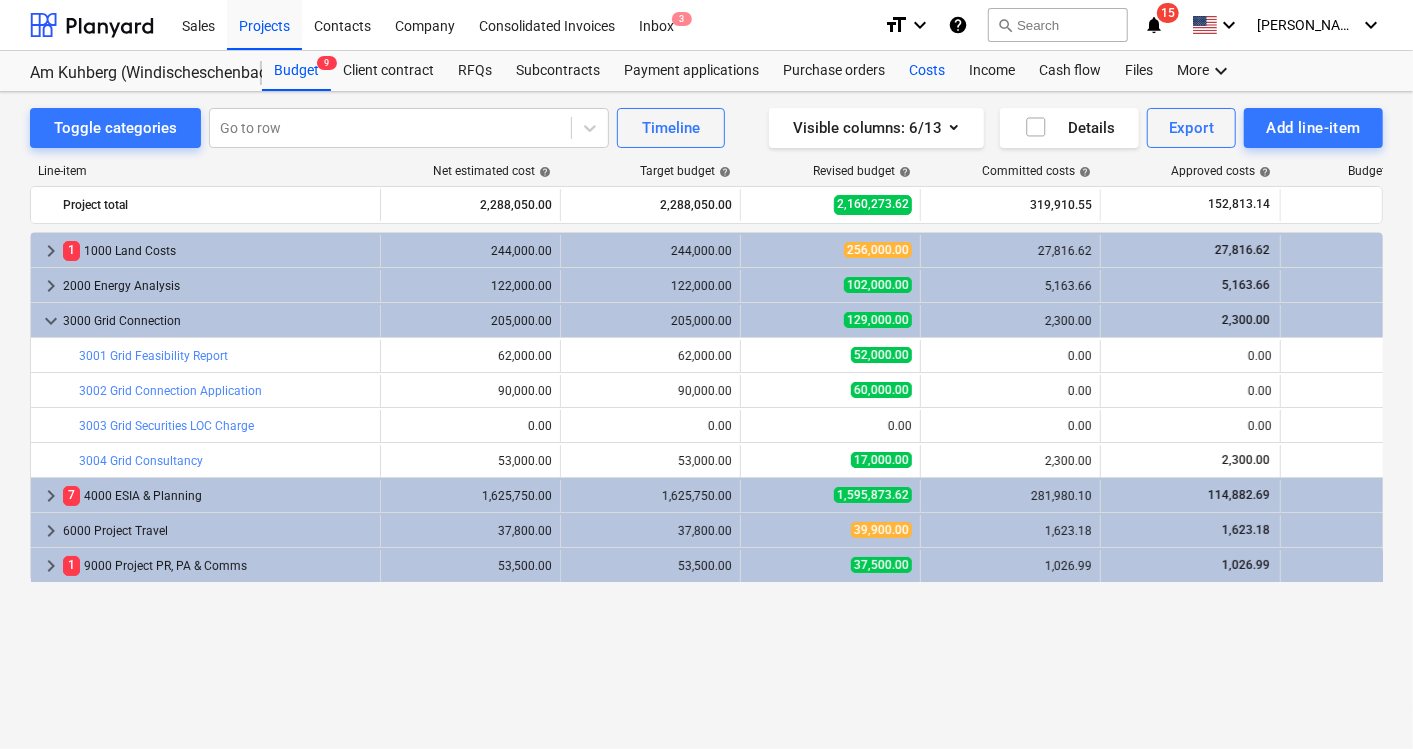 click on "Costs" at bounding box center [927, 71] 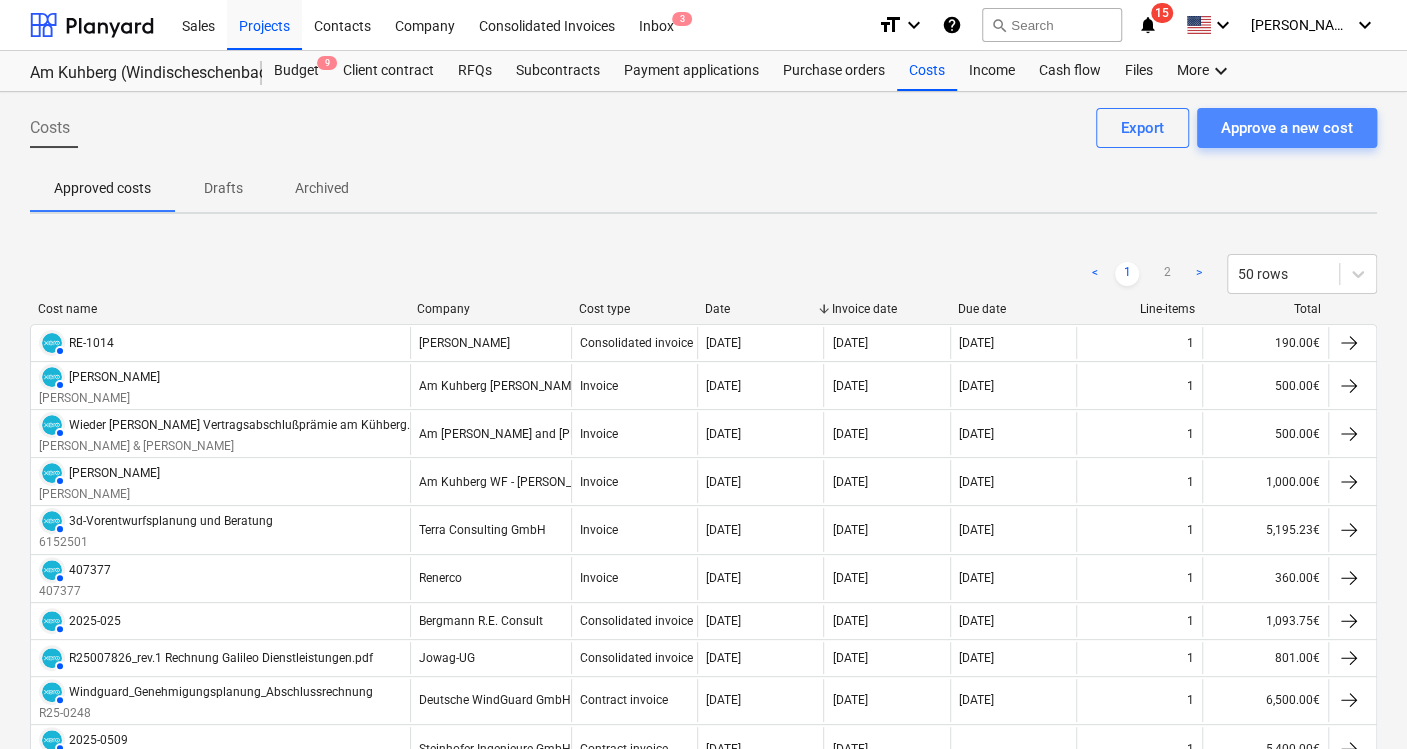 click on "Approve a new cost" at bounding box center (1287, 128) 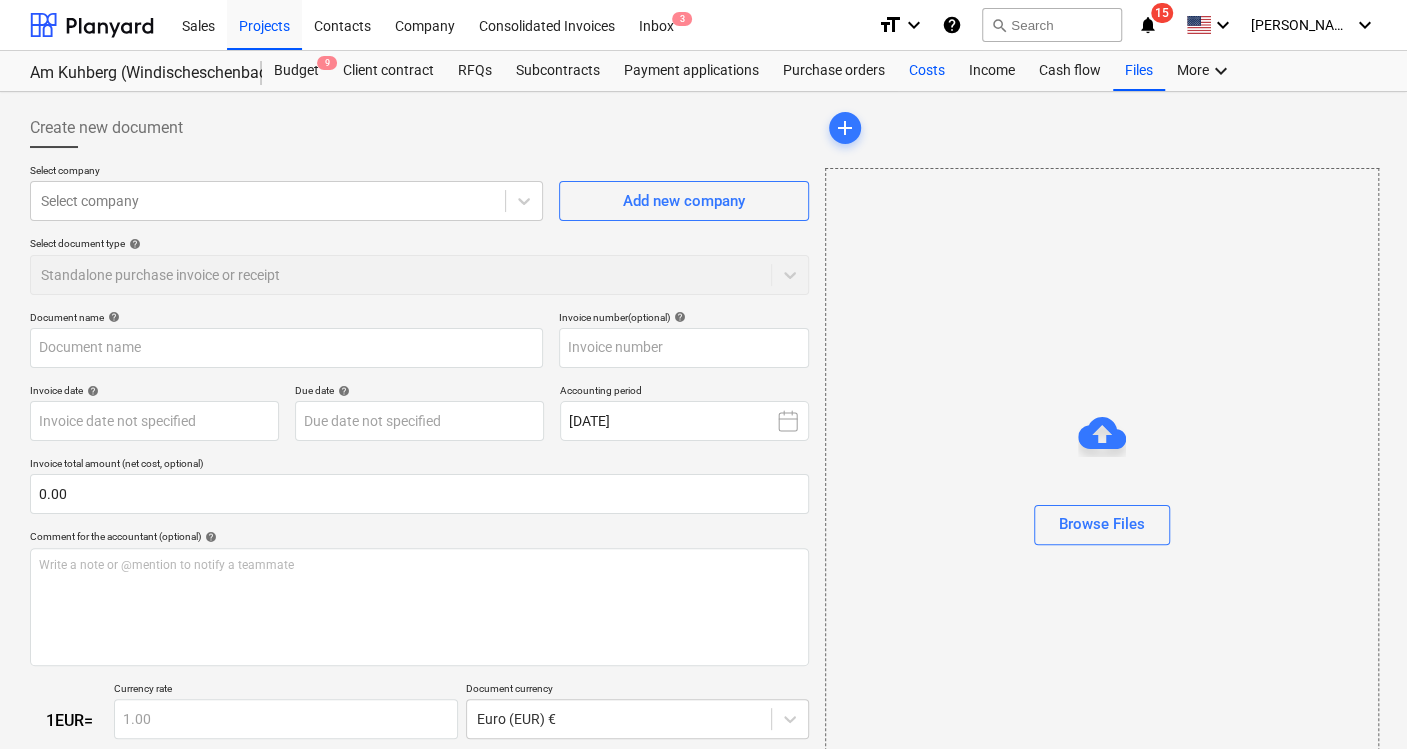 click on "Costs" at bounding box center [927, 71] 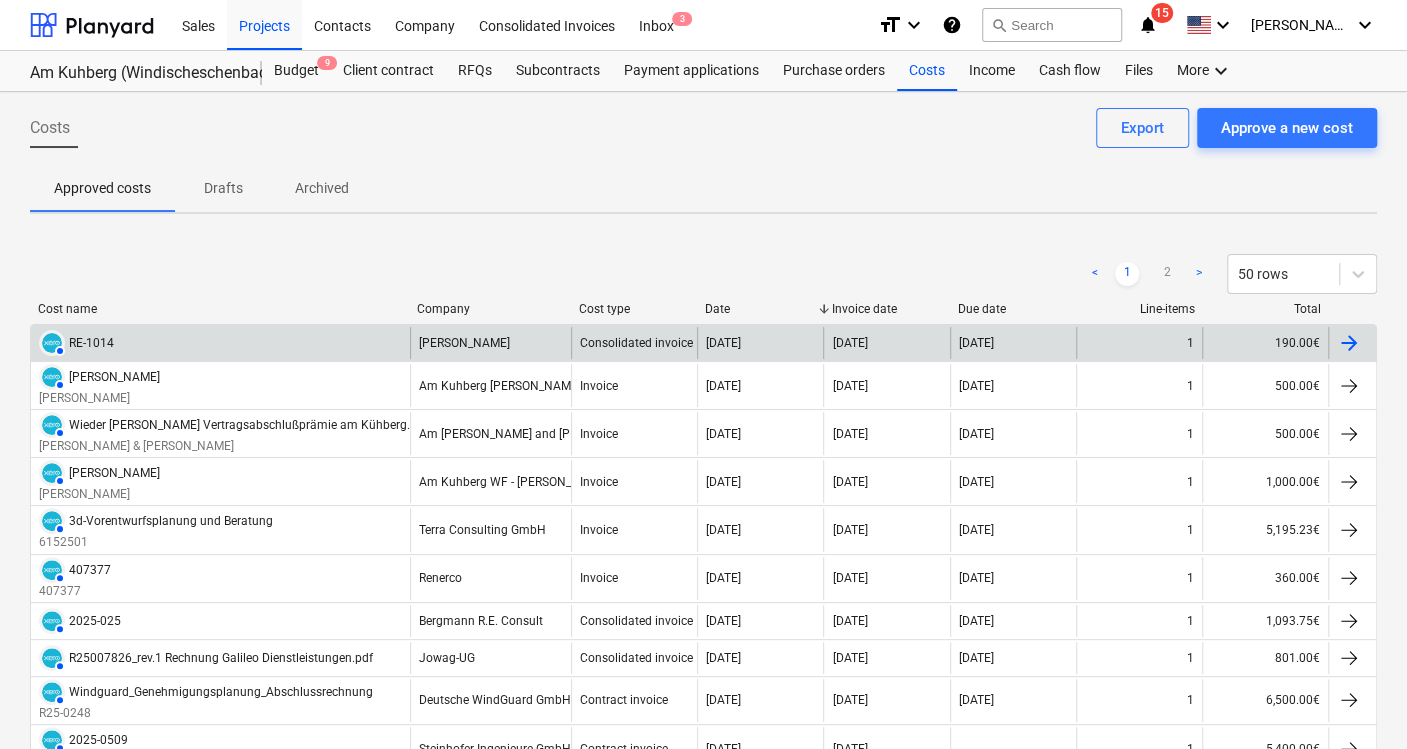 click on "RE-1014" at bounding box center [91, 343] 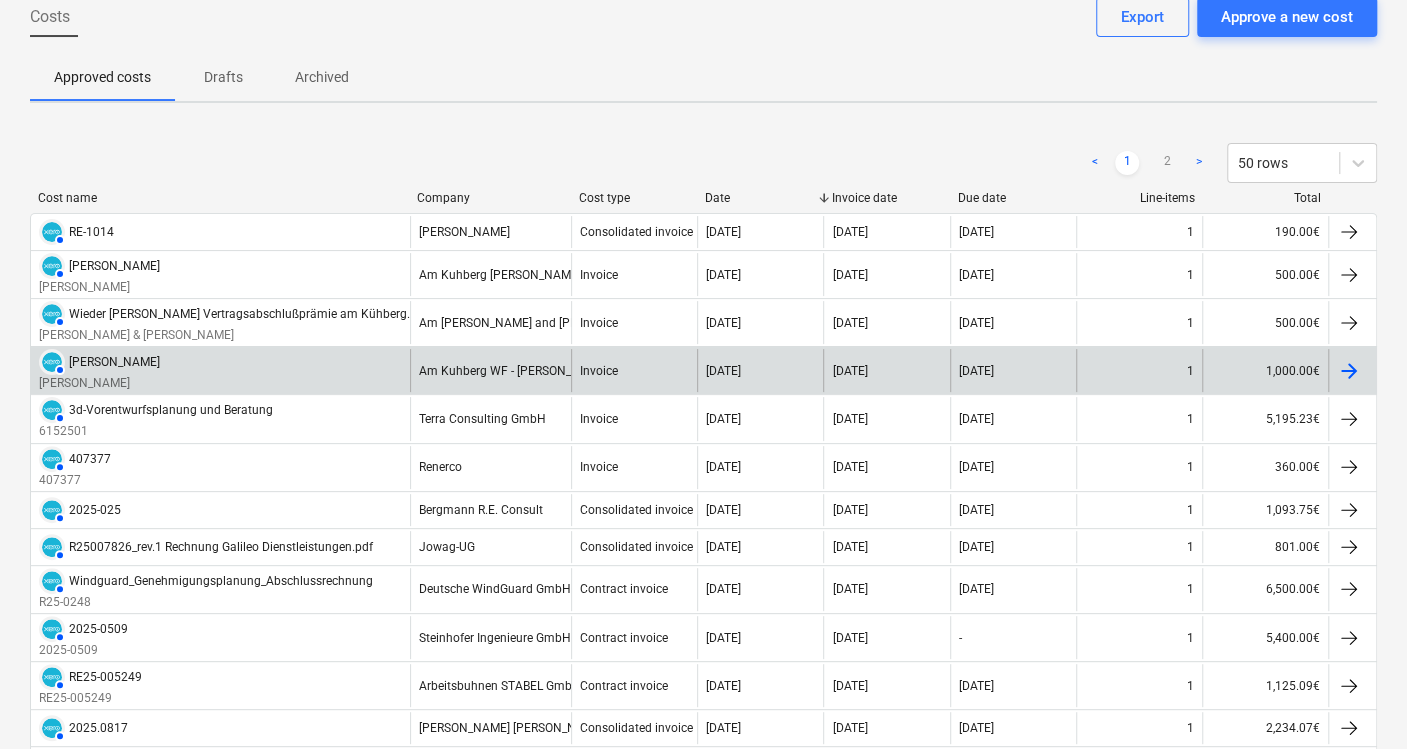 scroll, scrollTop: 0, scrollLeft: 0, axis: both 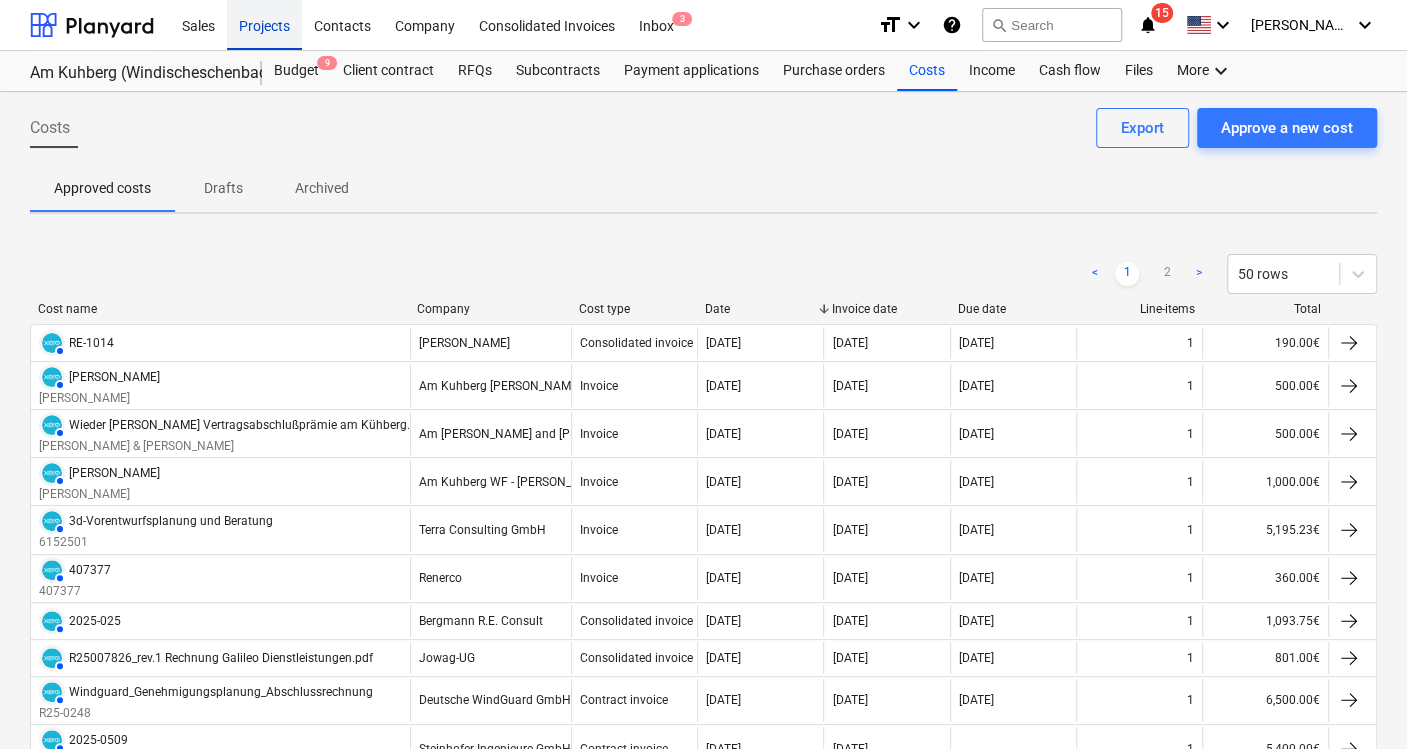 click on "Projects" at bounding box center [264, 24] 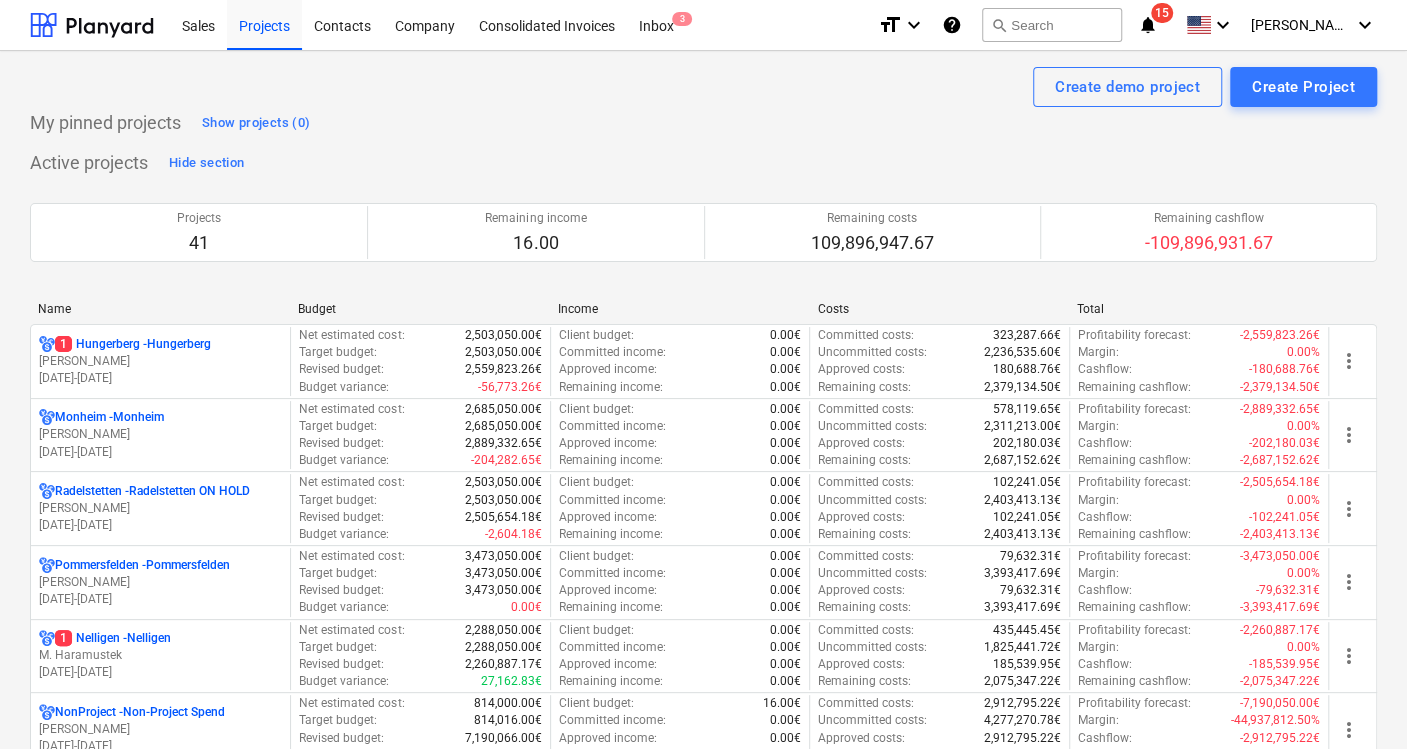 click on "Name" at bounding box center [160, 309] 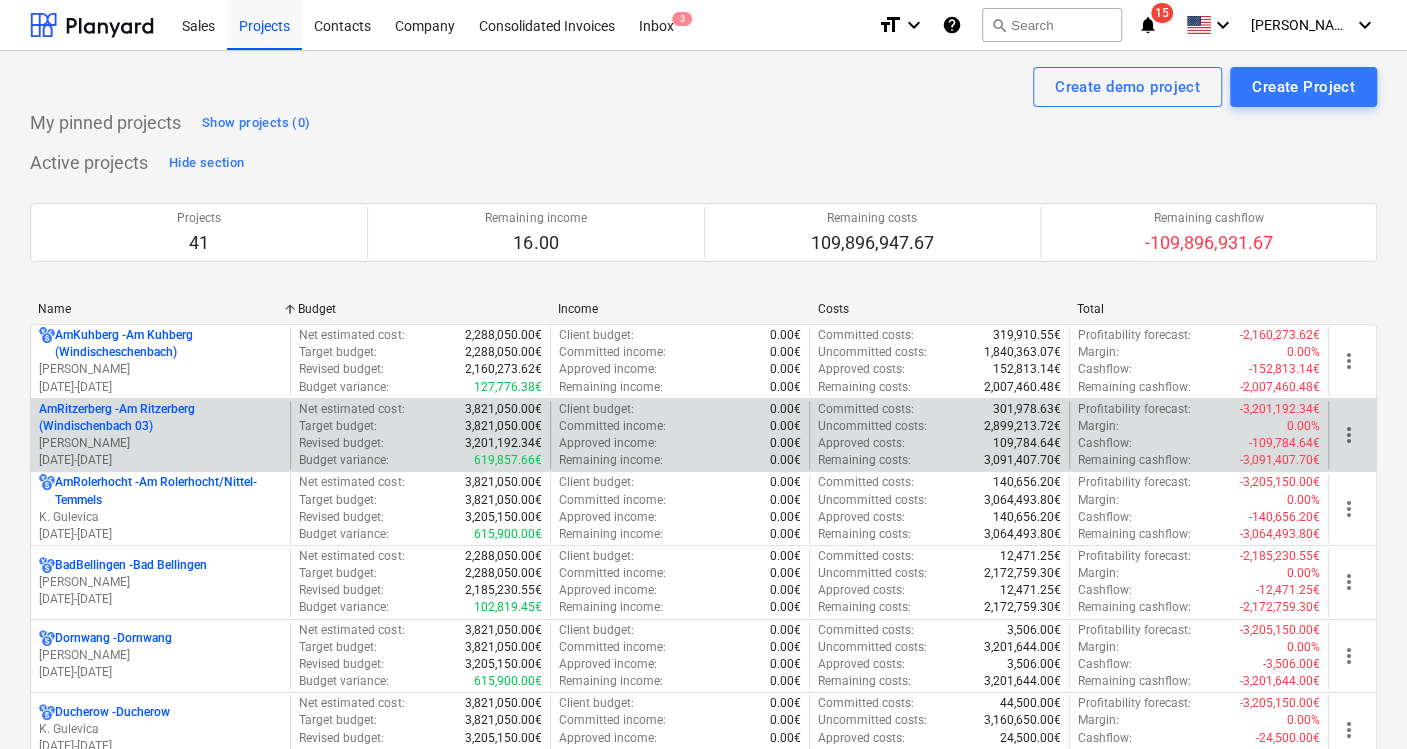 click on "AmRitzerberg -  Am Ritzerberg ([GEOGRAPHIC_DATA] 03)" at bounding box center (160, 418) 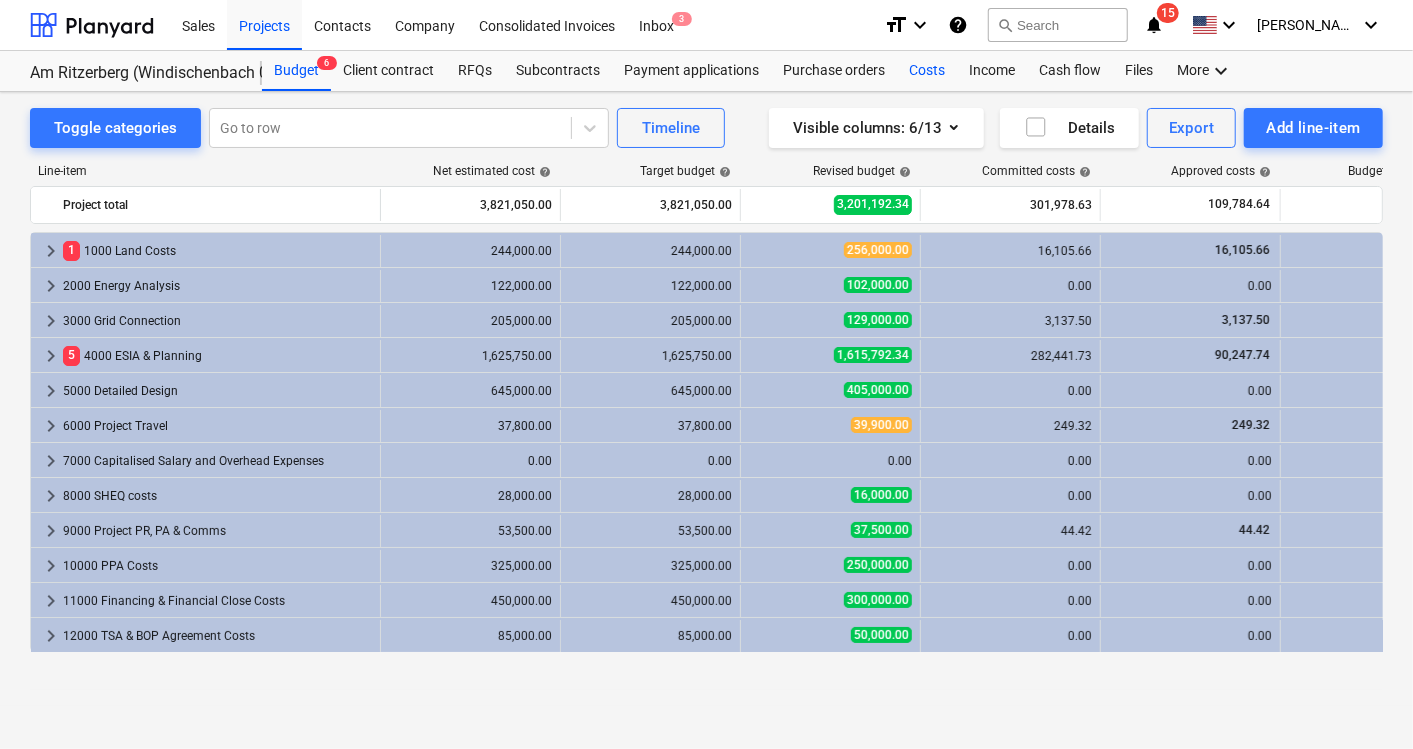 click on "Costs" at bounding box center (927, 71) 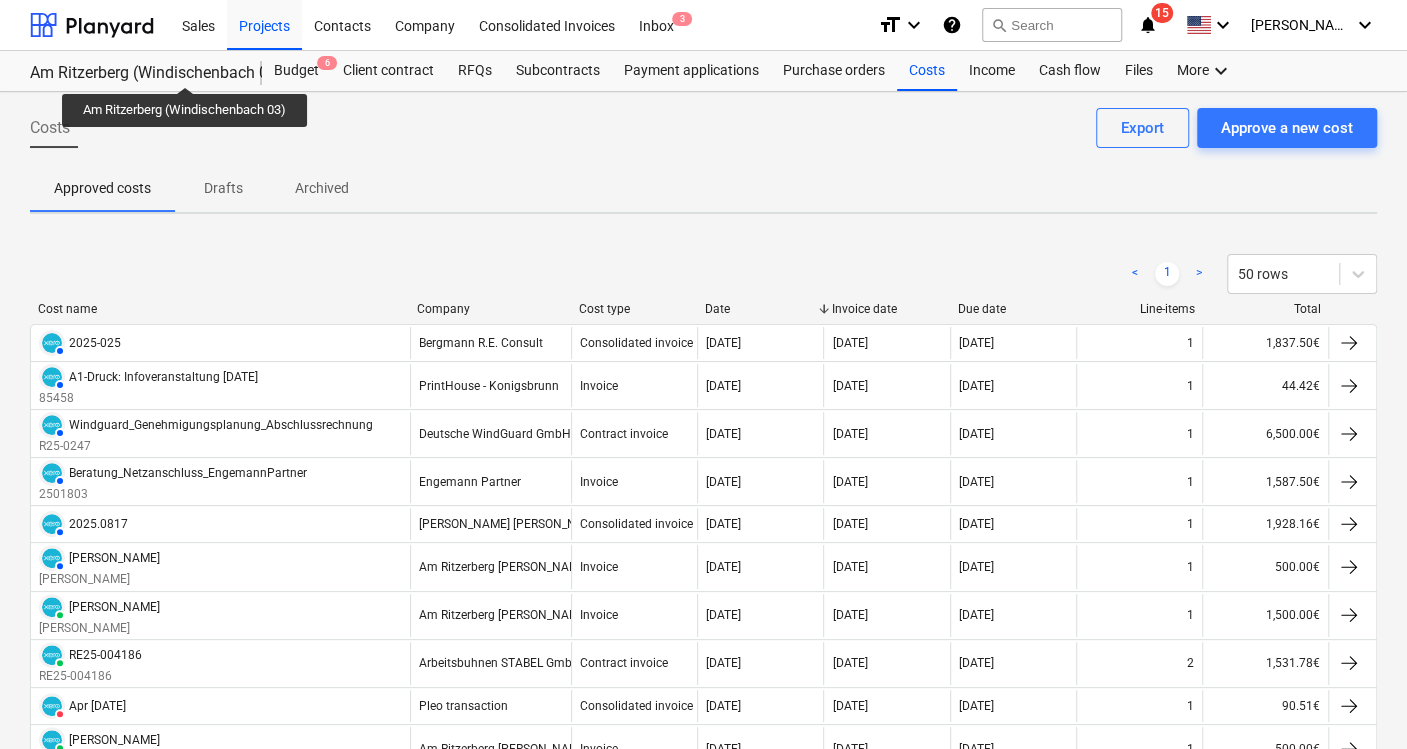 click on "Am Ritzerberg (Windischenbach 03)" at bounding box center (134, 73) 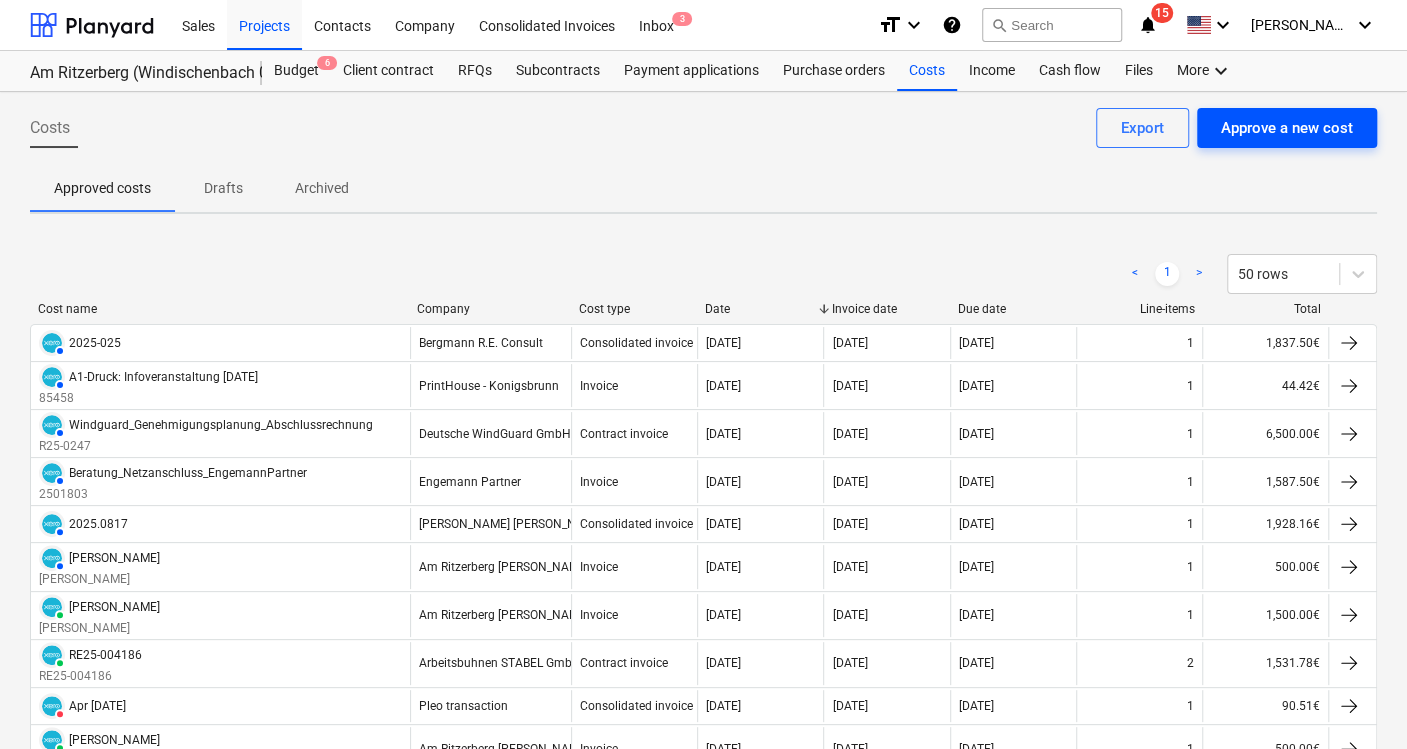 click on "Approve a new cost" at bounding box center (1287, 128) 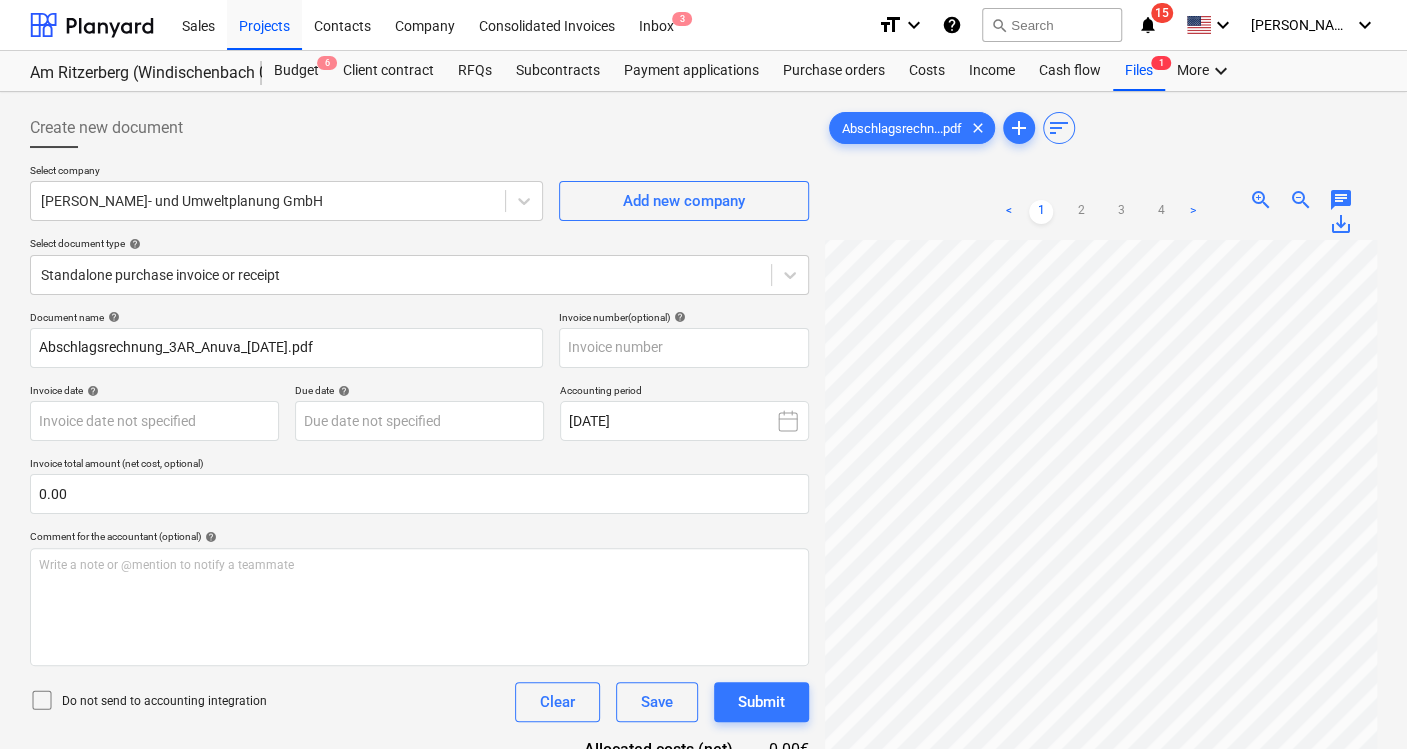 scroll, scrollTop: 302, scrollLeft: 78, axis: both 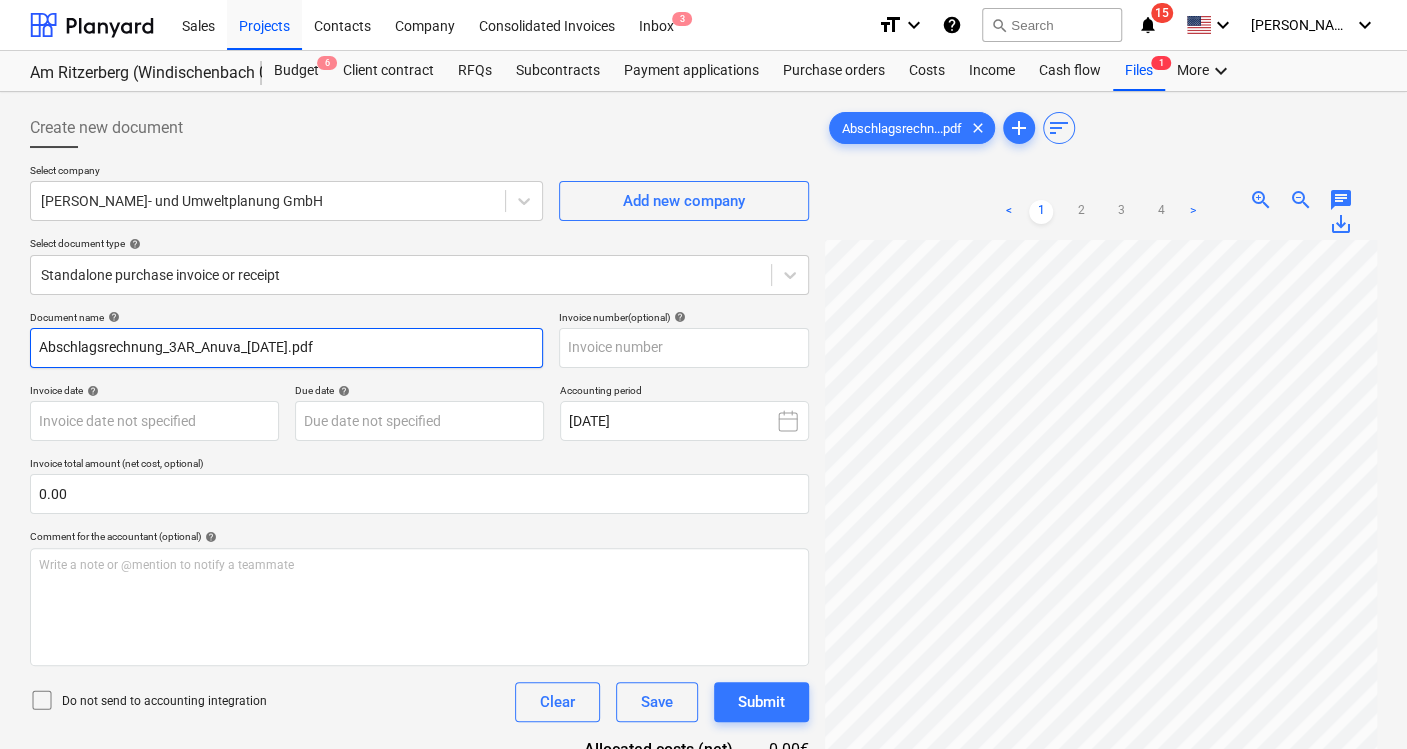 click on "Abschlagsrechnung_3AR_Anuva_[DATE].pdf" at bounding box center [286, 348] 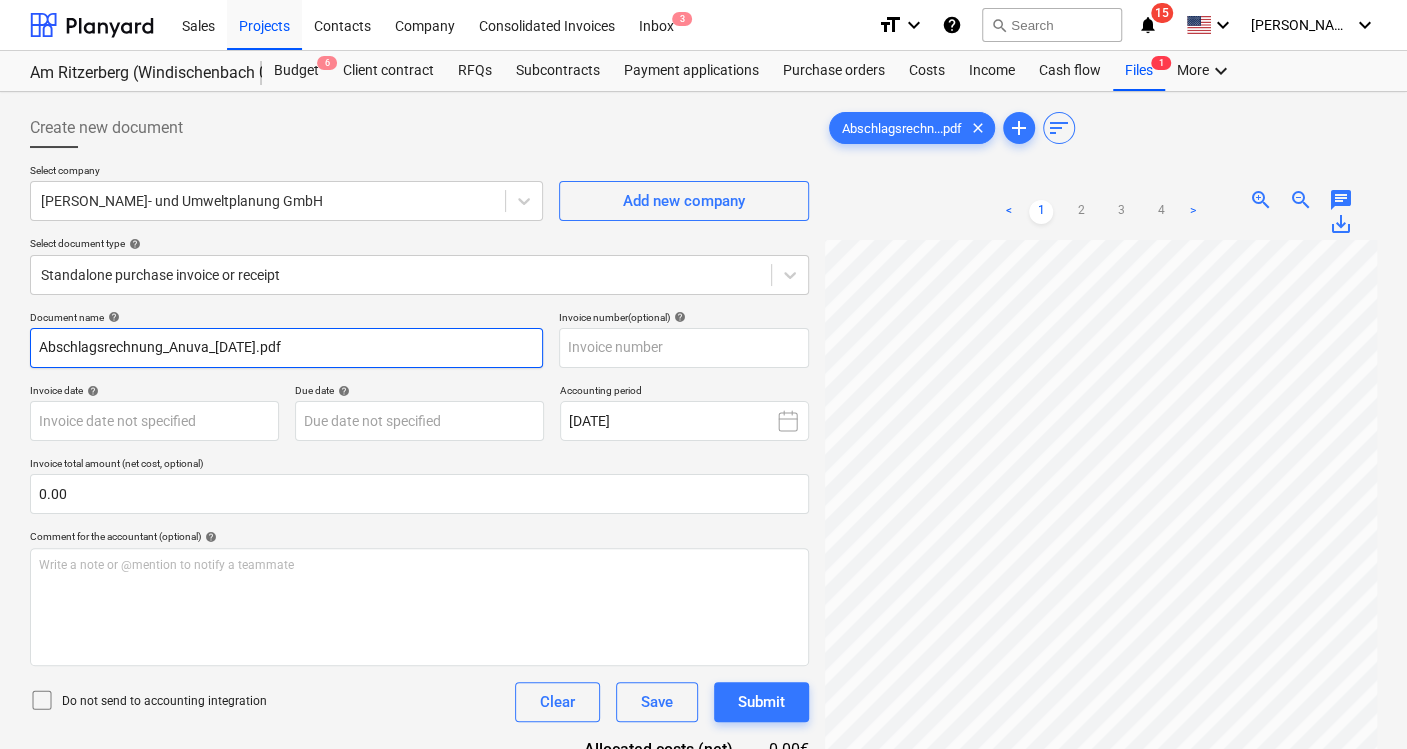 click on "Abschlagsrechnung_Anuva_[DATE].pdf" at bounding box center [286, 348] 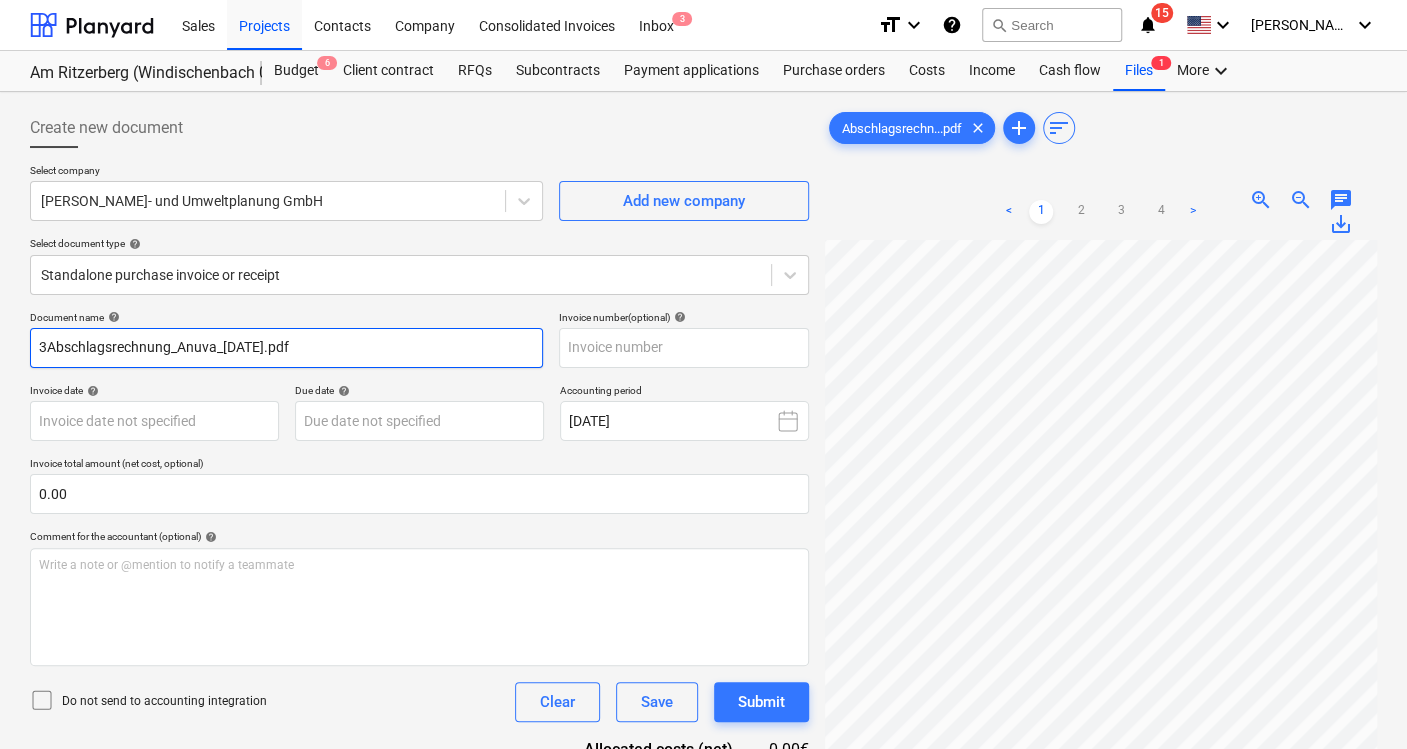 click on "3Abschlagsrechnung_Anuva_[DATE].pdf" at bounding box center [286, 348] 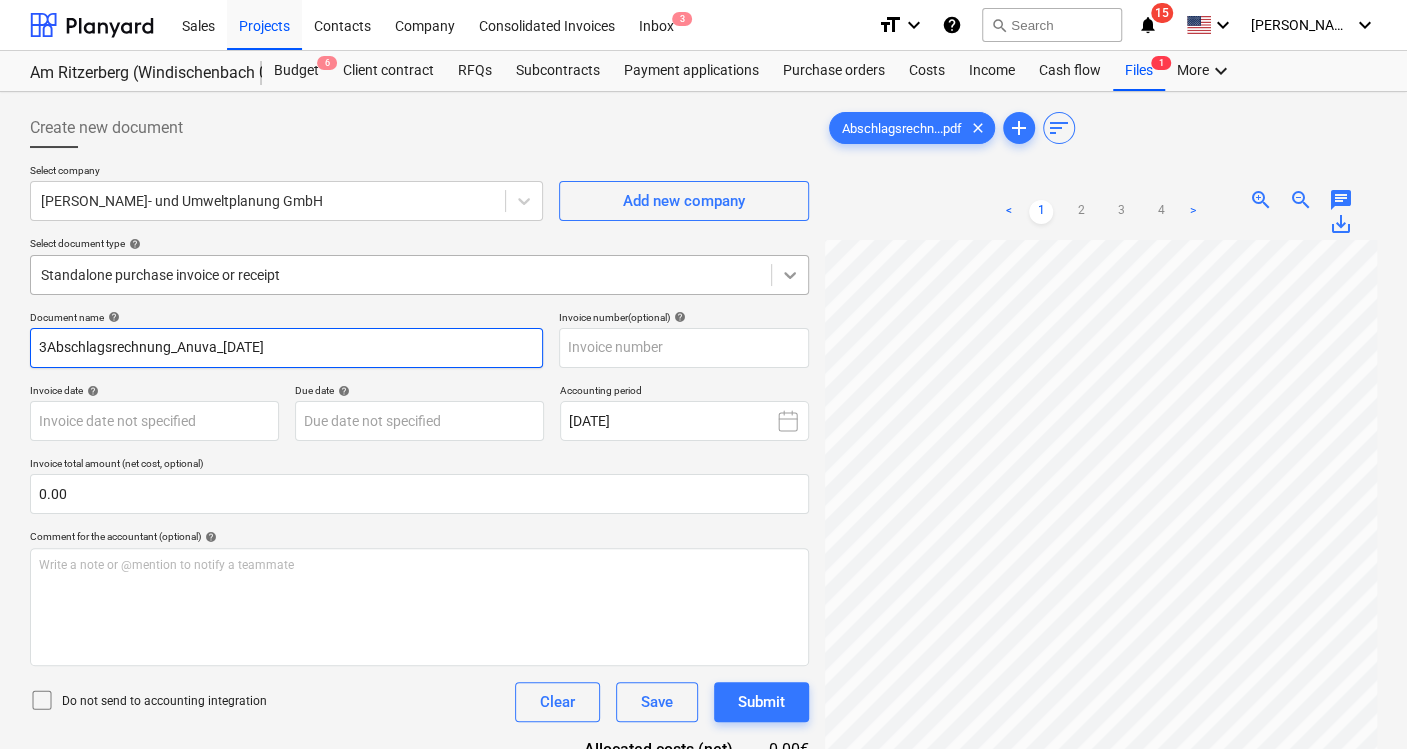 type on "3Abschlagsrechnung_Anuva_[DATE]" 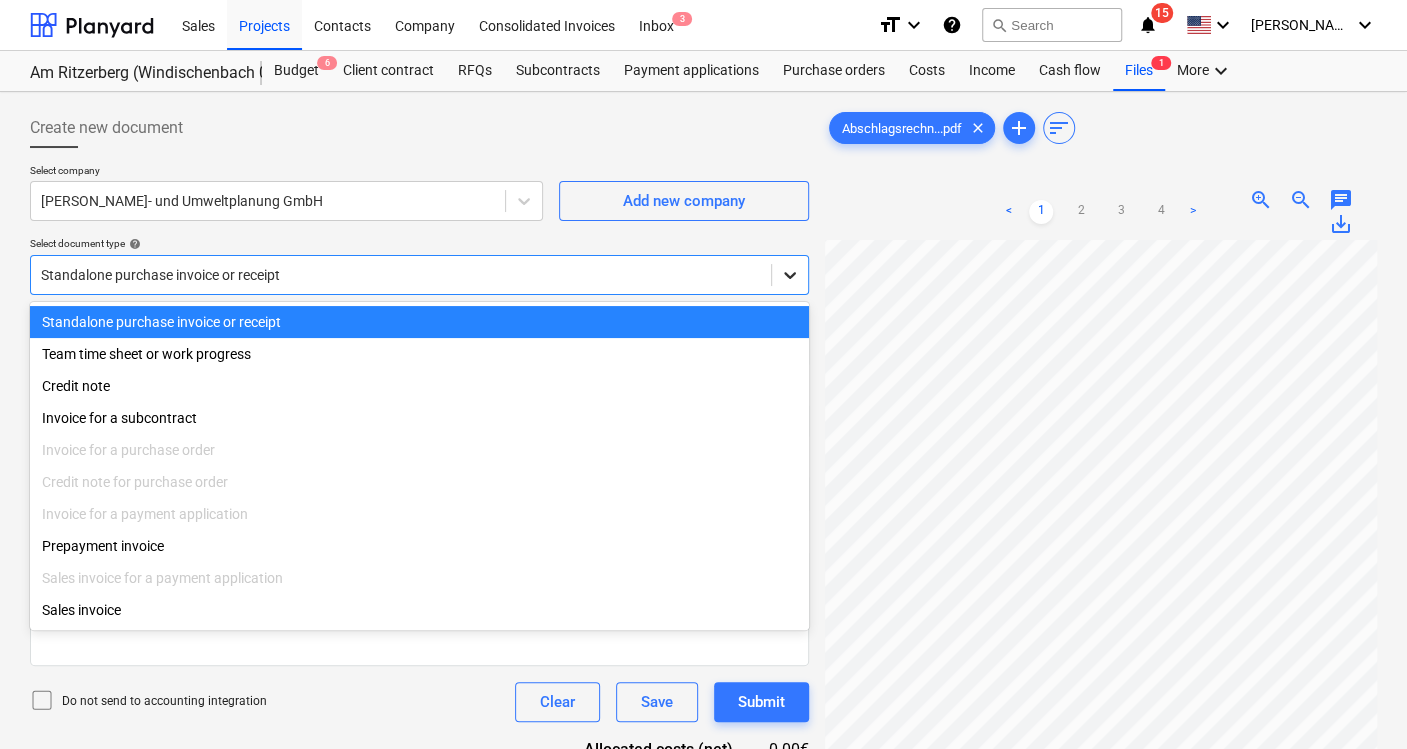 click 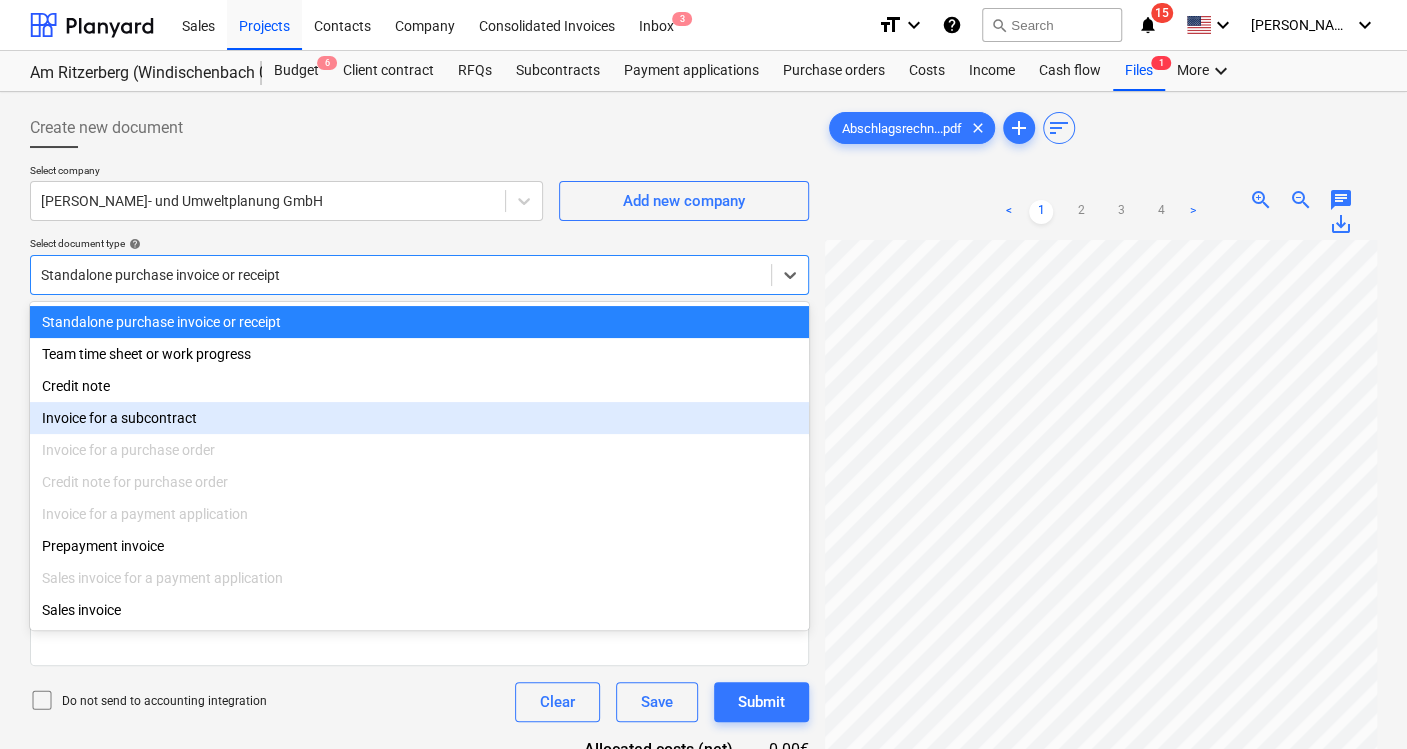 click on "Invoice for a subcontract" at bounding box center (419, 418) 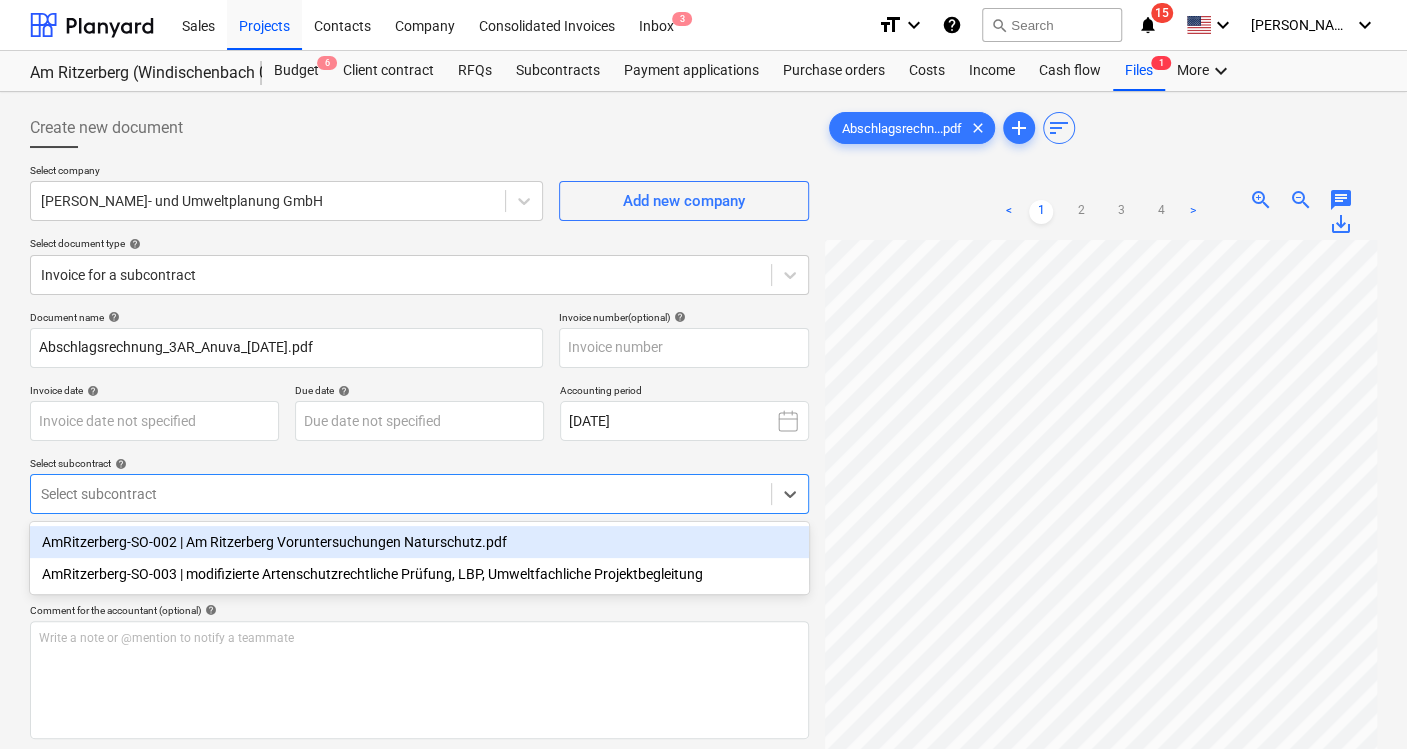 click at bounding box center (401, 494) 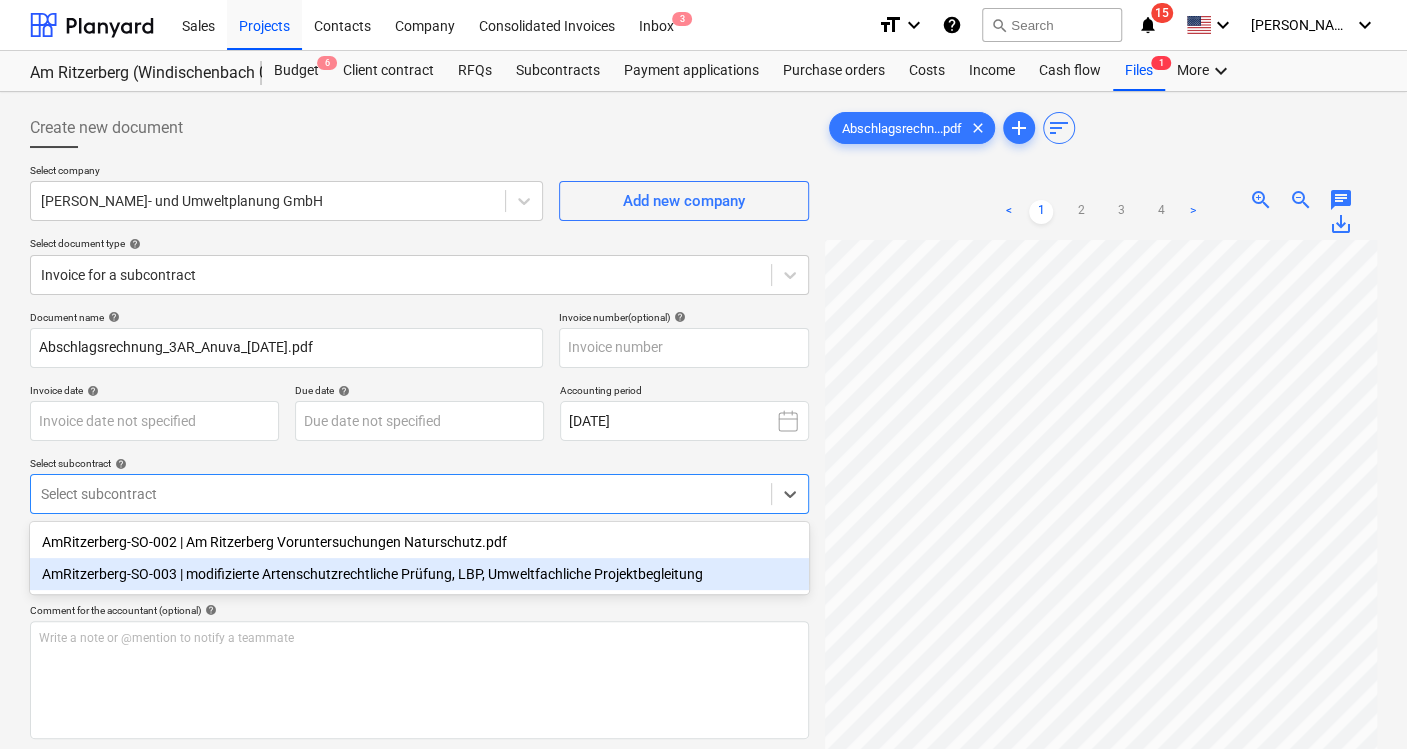click on "AmRitzerberg-SO-003 | modifizierte Artenschutzrechtliche Prüfung, LBP, Umweltfachliche Projektbegleitung" at bounding box center (419, 574) 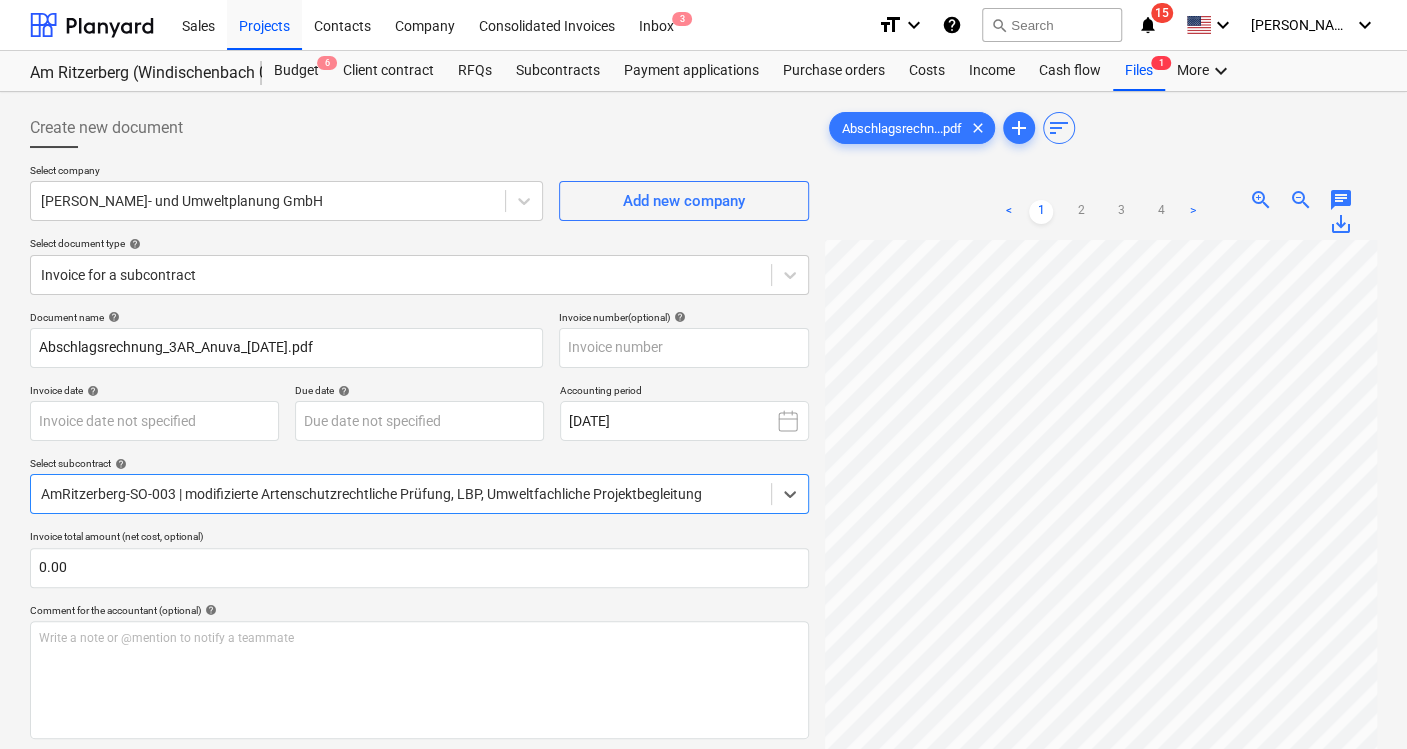 click on "Document name help Abschlagsrechnung_3AR_Anuva_[DATE].pdf Invoice number  (optional) help Invoice date help Press the down arrow key to interact with the calendar and
select a date. Press the question mark key to get the keyboard shortcuts for changing dates. Due date help Press the down arrow key to interact with the calendar and
select a date. Press the question mark key to get the keyboard shortcuts for changing dates. Accounting period [DATE] Select subcontract help option AmRitzerberg-SO-003 | modifizierte Artenschutzrechtliche Prüfung, LBP, Umweltfachliche Projektbegleitung, selected.   Select is focused ,type to refine list, press Down to open the menu,  AmRitzerberg-SO-003 | modifizierte Artenschutzrechtliche Prüfung, LBP, Umweltfachliche Projektbegleitung Invoice total amount (net cost, optional) 0.00 Comment for the accountant (optional) help Write a note or @mention to notify a teammate ﻿ Do not send to accounting integration Clear Save Submit Total 0.00€ VAT 0.00€ Total to pay - -" at bounding box center (419, 931) 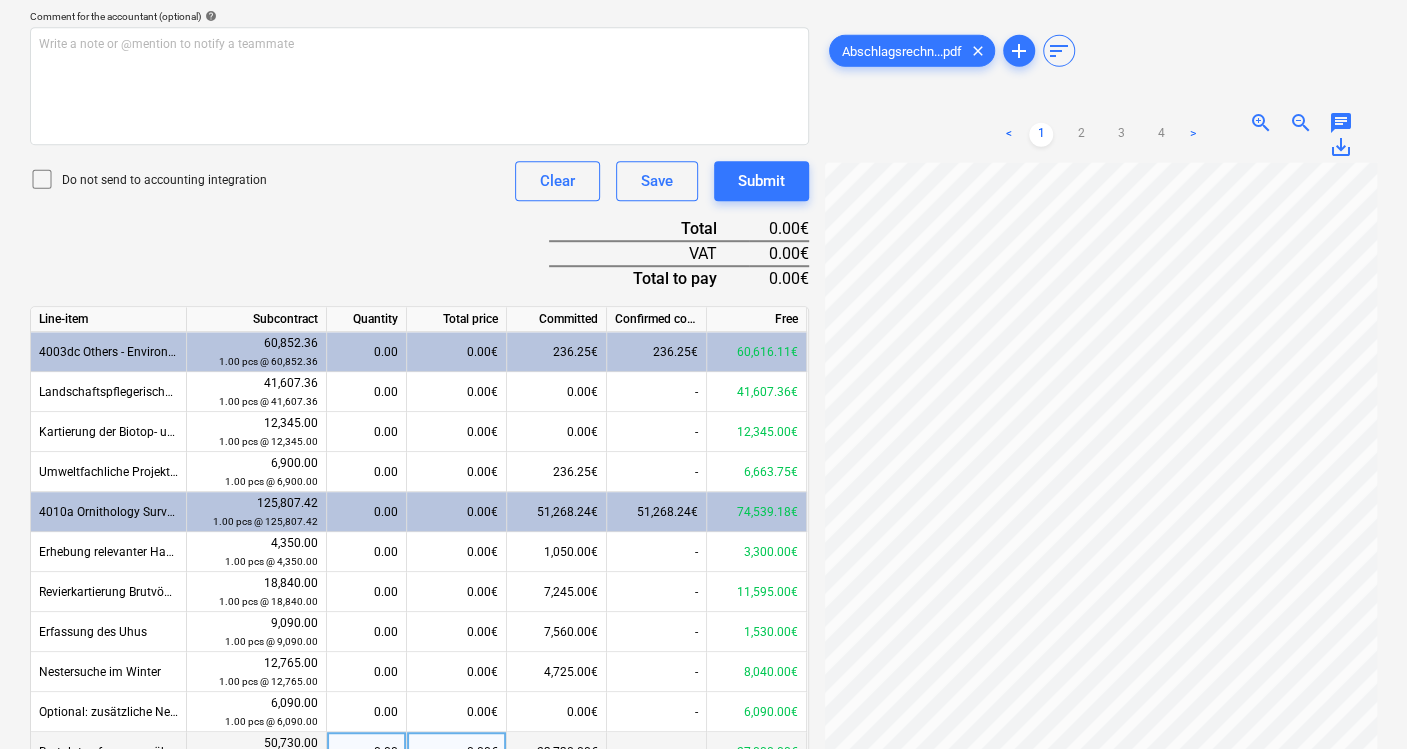 scroll, scrollTop: 816, scrollLeft: 0, axis: vertical 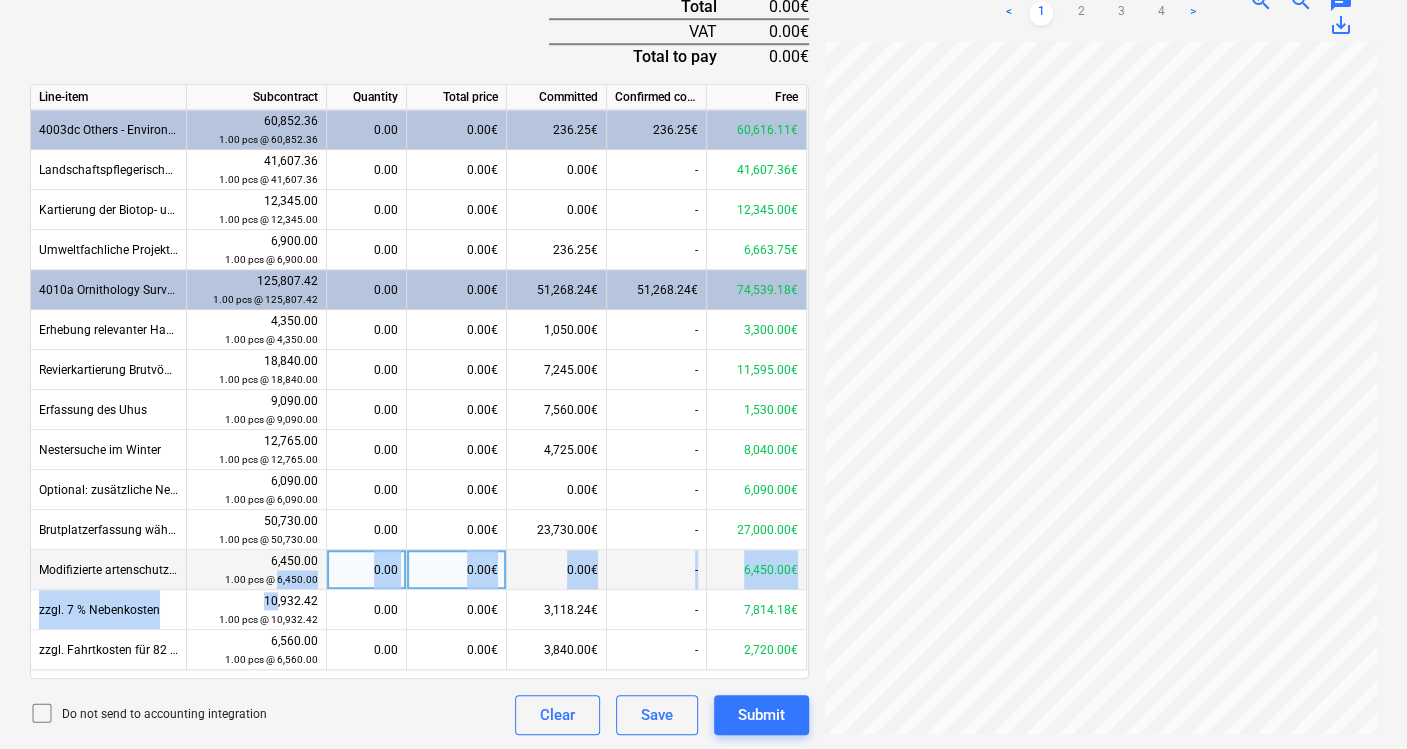 click on "Line-item Subcontract Quantity Total price Committed Confirmed costs Free 4003dc Others - Environmental Compensation Measures 60,852.36 1.00 pcs @ 60,852.36 0.00 0.00€ 236.25€ 236.25€ 60,616.11€ Landschaftspflegerischer Begleitplan (Text und Karte) 41,607.36 1.00 pcs @ 41,607.36 0.00 0.00€ 0.00€ - 41,607.36€ Kartierung der Biotop- und Nutzungstypen nach BayKompV 12,345.00 1.00 pcs @ 12,345.00 0.00 0.00€ 0.00€ - 12,345.00€ Umweltfachliche Projektbegleitung (geschätztes Maximalbudget) 6,900.00 1.00 pcs @ 6,900.00 0.00 0.00€ 236.25€ - 6,663.75€ 4010a Ornithology Survey 125,807.42 1.00 pcs @ 125,807.42 0.00 0.00€ 51,268.24€ 51,268.24€ 74,539.18€ Erhebung relevanter Habitatstrukturen 4,350.00 1.00 pcs @ 4,350.00 0.00 0.00€ 1,050.00€ - 3,300.00€ Revierkartierung Brutvögel 18,840.00 1.00 pcs @ 18,840.00 0.00 0.00€ 7,245.00€ - 11,595.00€ Erfassung des Uhus 9,090.00 1.00 pcs @ 9,090.00 0.00 0.00€ 7,560.00€ - 1,530.00€ Nestersuche im Winter 12,765.00 0.00 0.00€ -" at bounding box center [419, 381] 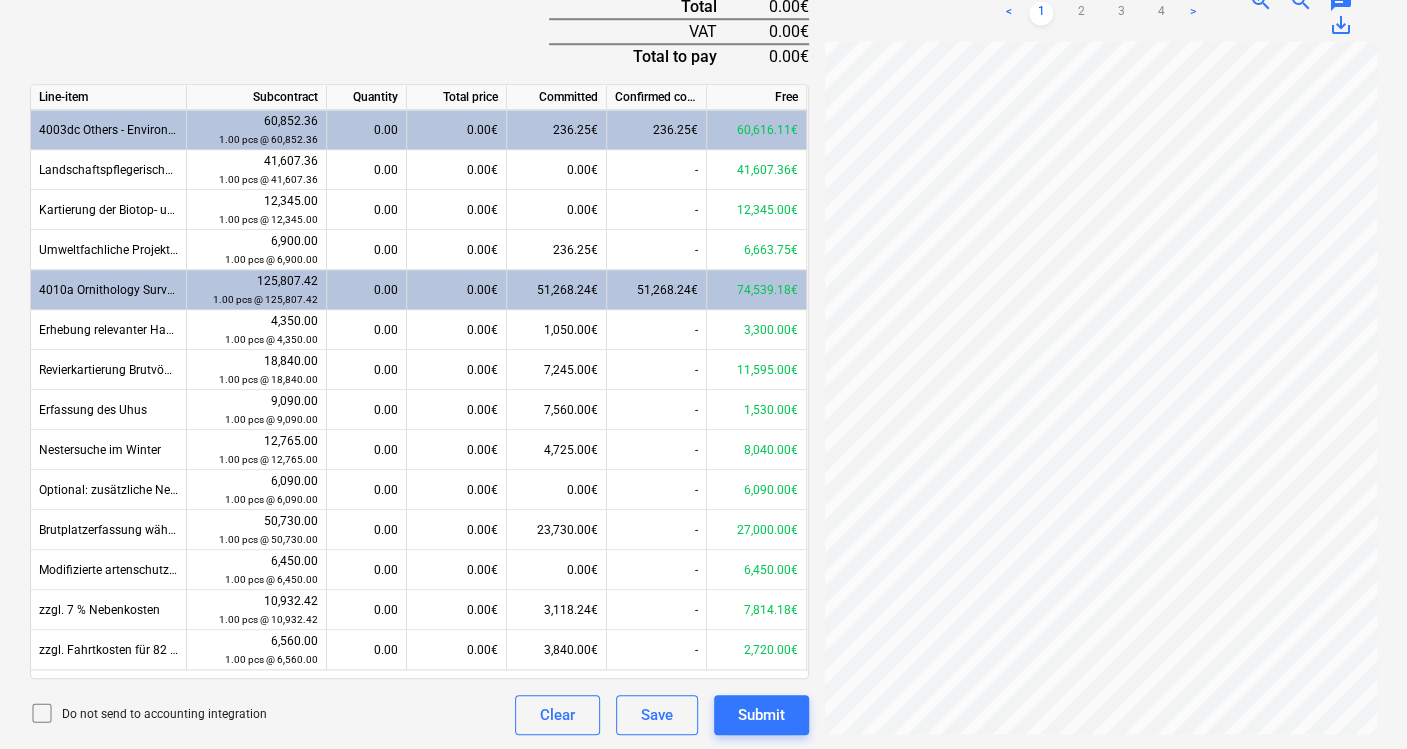 click on "Document name help Abschlagsrechnung_3AR_Anuva_[DATE].pdf Invoice number  (optional) help Invoice date help Press the down arrow key to interact with the calendar and
select a date. Press the question mark key to get the keyboard shortcuts for changing dates. Due date help Press the down arrow key to interact with the calendar and
select a date. Press the question mark key to get the keyboard shortcuts for changing dates. Accounting period [DATE] Select subcontract help AmRitzerberg-SO-003 | modifizierte Artenschutzrechtliche Prüfung, LBP, Umweltfachliche Projektbegleitung Invoice total amount (net cost, optional) 0.00 Comment for the accountant (optional) help Write a note or @mention to notify a teammate ﻿ Do not send to accounting integration Clear Save Submit Total 0.00€ VAT 0.00€ Total to pay 0.00€ Line-item Subcontract Quantity Total price Committed Confirmed costs Free 4003dc Others - Environmental Compensation Measures 60,852.36 1.00 pcs @ 60,852.36 0.00 0.00€ 236.25€ 236.25€ -" at bounding box center (419, 115) 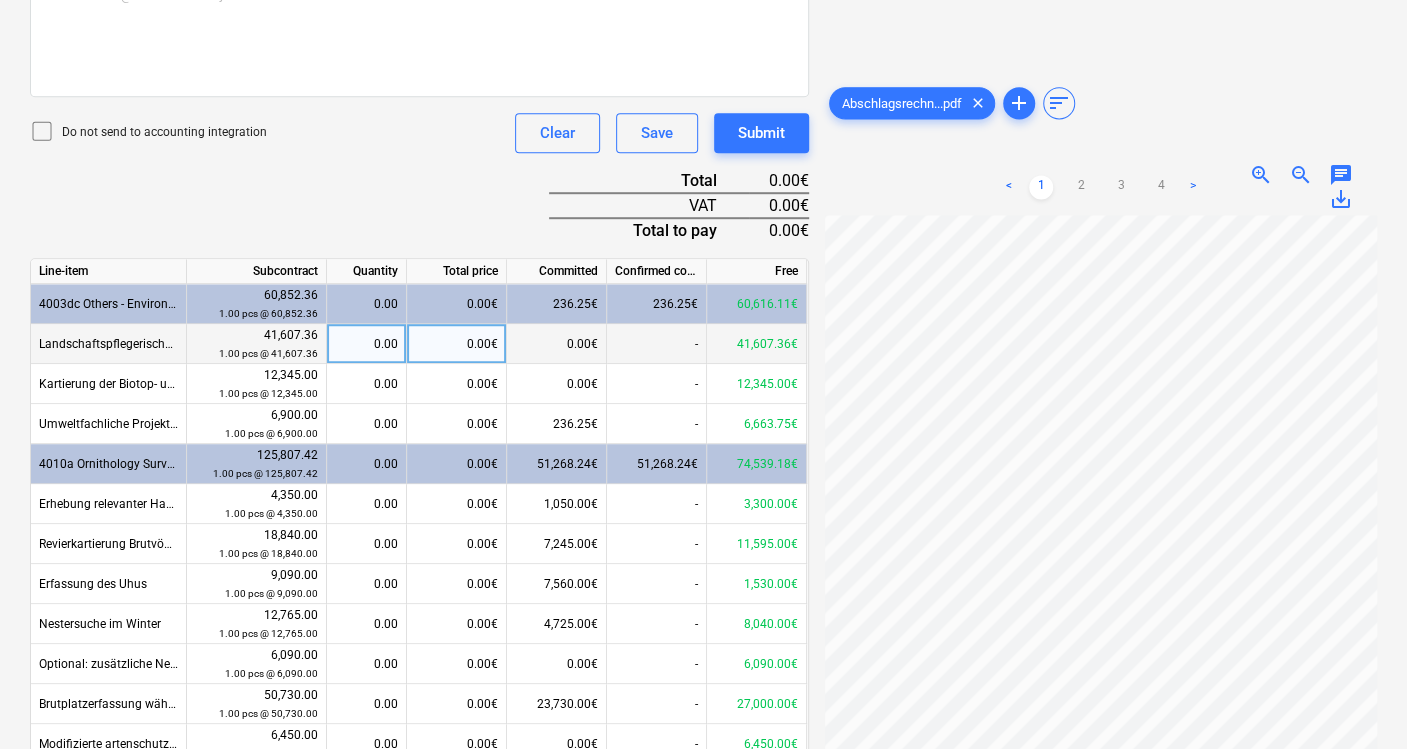 scroll, scrollTop: 594, scrollLeft: 0, axis: vertical 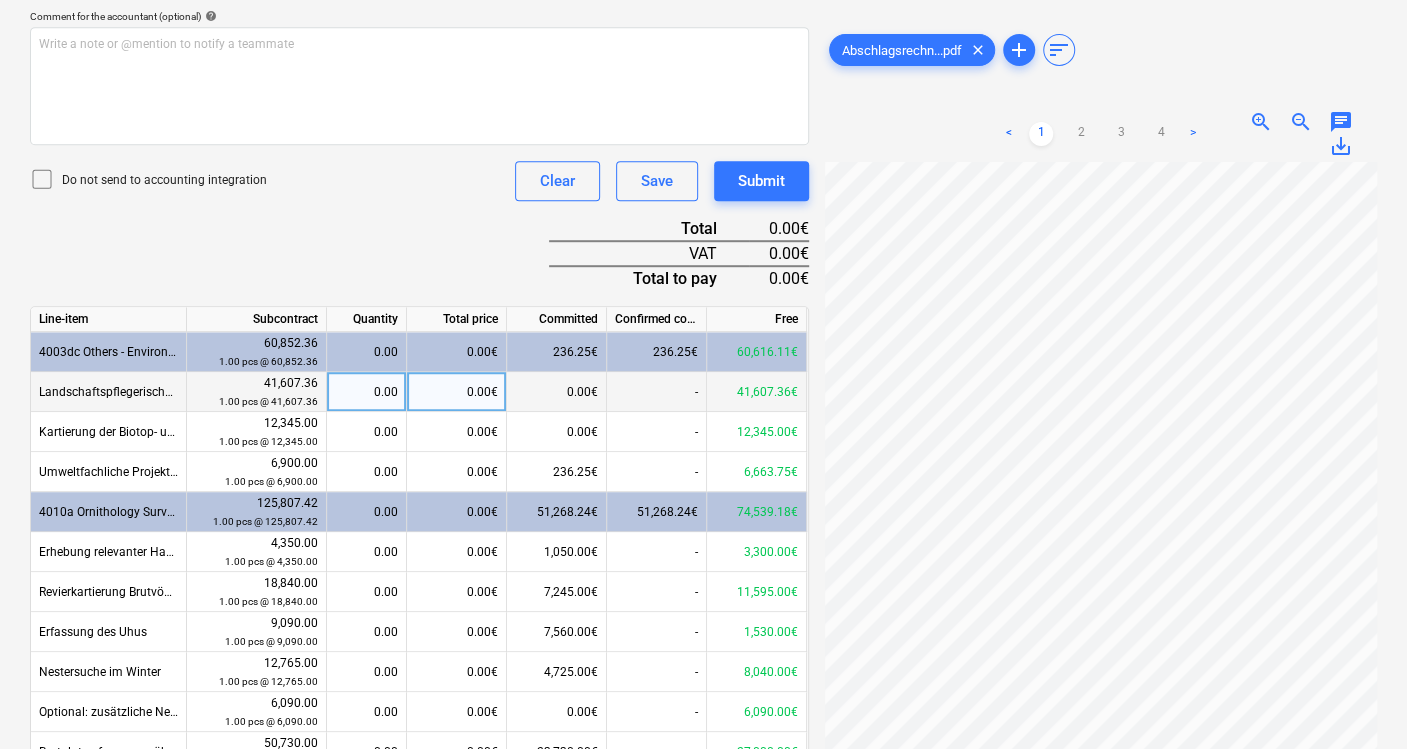 click on "0.00€" at bounding box center [457, 392] 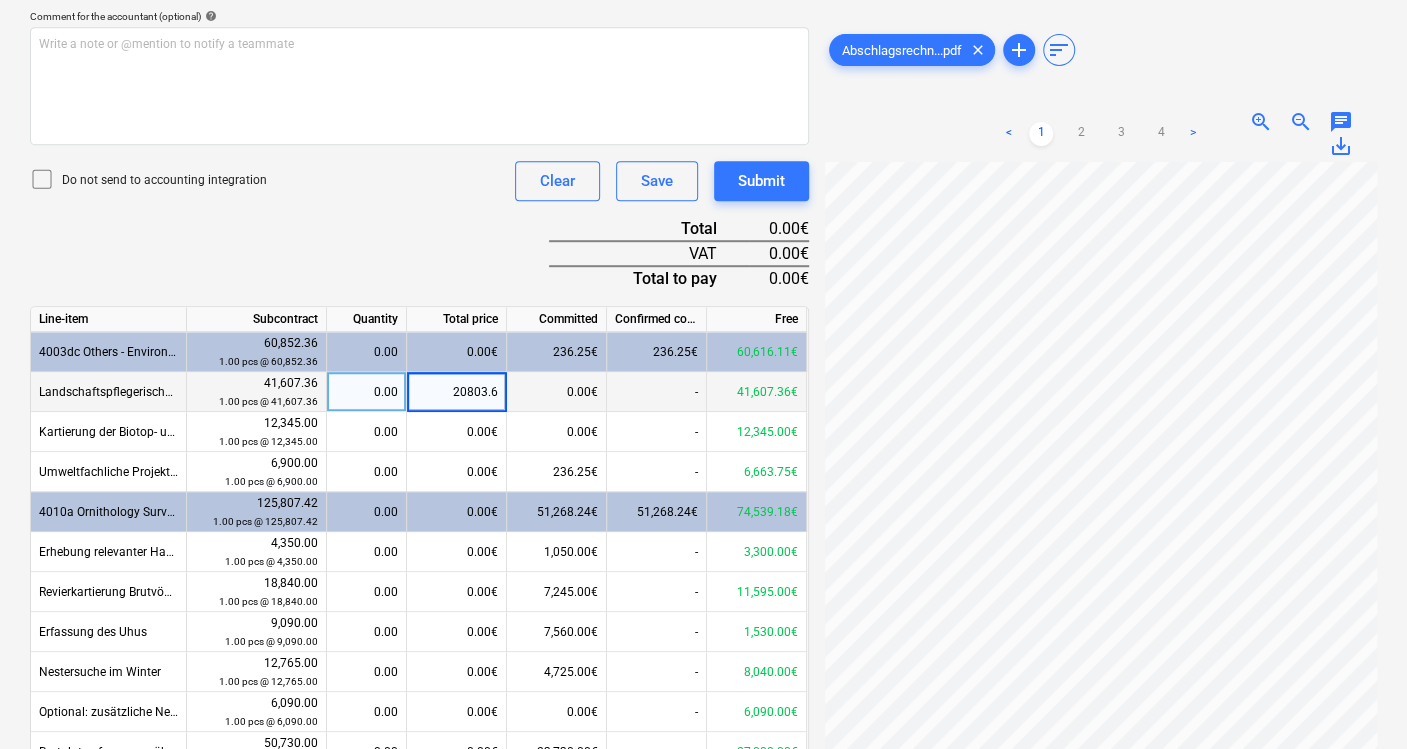 type on "20803.69" 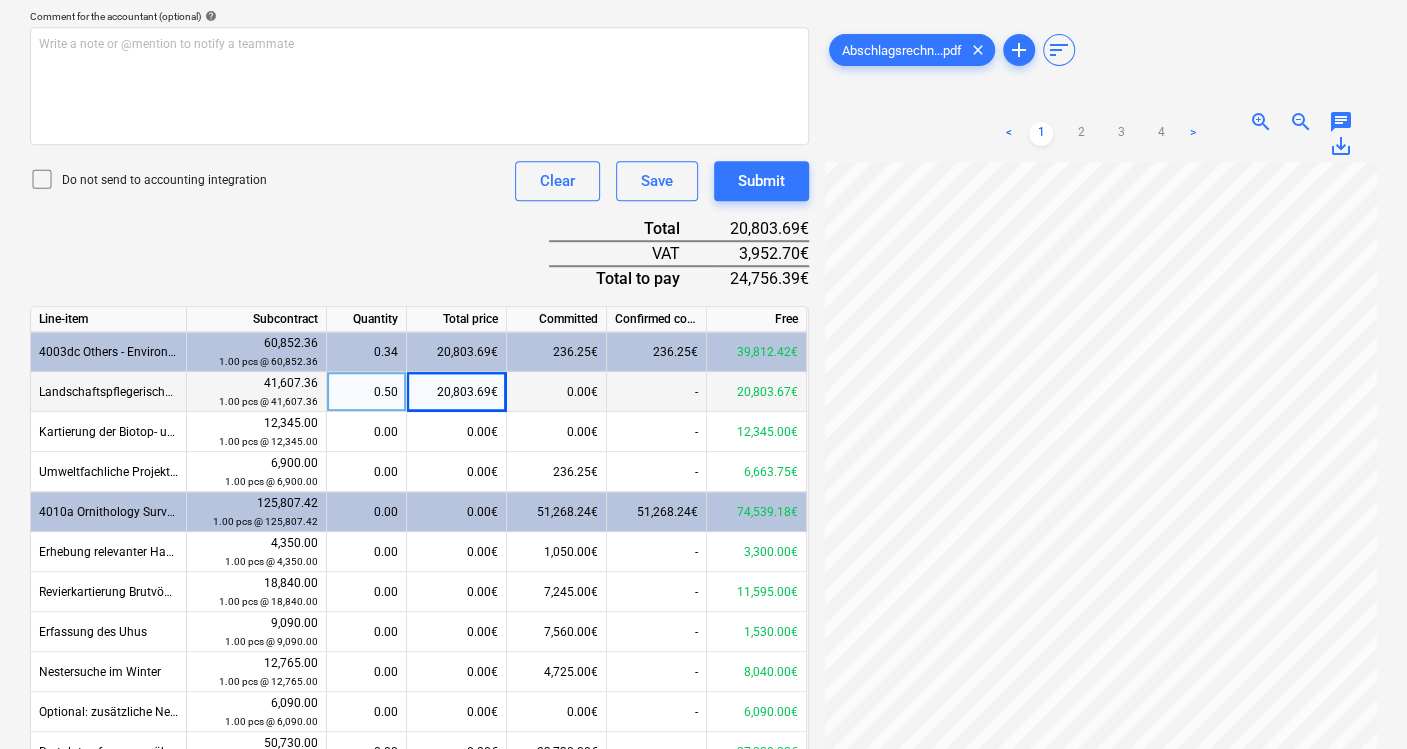 click on "Document name help Abschlagsrechnung_3AR_Anuva_[DATE].pdf Invoice number  (optional) help Invoice date help Press the down arrow key to interact with the calendar and
select a date. Press the question mark key to get the keyboard shortcuts for changing dates. Due date help Press the down arrow key to interact with the calendar and
select a date. Press the question mark key to get the keyboard shortcuts for changing dates. Accounting period [DATE] Select subcontract help AmRitzerberg-SO-003 | modifizierte Artenschutzrechtliche Prüfung, LBP, Umweltfachliche Projektbegleitung Invoice total amount (net cost, optional) 0.00 Comment for the accountant (optional) help Write a note or @mention to notify a teammate ﻿ Do not send to accounting integration Clear Save Submit Total 20,803.69€ VAT 3,952.70€ Total to pay 24,756.39€ Line-item Subcontract Quantity Total price Committed Confirmed costs Free 4003dc Others - Environmental Compensation Measures 60,852.36 1.00 pcs @ 60,852.36 0.34 20,803.69€ -" at bounding box center [419, 337] 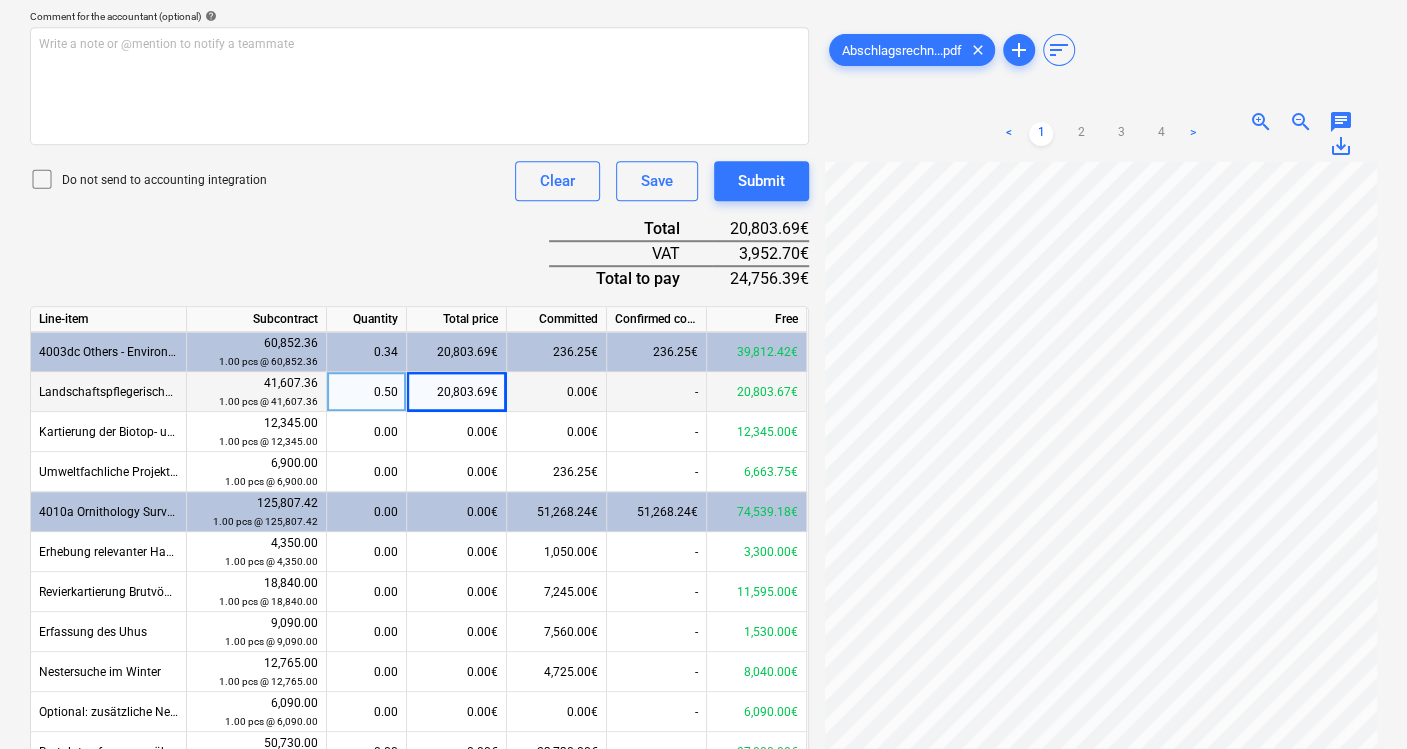 scroll, scrollTop: 374, scrollLeft: 89, axis: both 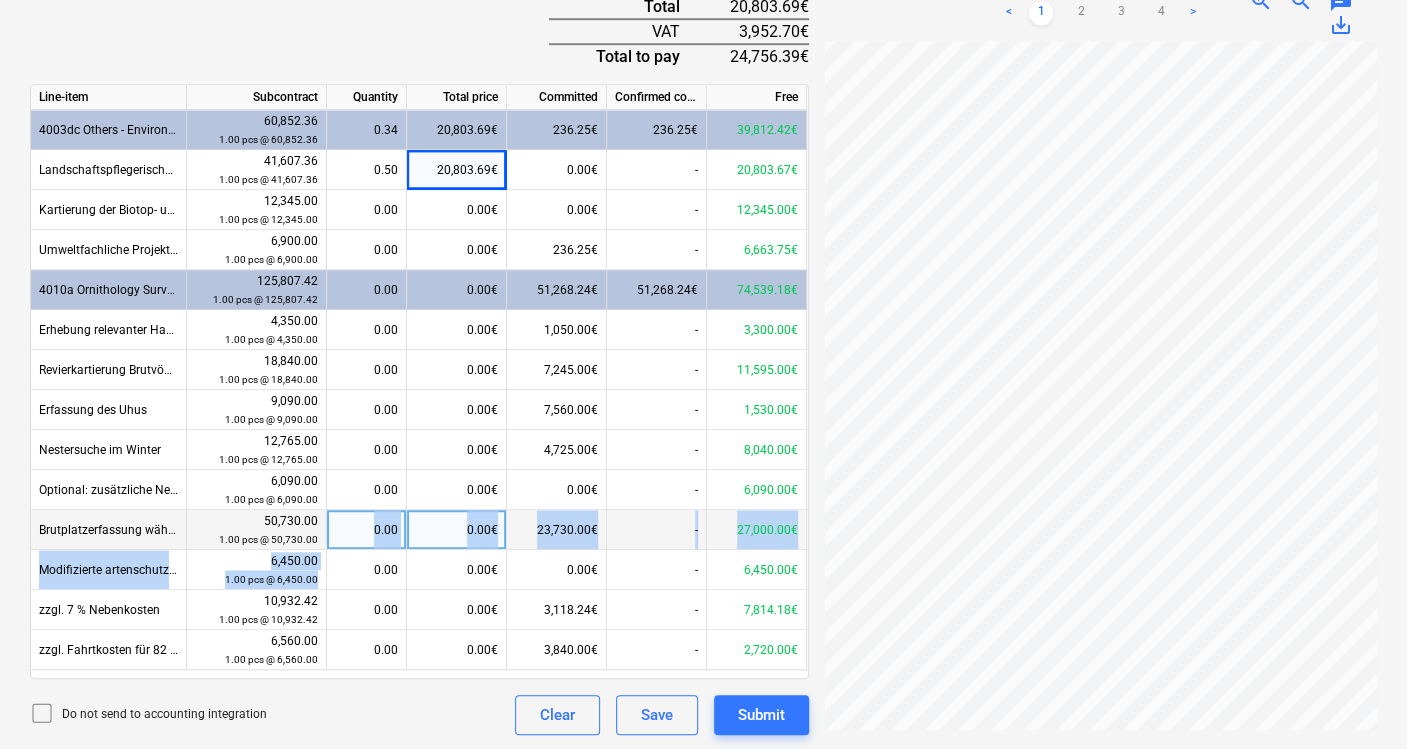 drag, startPoint x: 372, startPoint y: 561, endPoint x: 351, endPoint y: 538, distance: 31.144823 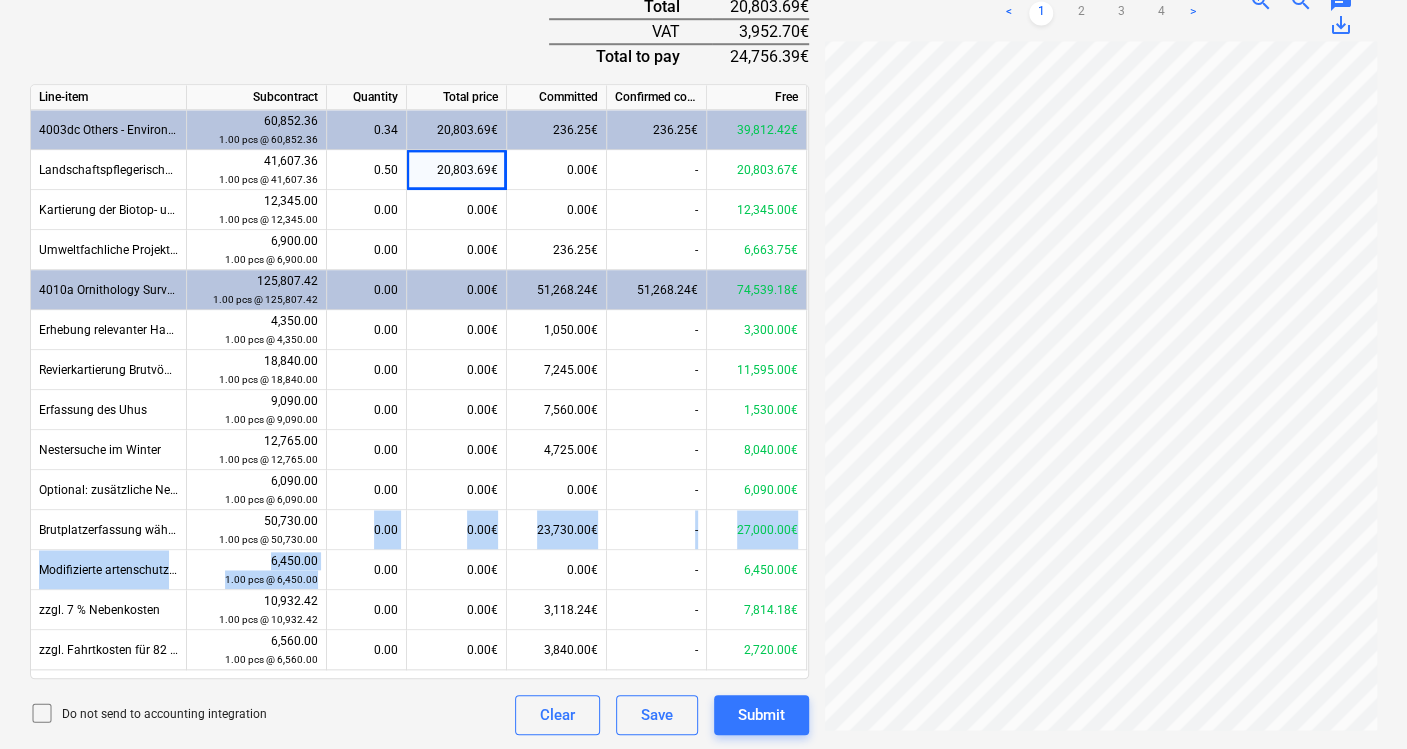 scroll, scrollTop: 373, scrollLeft: 147, axis: both 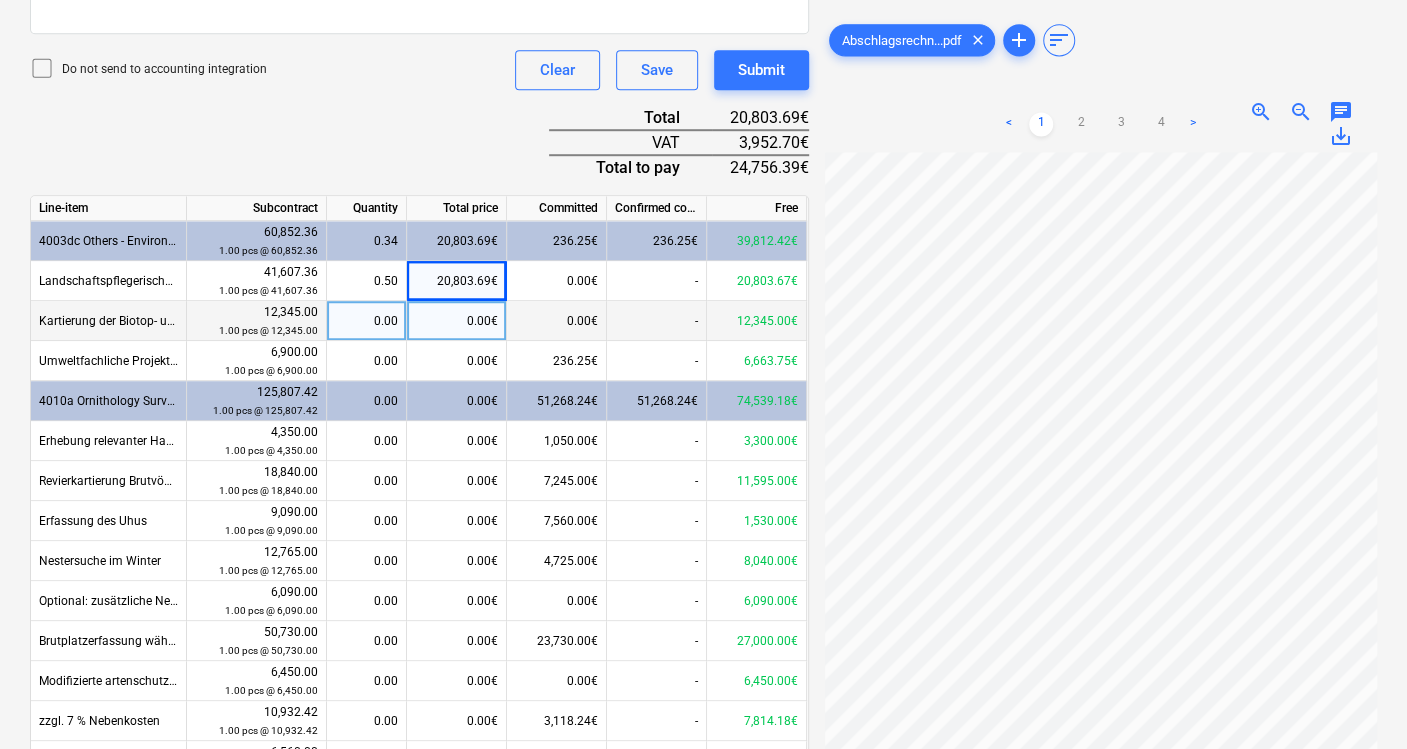 click on "Kartierung der Biotop- und Nutzungstypen nach BayKompV" at bounding box center (200, 321) 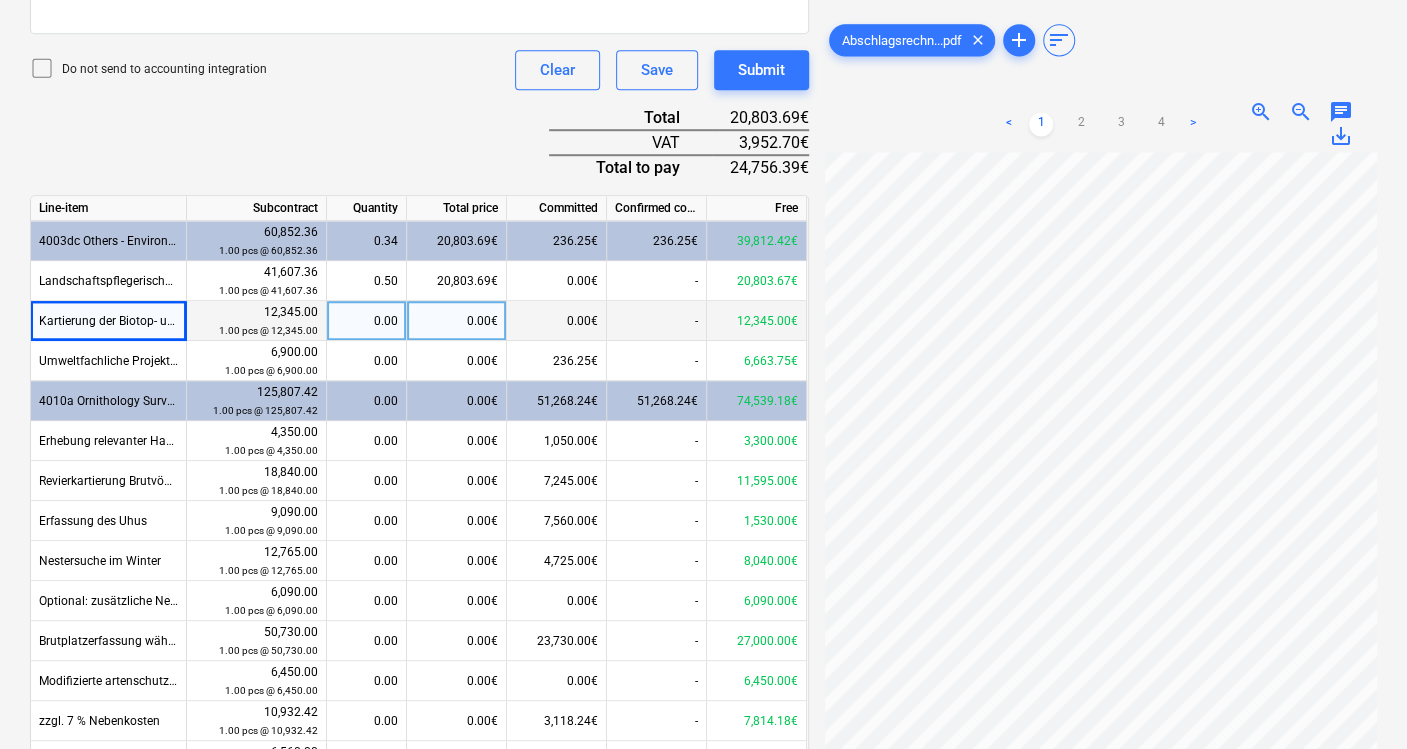 click on "0.00€" at bounding box center (457, 321) 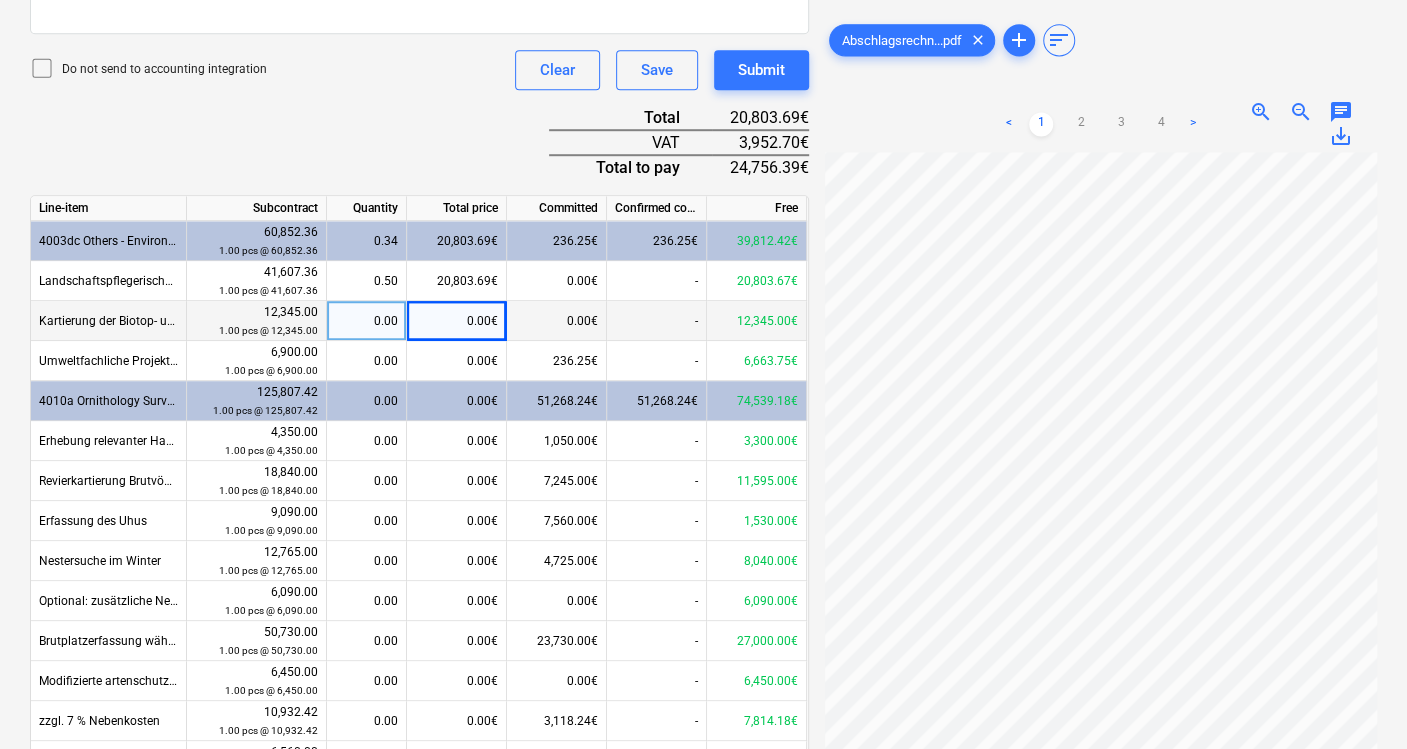 scroll, scrollTop: 374, scrollLeft: 165, axis: both 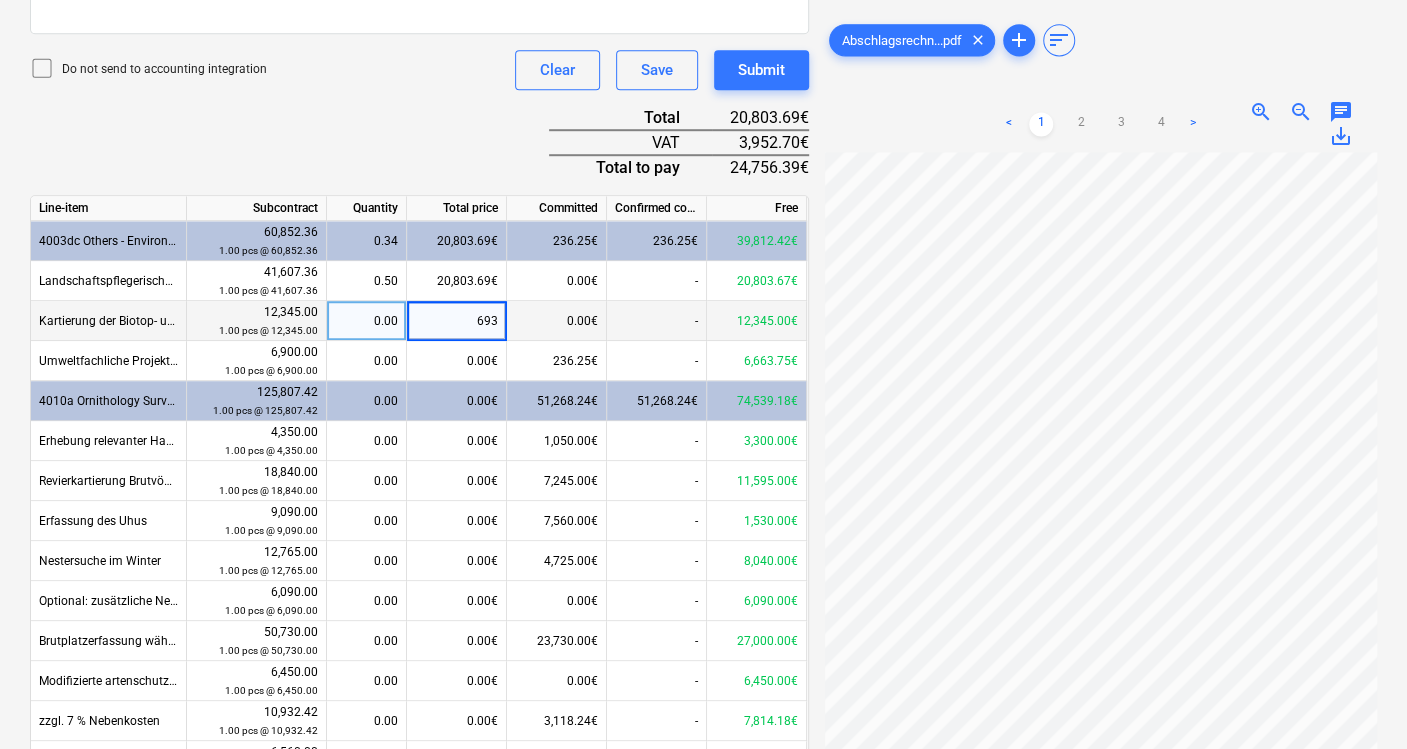 type on "6930" 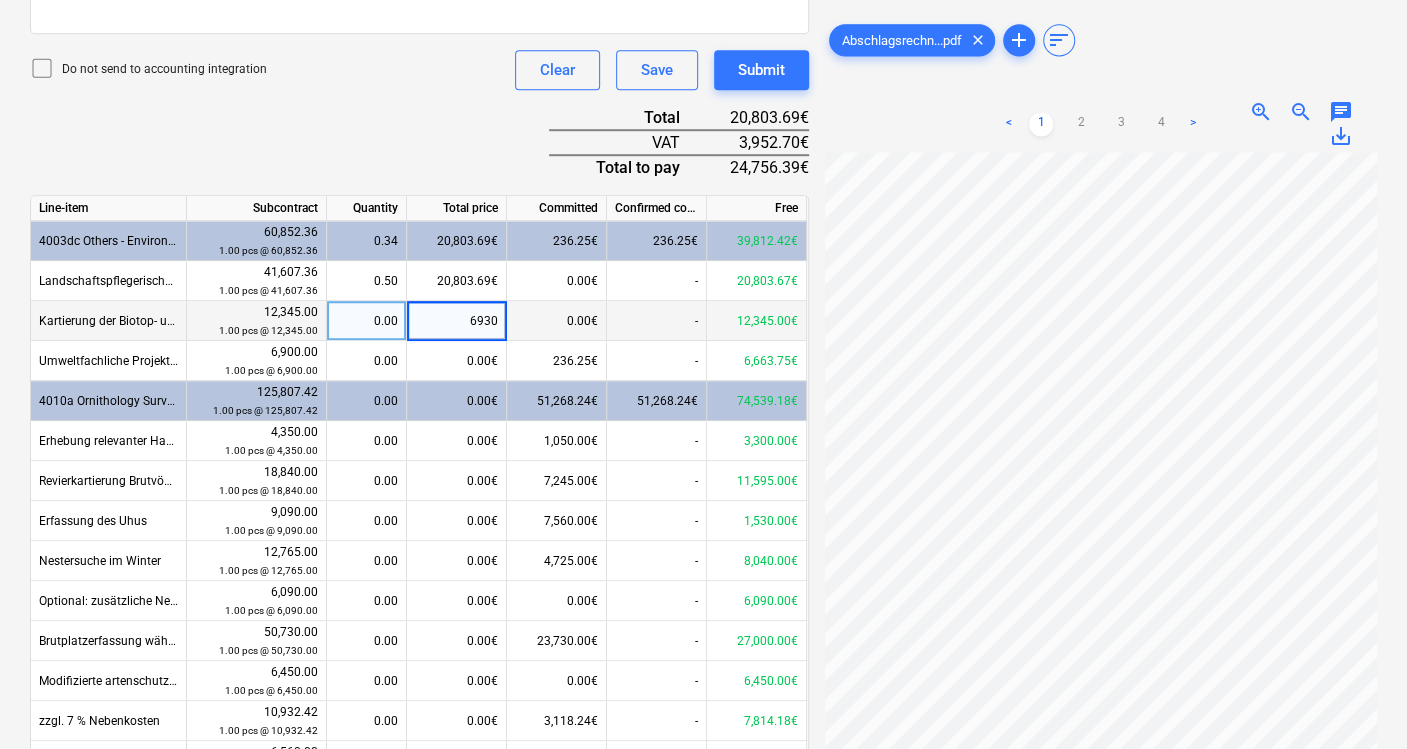 click on "Do not send to accounting integration Clear Save Submit" at bounding box center [419, 70] 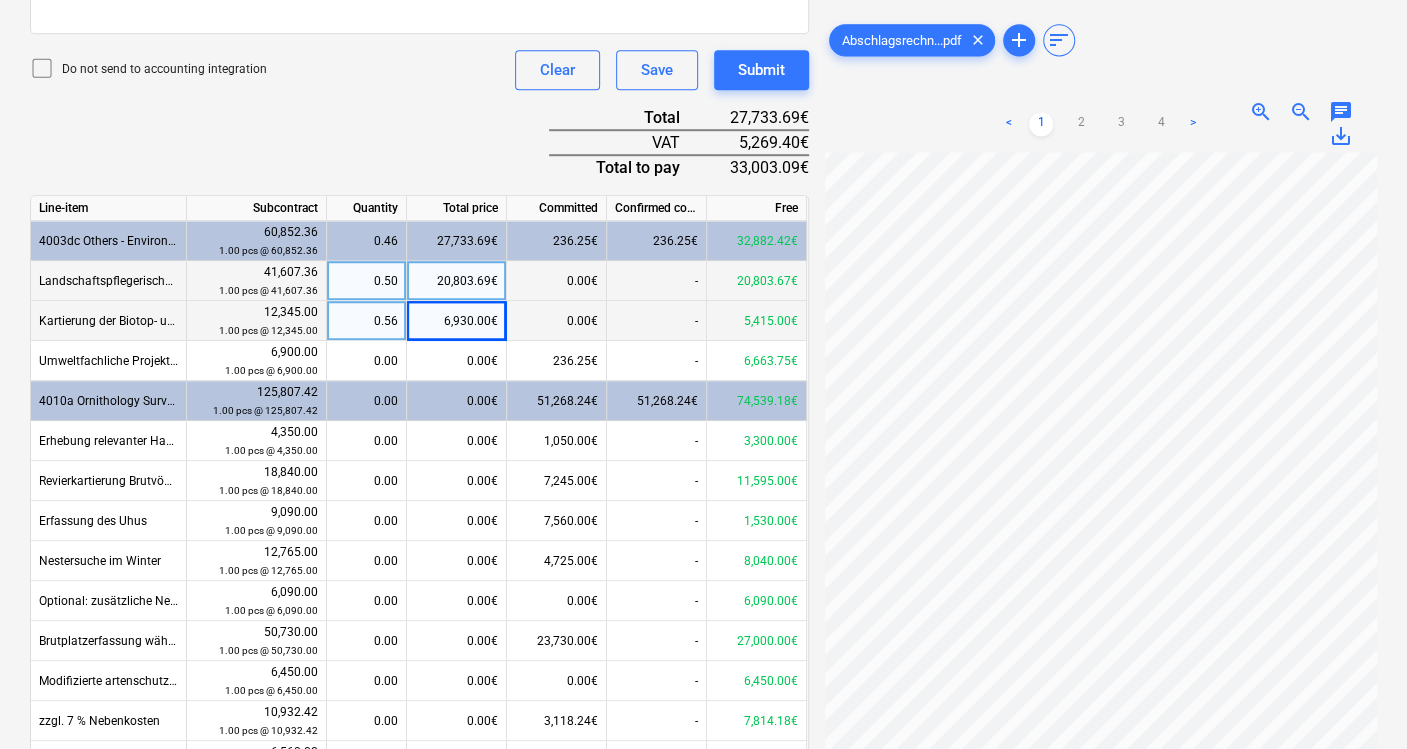 scroll, scrollTop: 374, scrollLeft: 105, axis: both 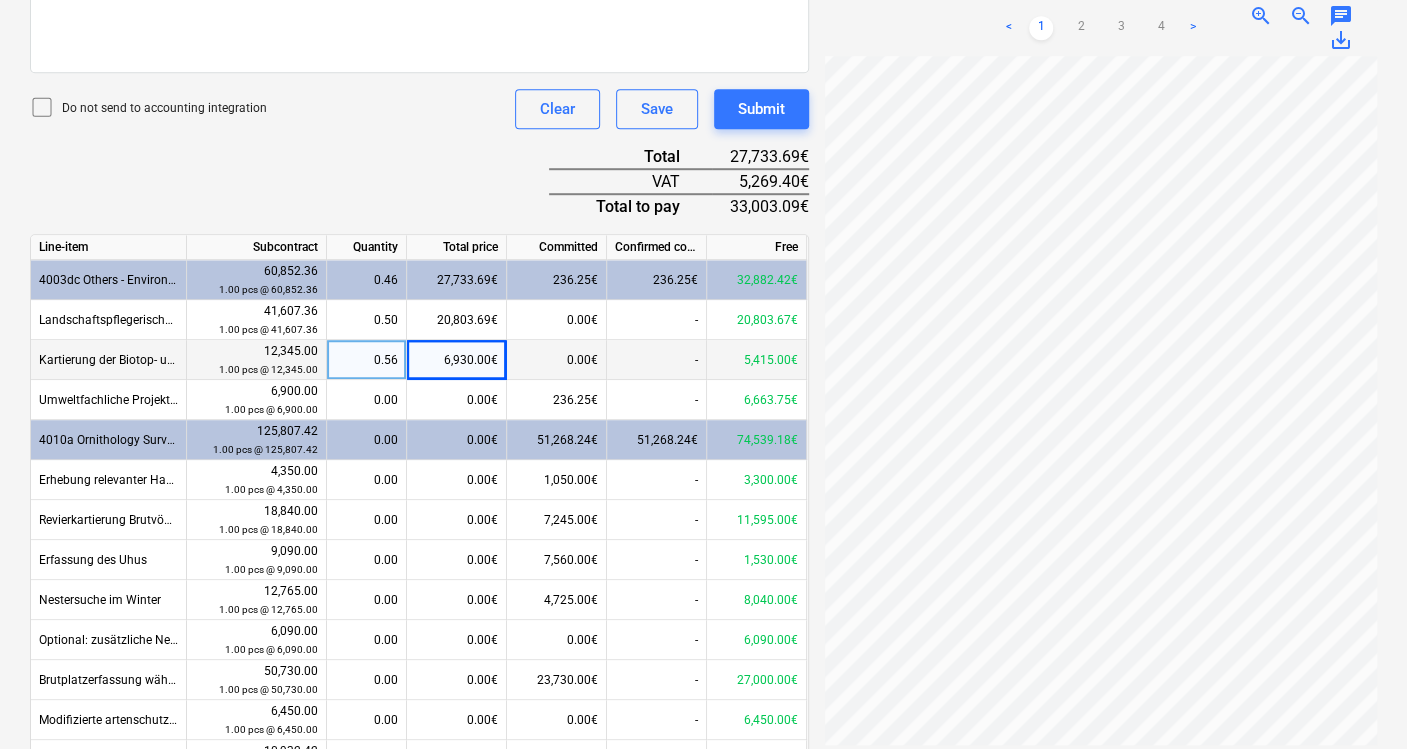 click on "0.00€" at bounding box center [457, 440] 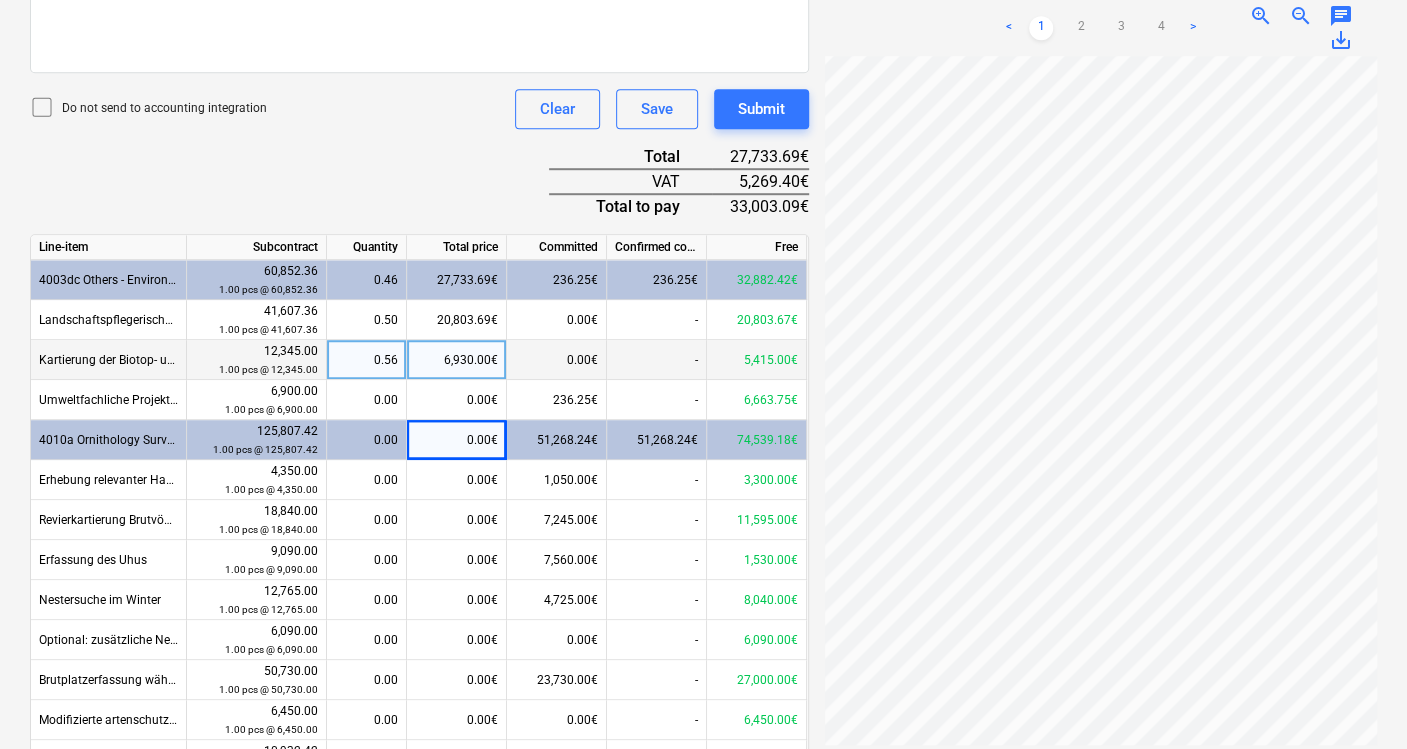 click on "0.00€" at bounding box center [457, 440] 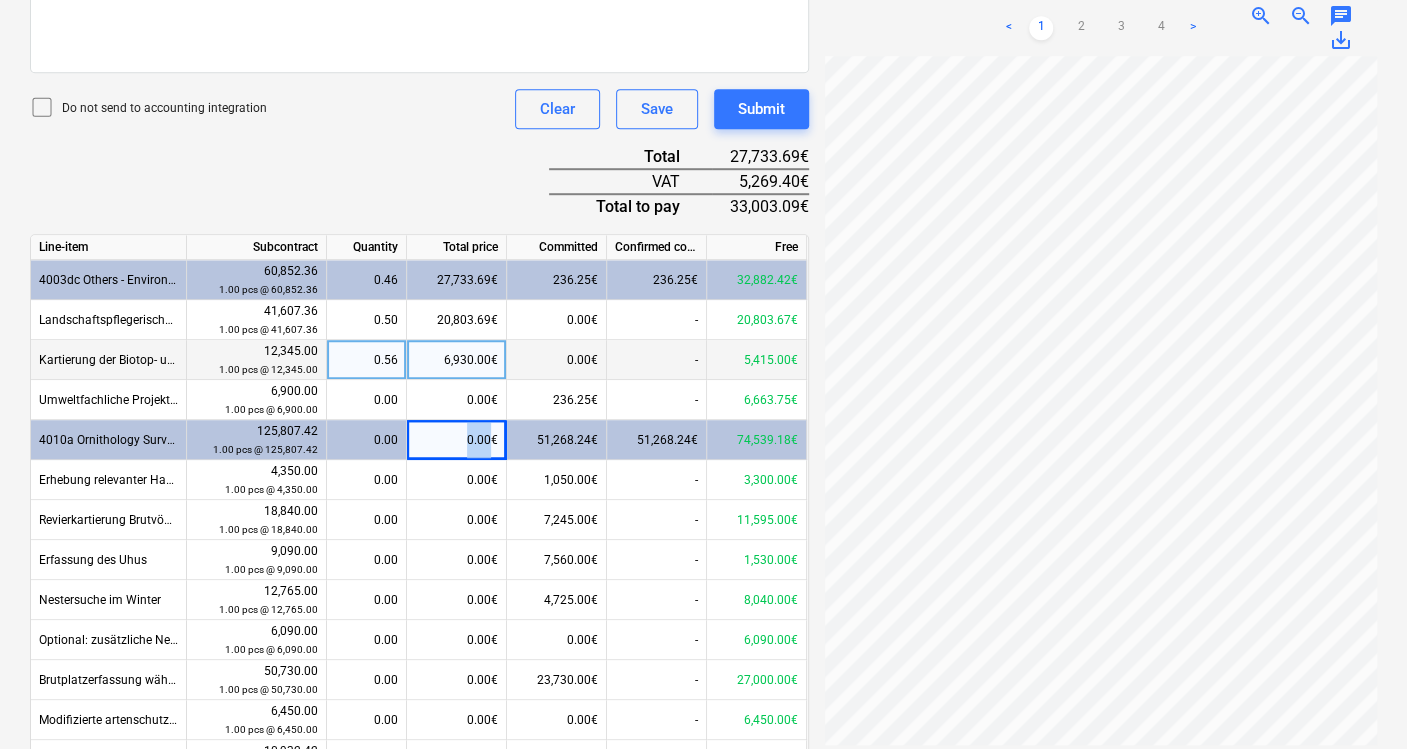 click on "0.00€" at bounding box center (457, 440) 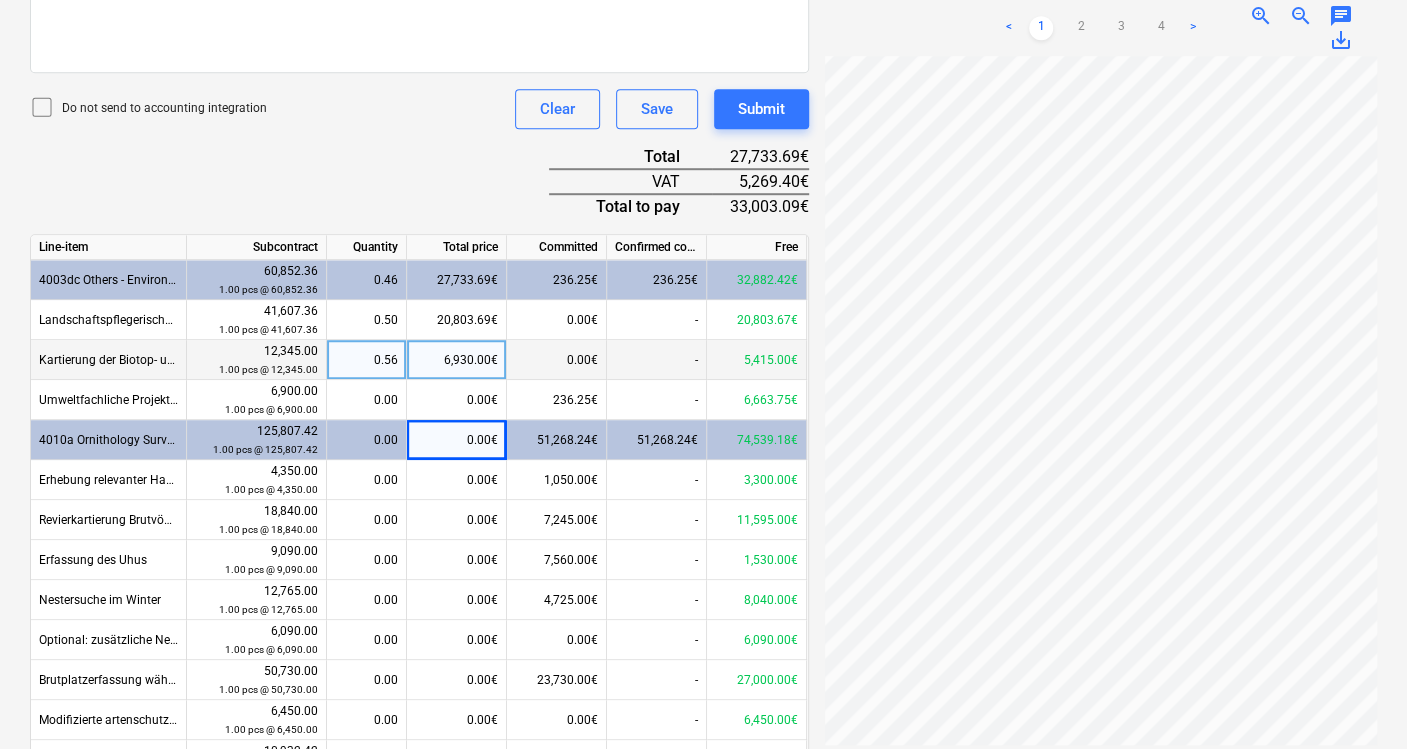 click on "Document name help Abschlagsrechnung_3AR_Anuva_[DATE].pdf Invoice number  (optional) help Invoice date help Press the down arrow key to interact with the calendar and
select a date. Press the question mark key to get the keyboard shortcuts for changing dates. Due date help Press the down arrow key to interact with the calendar and
select a date. Press the question mark key to get the keyboard shortcuts for changing dates. Accounting period [DATE] Select subcontract help AmRitzerberg-SO-003 | modifizierte Artenschutzrechtliche Prüfung, LBP, Umweltfachliche Projektbegleitung Invoice total amount (net cost, optional) 0.00 Comment for the accountant (optional) help Write a note or @mention to notify a teammate ﻿ Do not send to accounting integration Clear Save Submit Total 27,733.69€ VAT 5,269.40€ Total to pay 33,003.09€ Line-item Subcontract Quantity Total price Committed Confirmed costs Free 4003dc Others - Environmental Compensation Measures 60,852.36 1.00 pcs @ 60,852.36 0.46 27,733.69€ -" at bounding box center [419, 265] 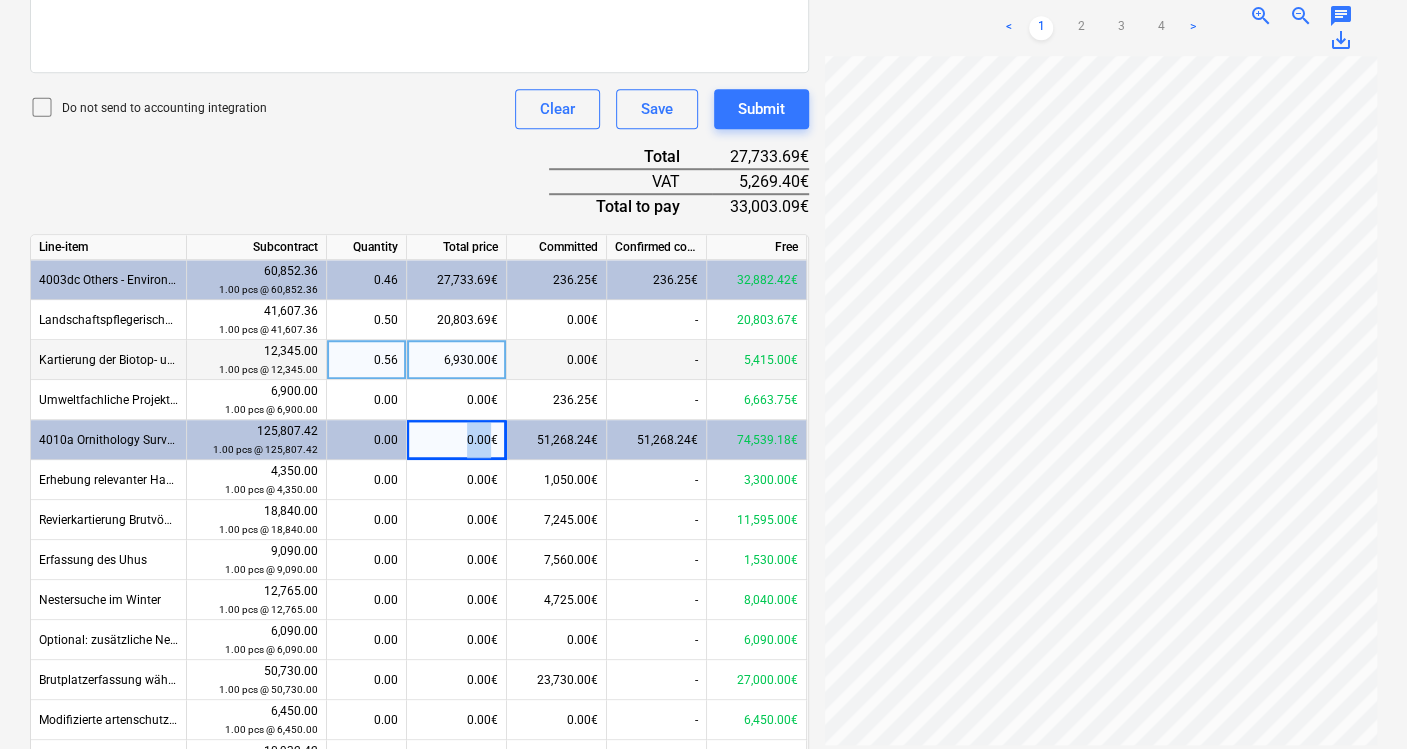 click on "0.00€" at bounding box center [457, 440] 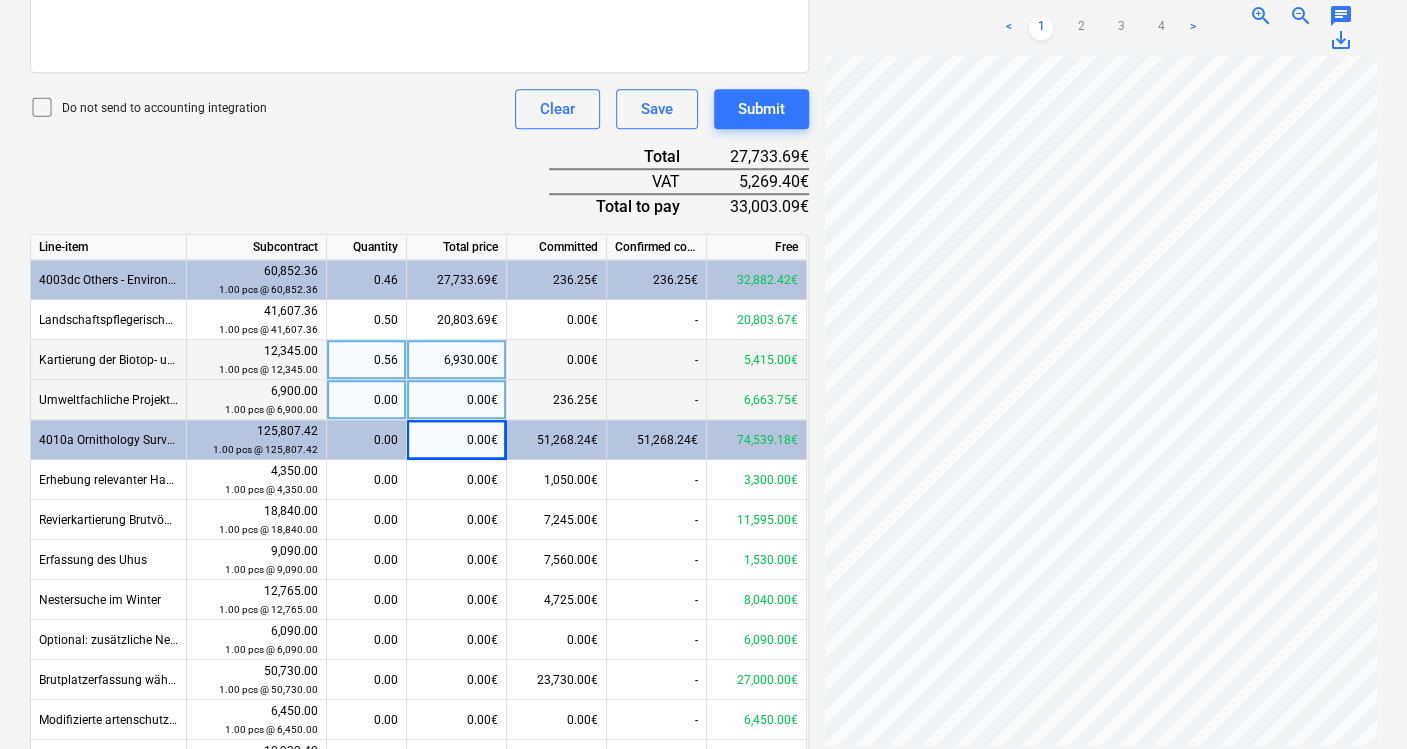 click on "0.00€" at bounding box center [457, 400] 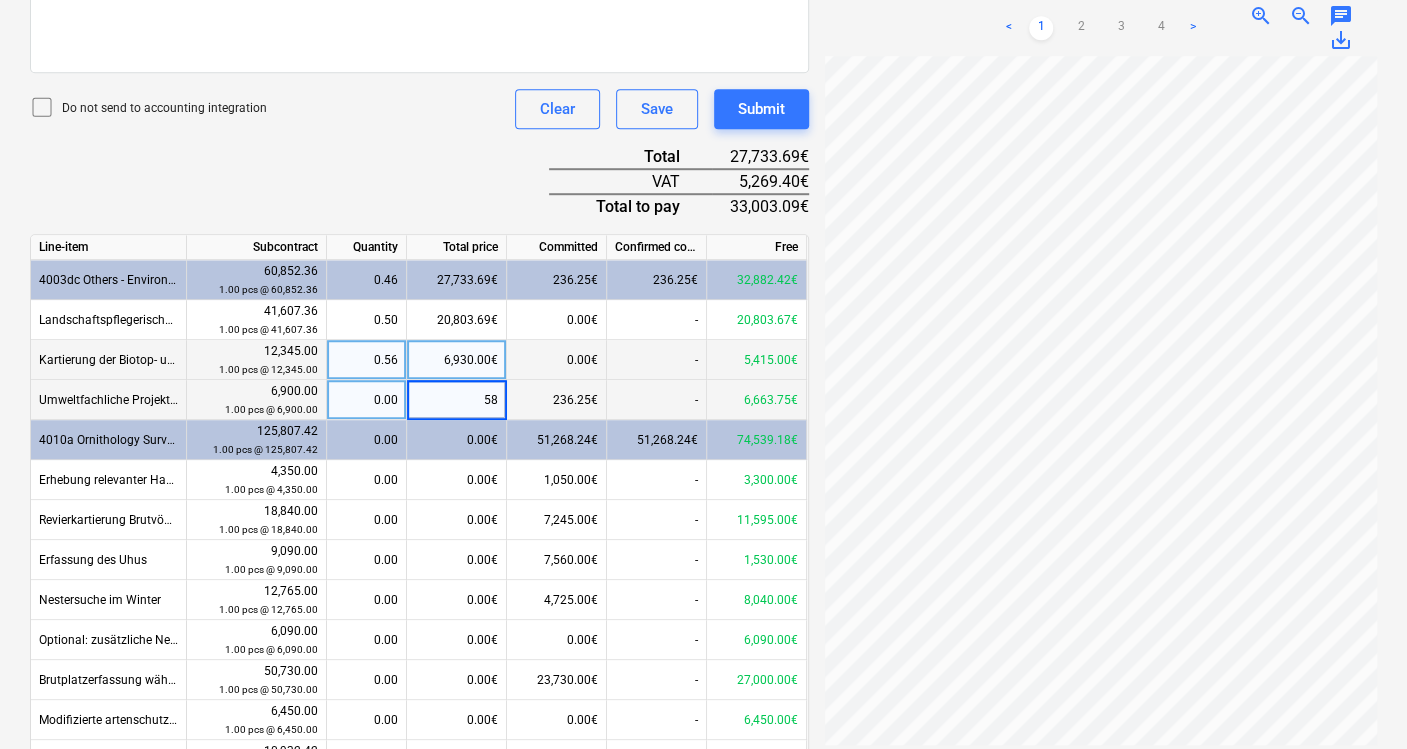 type on "585" 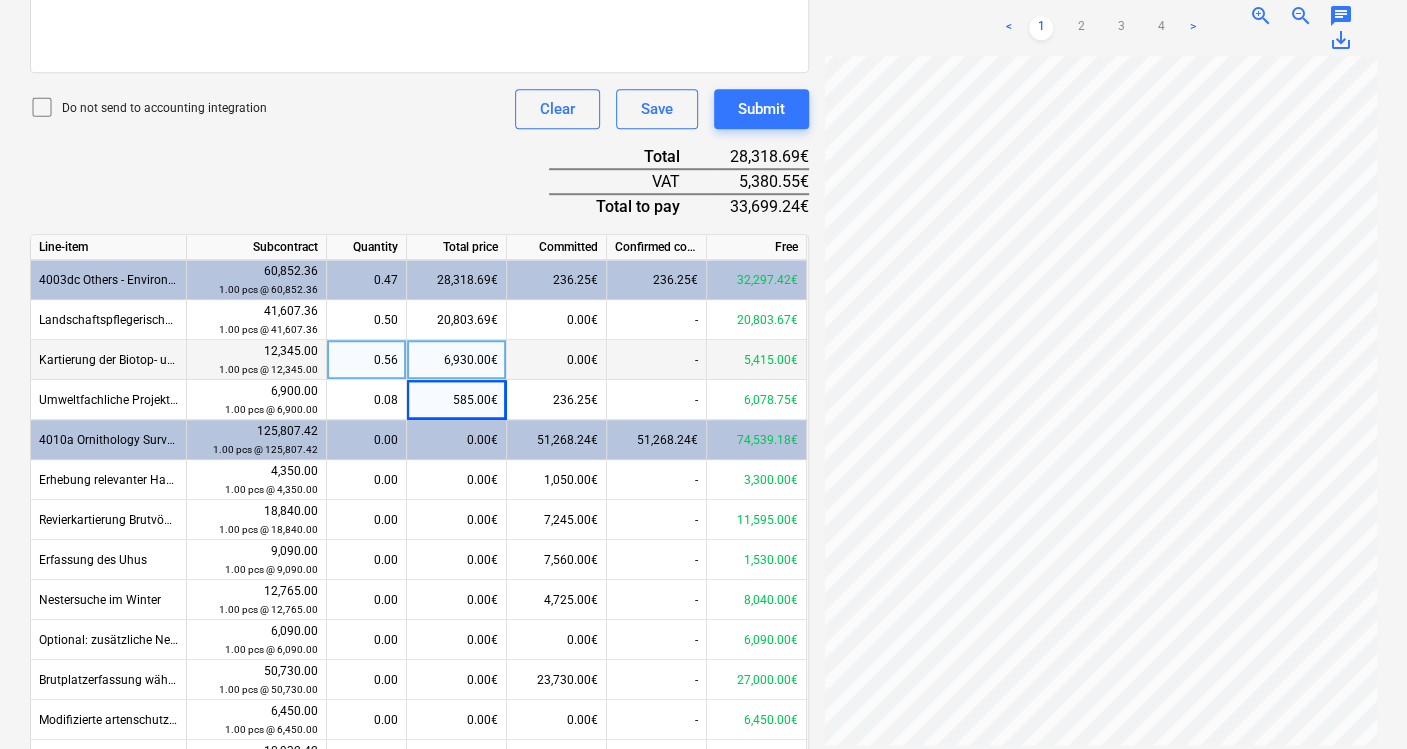 click on "Document name help Abschlagsrechnung_3AR_Anuva_[DATE].pdf Invoice number  (optional) help Invoice date help Press the down arrow key to interact with the calendar and
select a date. Press the question mark key to get the keyboard shortcuts for changing dates. Due date help Press the down arrow key to interact with the calendar and
select a date. Press the question mark key to get the keyboard shortcuts for changing dates. Accounting period [DATE] Select subcontract help AmRitzerberg-SO-003 | modifizierte Artenschutzrechtliche Prüfung, LBP, Umweltfachliche Projektbegleitung Invoice total amount (net cost, optional) 0.00 Comment for the accountant (optional) help Write a note or @mention to notify a teammate ﻿ Do not send to accounting integration Clear Save Submit Total 28,318.69€ VAT 5,380.55€ Total to pay 33,699.24€ Line-item Subcontract Quantity Total price Committed Confirmed costs Free 4003dc Others - Environmental Compensation Measures 60,852.36 1.00 pcs @ 60,852.36 0.47 28,318.69€ -" at bounding box center [419, 265] 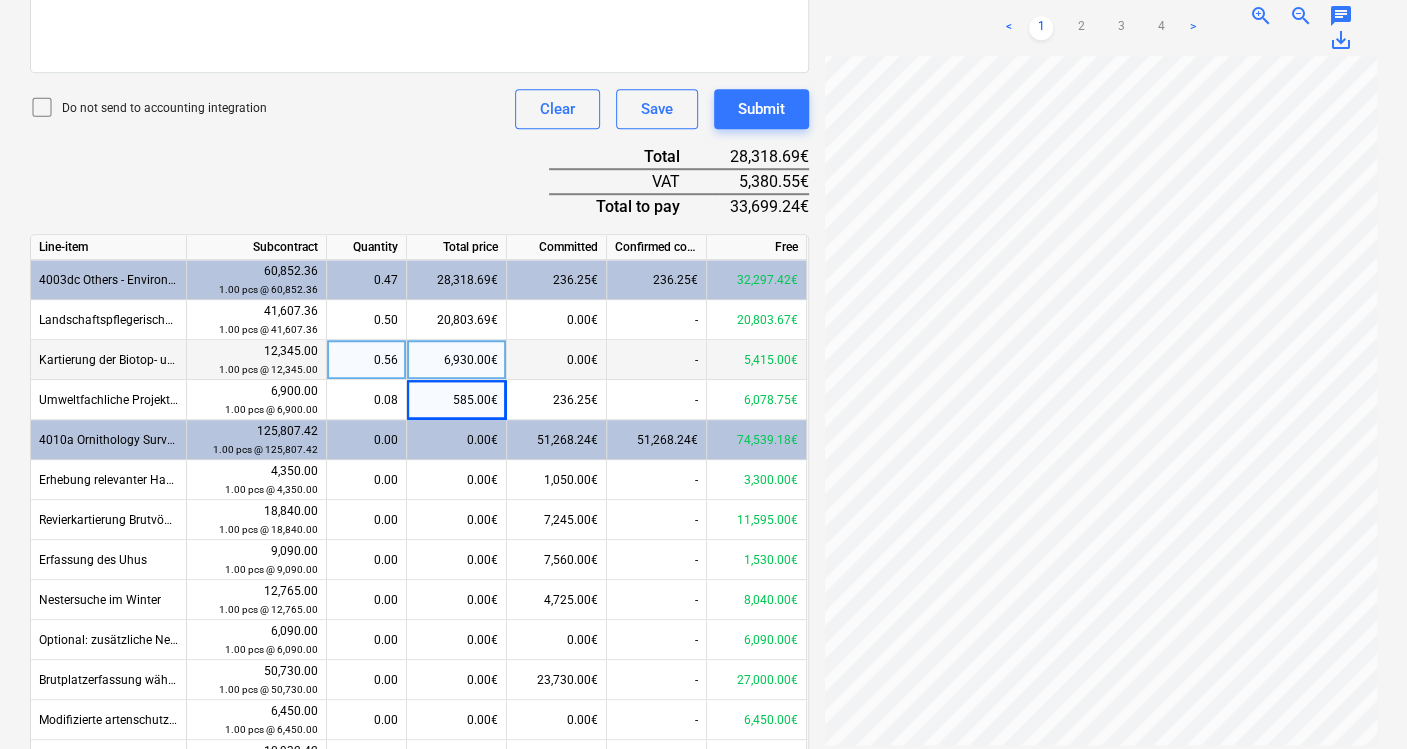 scroll, scrollTop: 373, scrollLeft: 157, axis: both 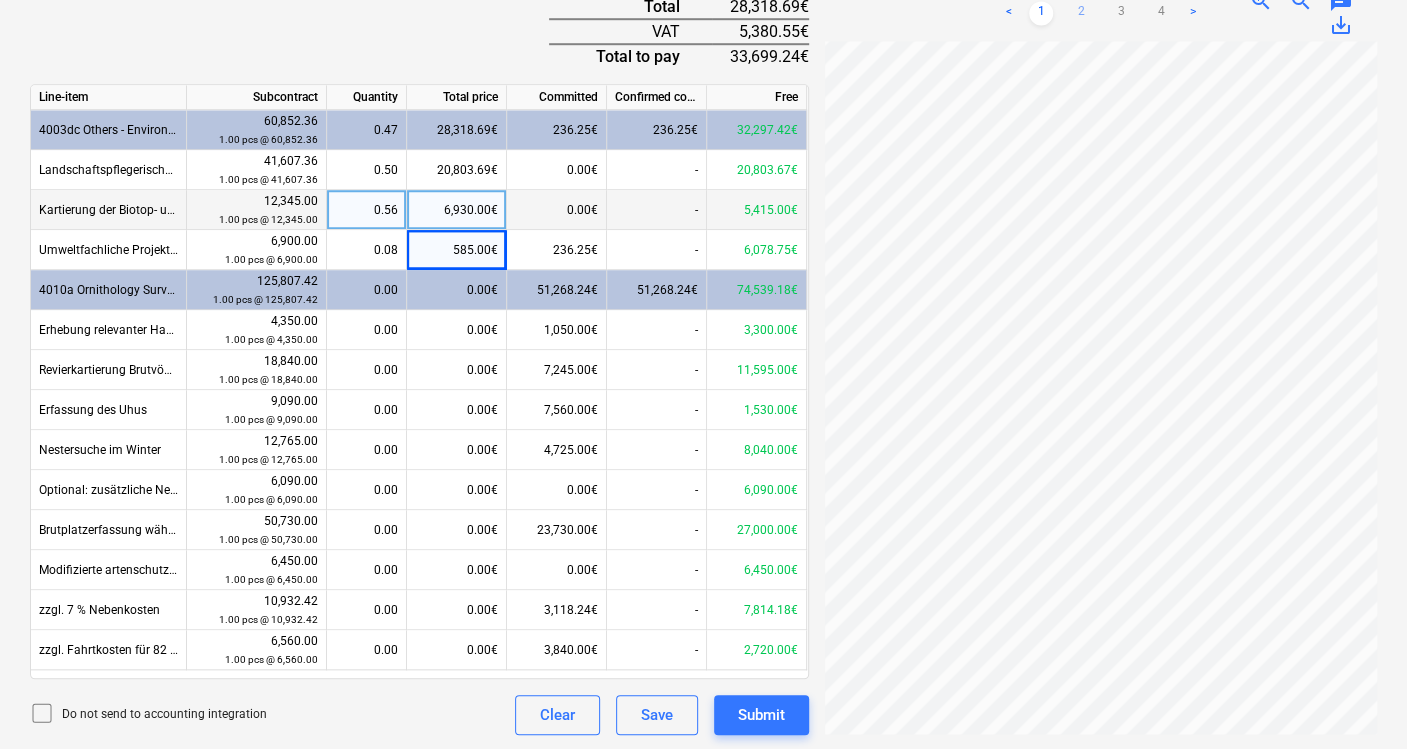 click on "2" at bounding box center [1081, 13] 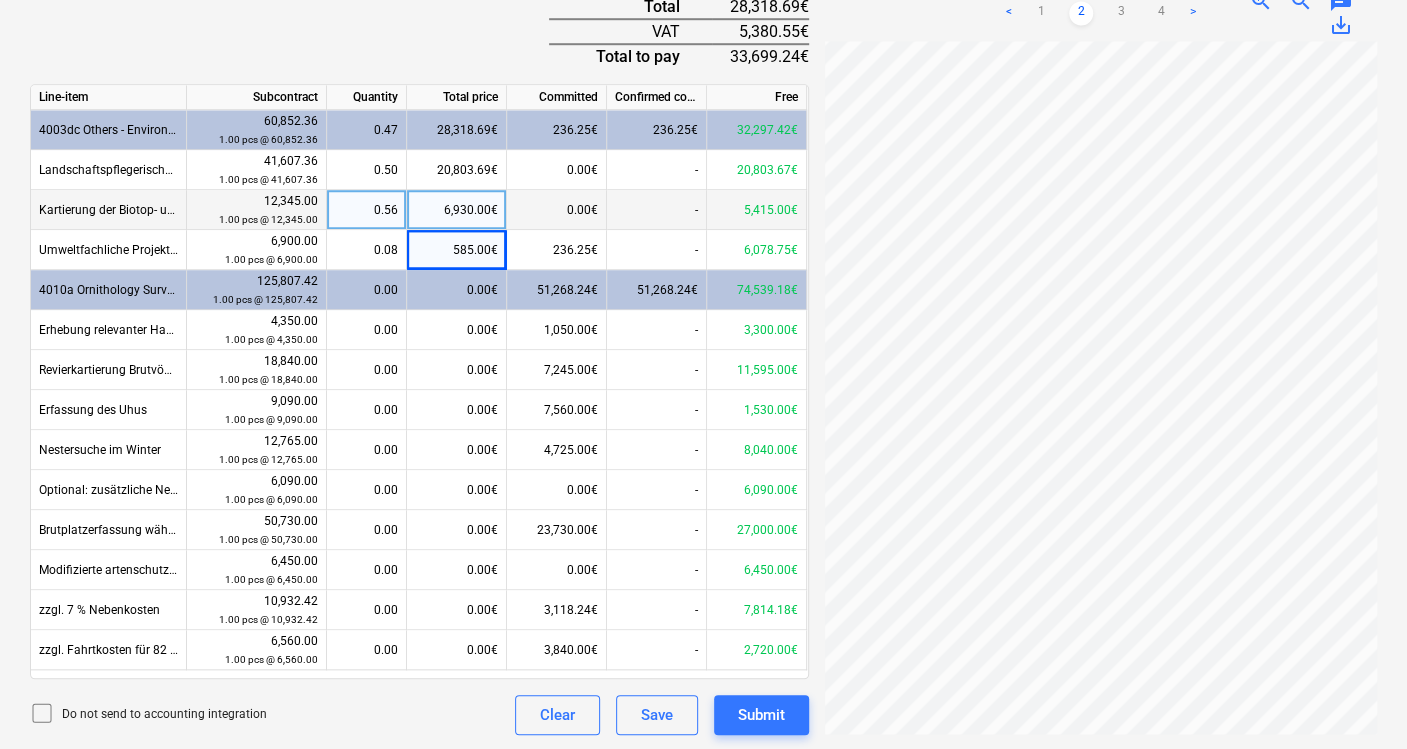 scroll, scrollTop: 0, scrollLeft: 88, axis: horizontal 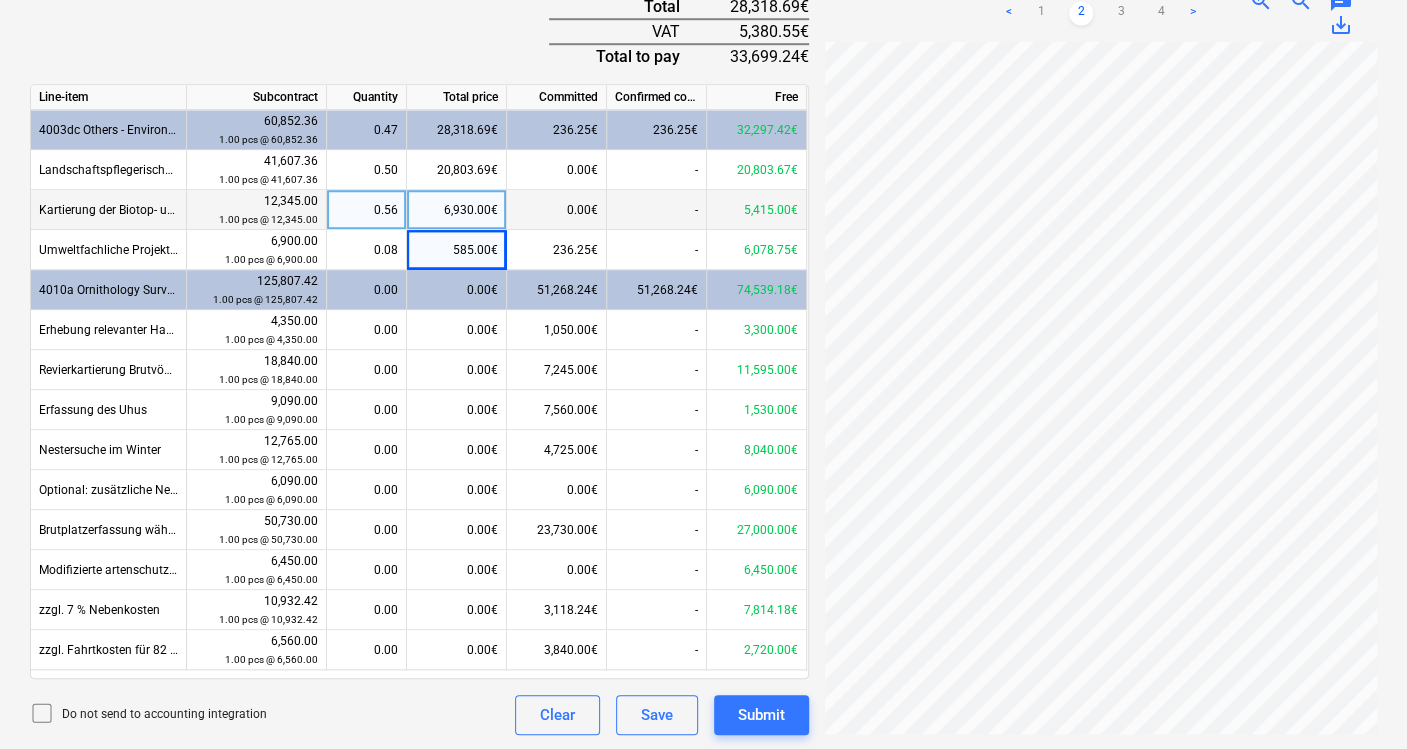 drag, startPoint x: 1050, startPoint y: 734, endPoint x: 954, endPoint y: 733, distance: 96.00521 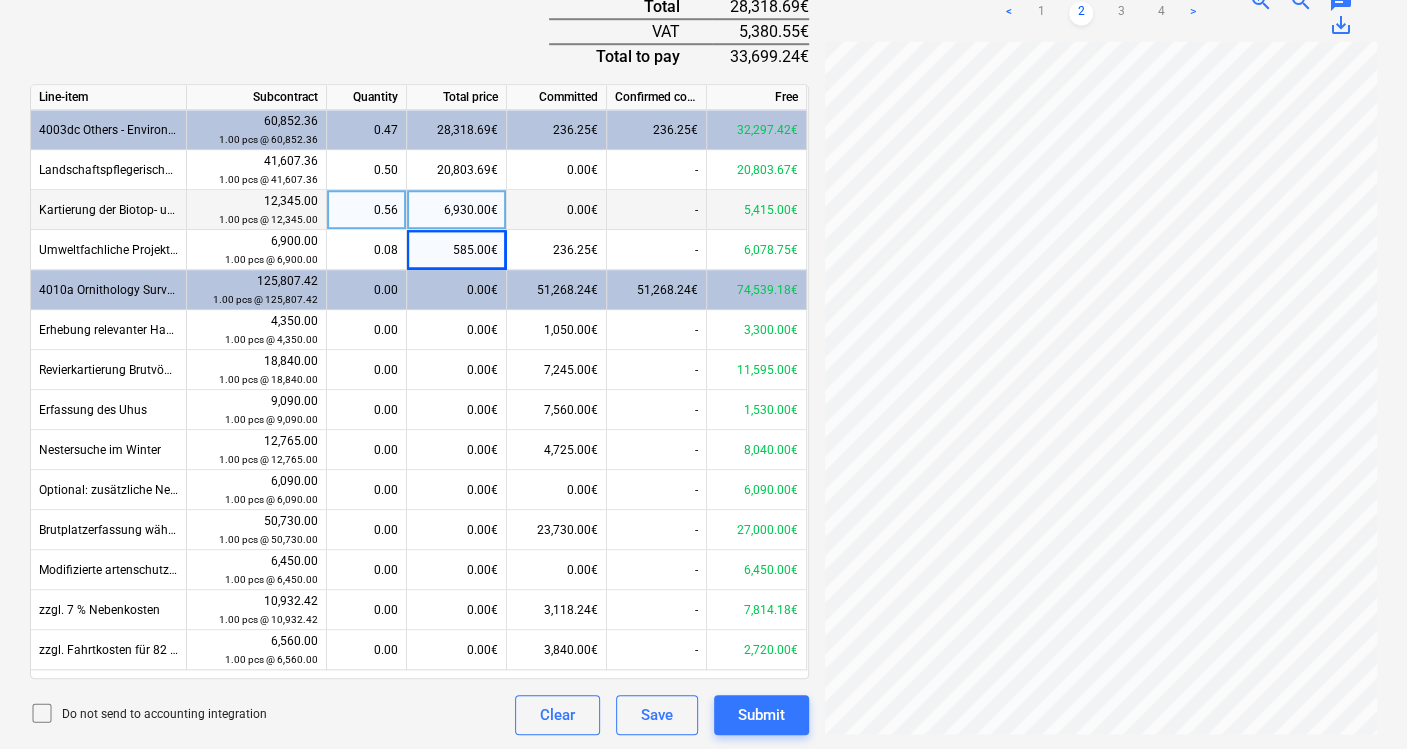 scroll, scrollTop: 0, scrollLeft: 104, axis: horizontal 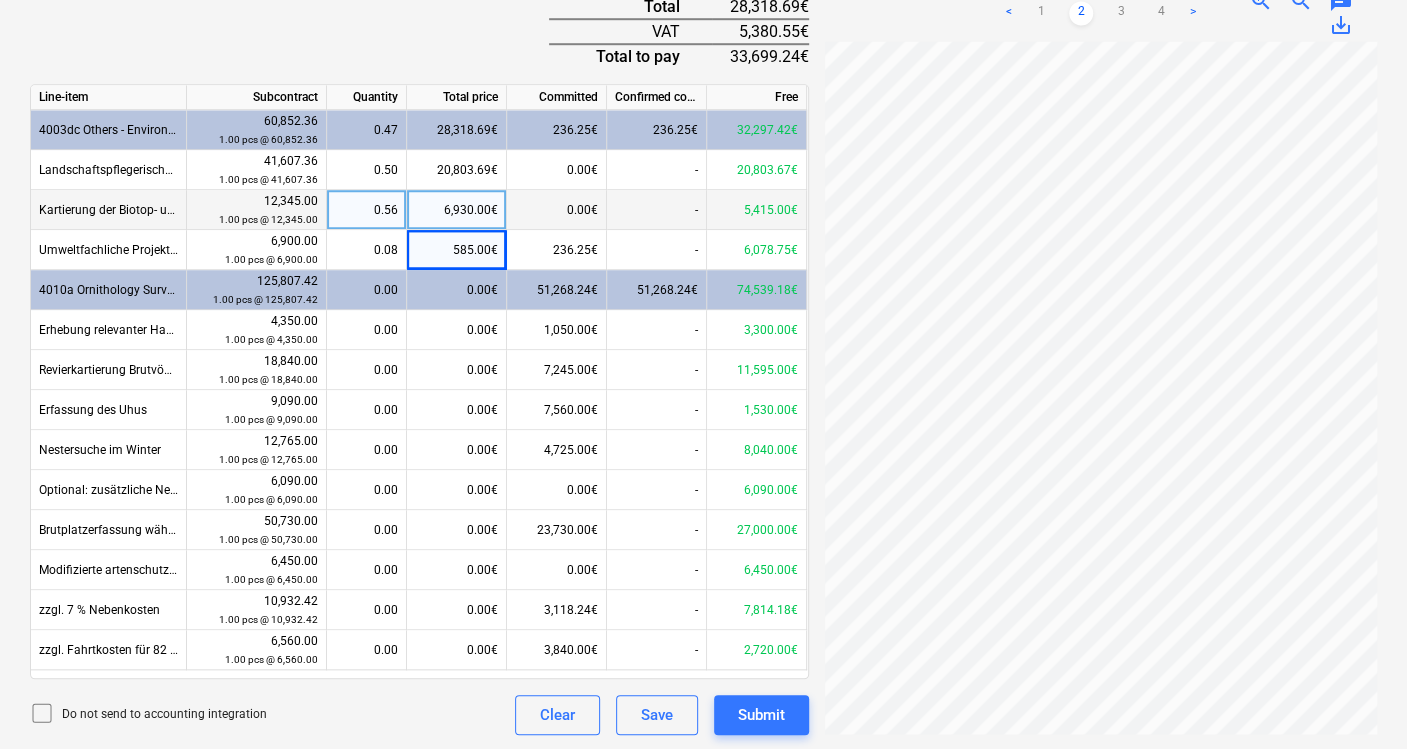drag, startPoint x: 991, startPoint y: 732, endPoint x: 1022, endPoint y: 734, distance: 31.06445 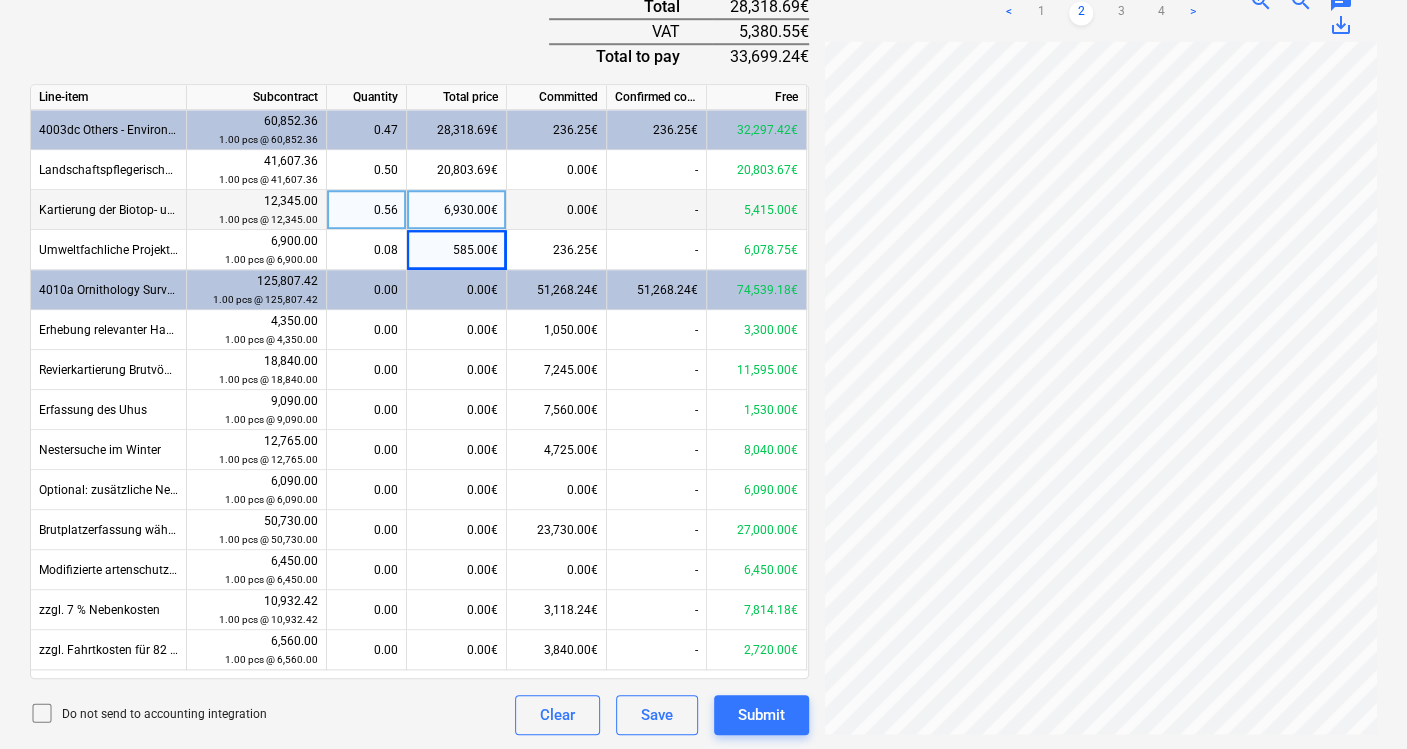 scroll, scrollTop: 0, scrollLeft: 202, axis: horizontal 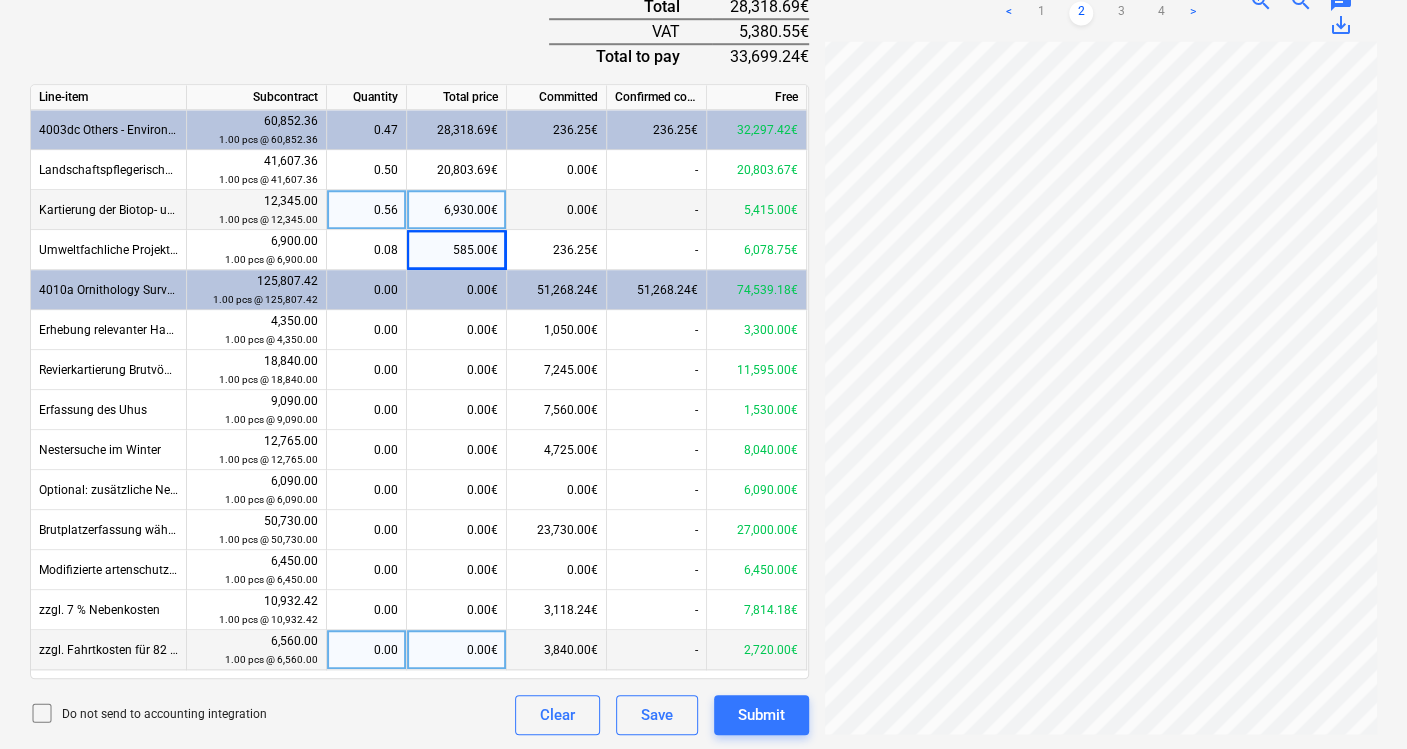 click on "0.00€" at bounding box center [457, 650] 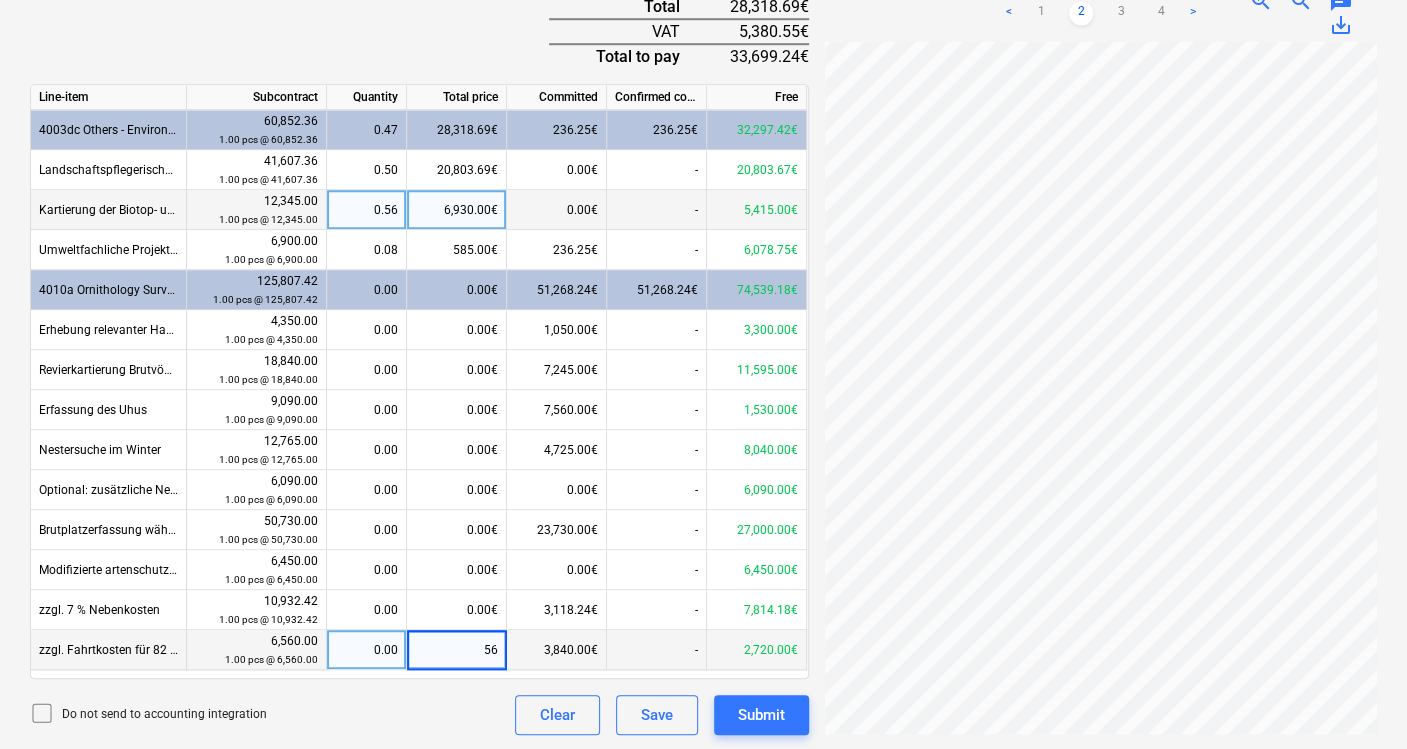type on "560" 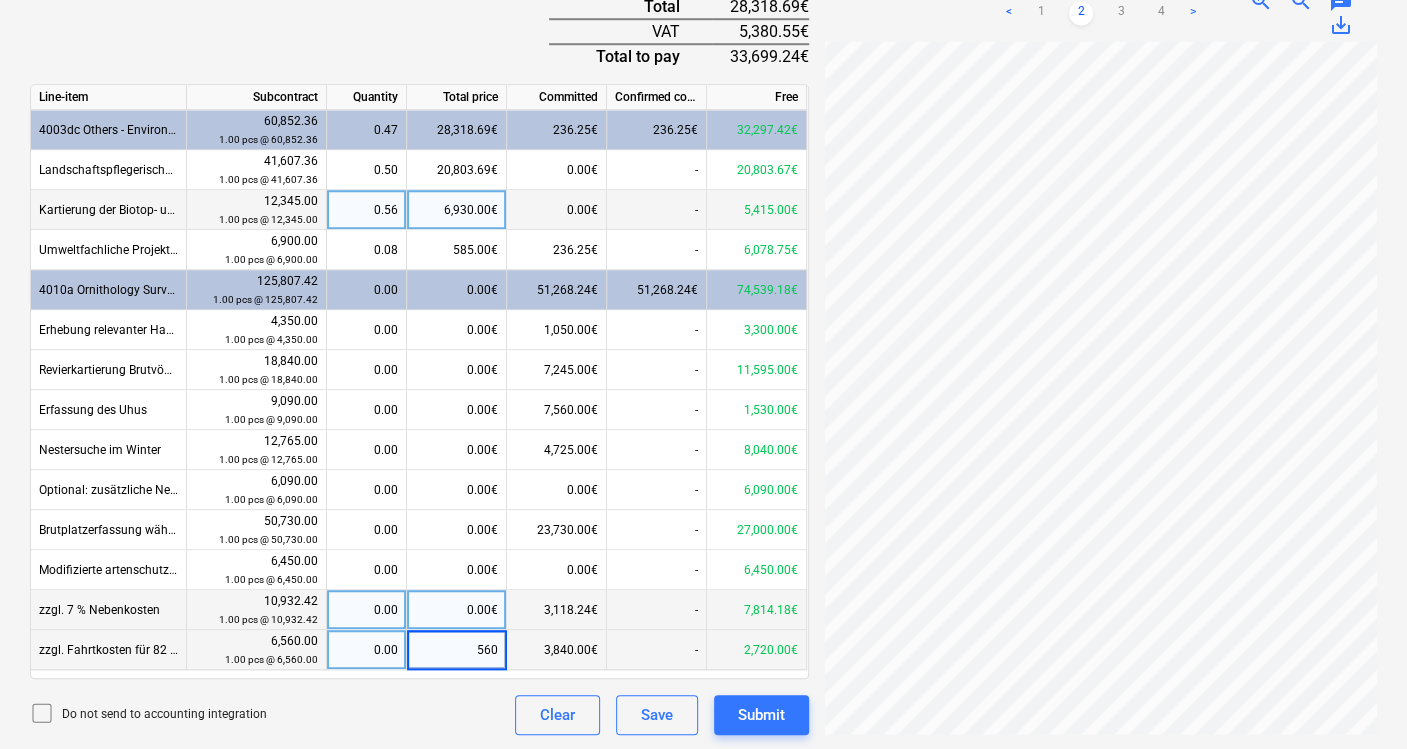 click on "0.00€" at bounding box center [457, 610] 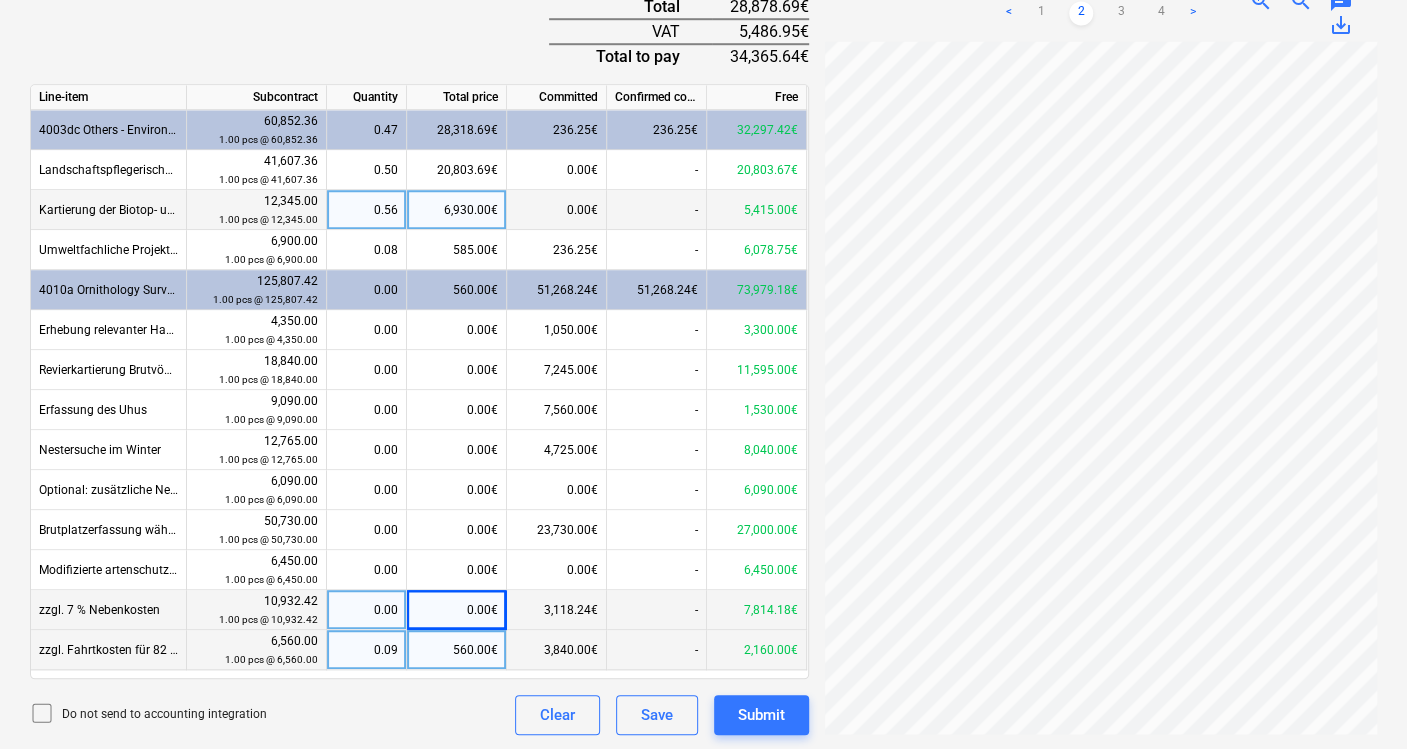 scroll, scrollTop: 0, scrollLeft: 202, axis: horizontal 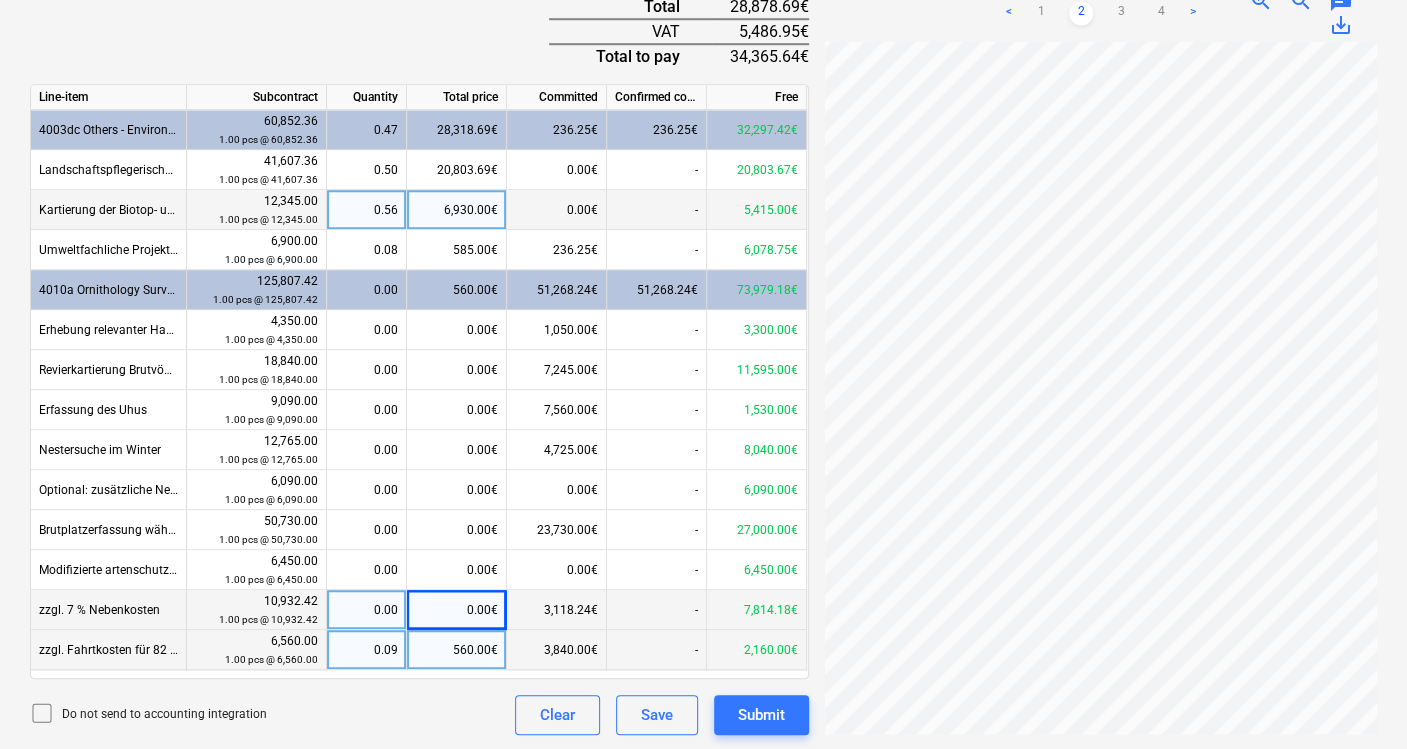 click on "0.00€" at bounding box center [457, 610] 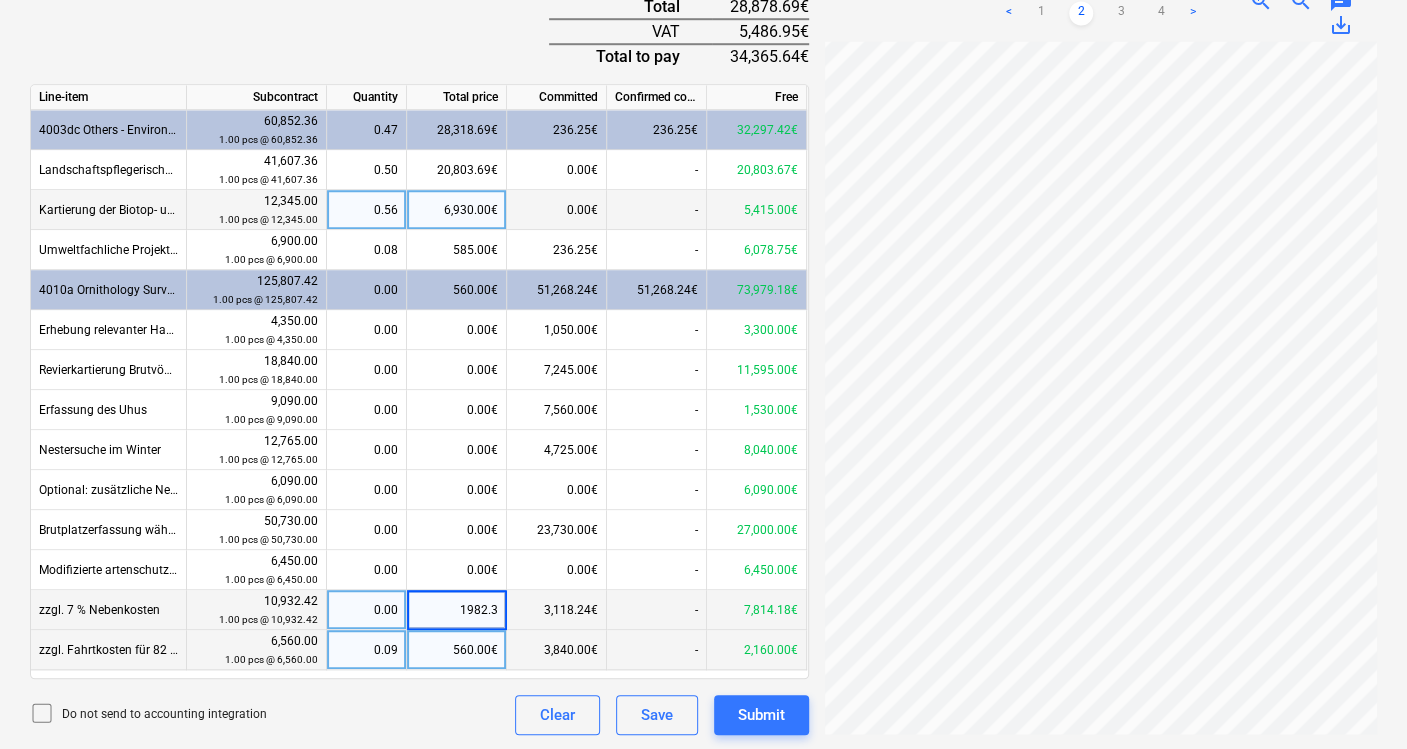type on "1982.31" 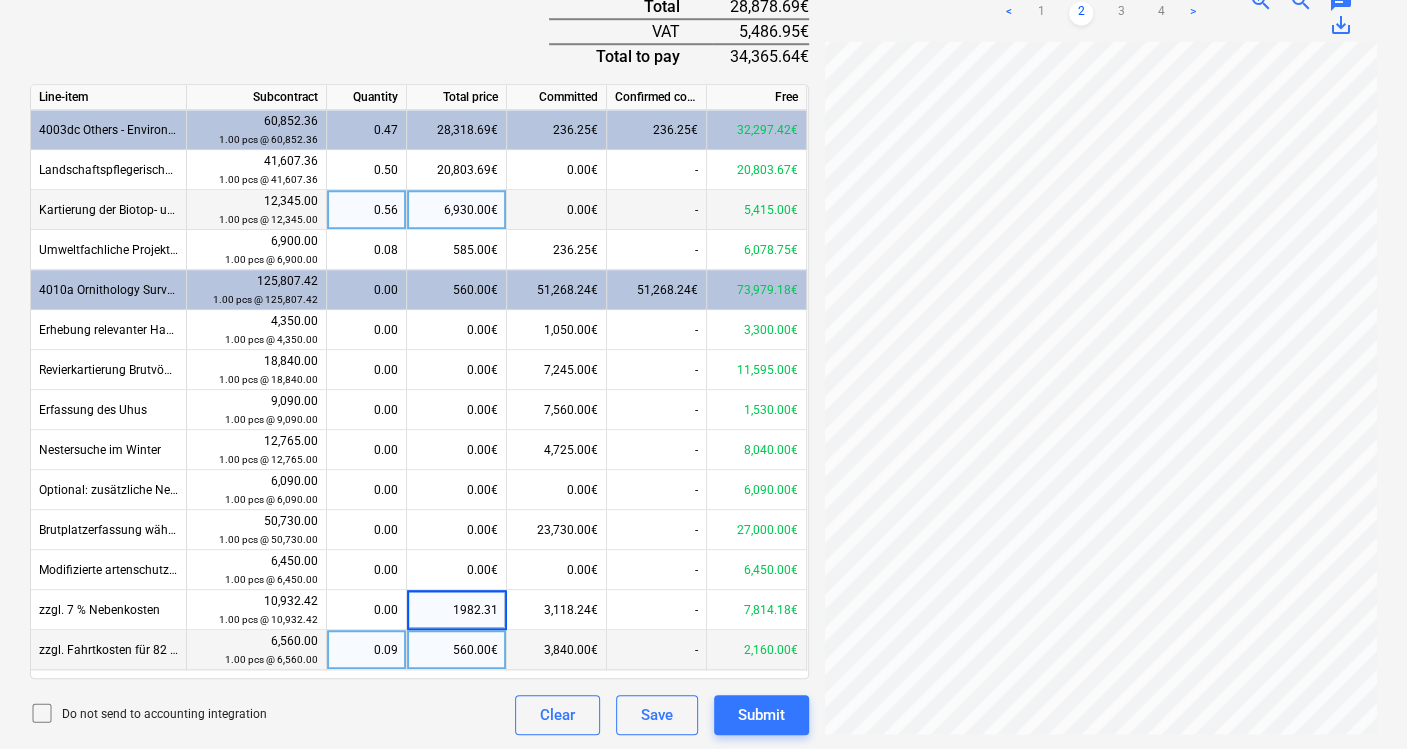 click on "Do not send to accounting integration Clear Save Submit" at bounding box center [419, 715] 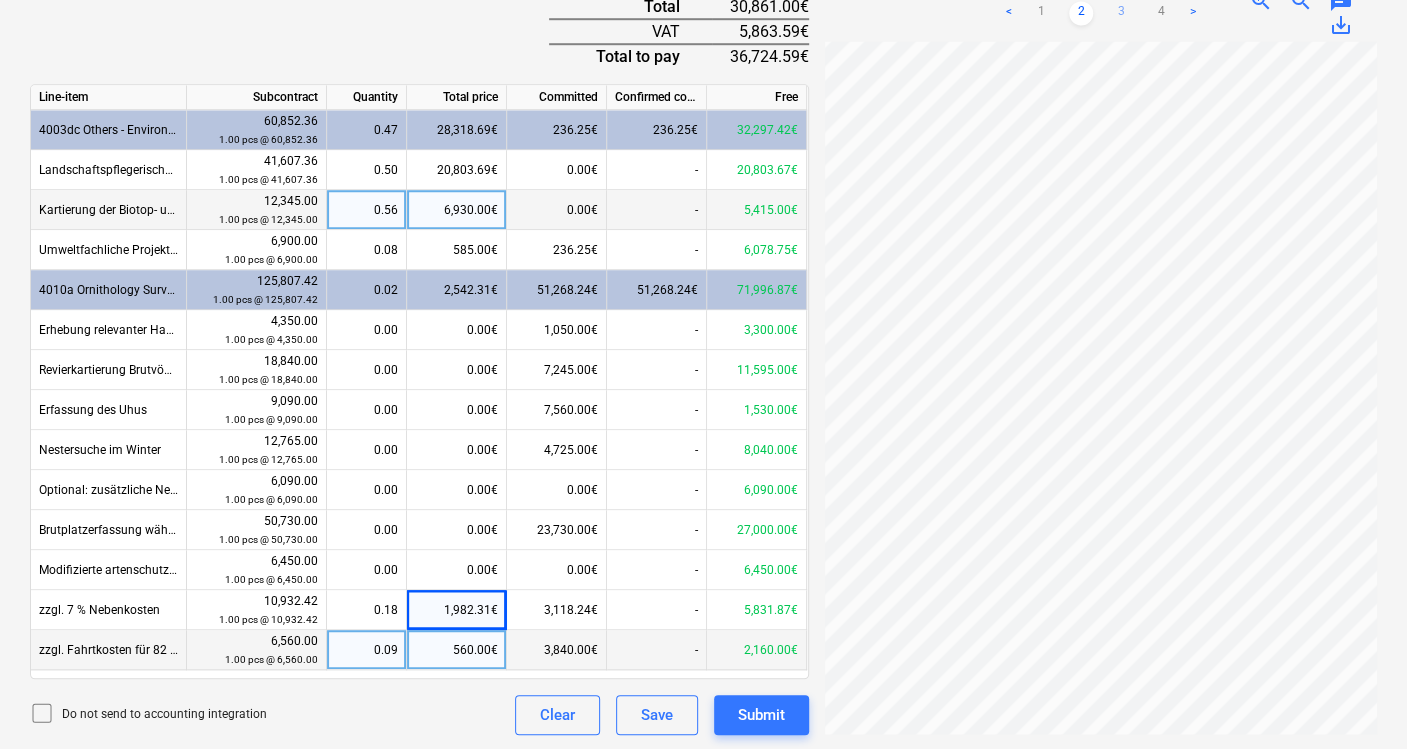 click on "3" at bounding box center (1121, 13) 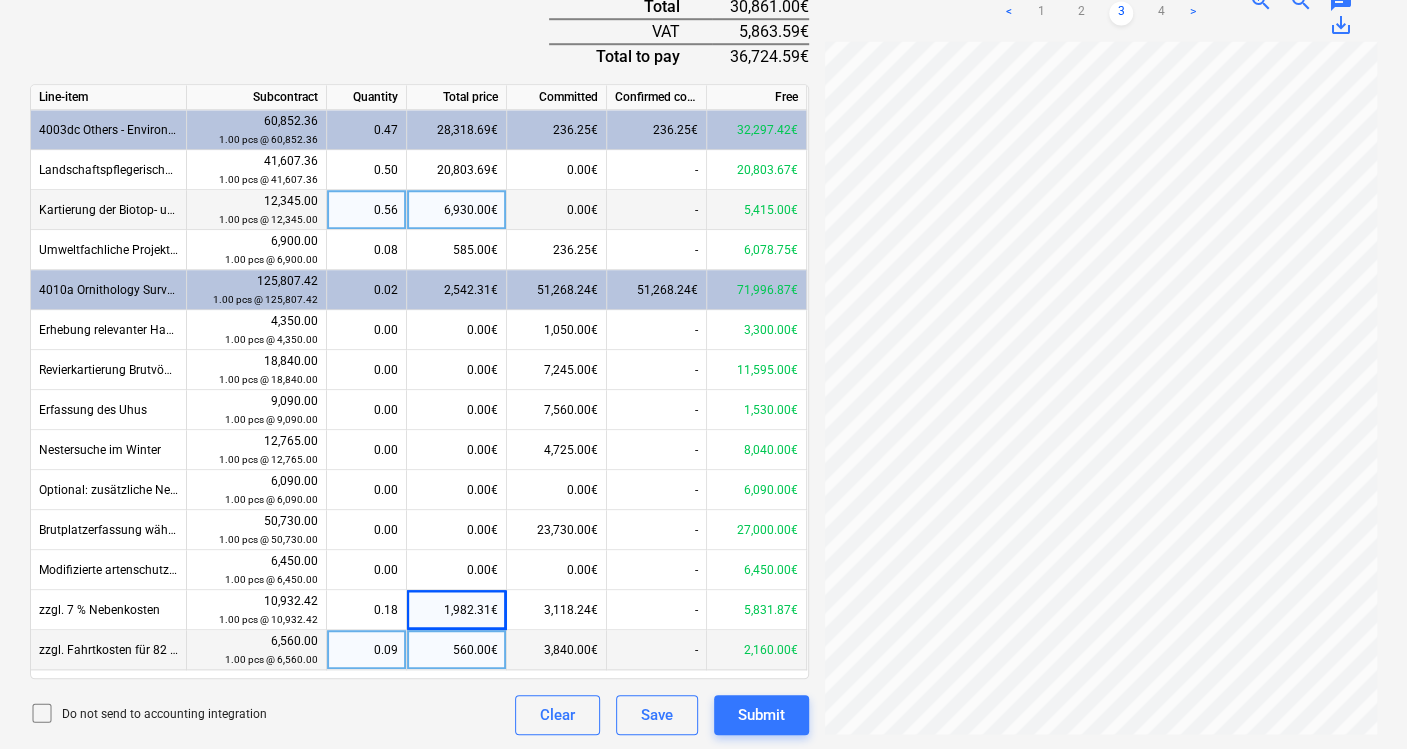 scroll, scrollTop: 0, scrollLeft: 274, axis: horizontal 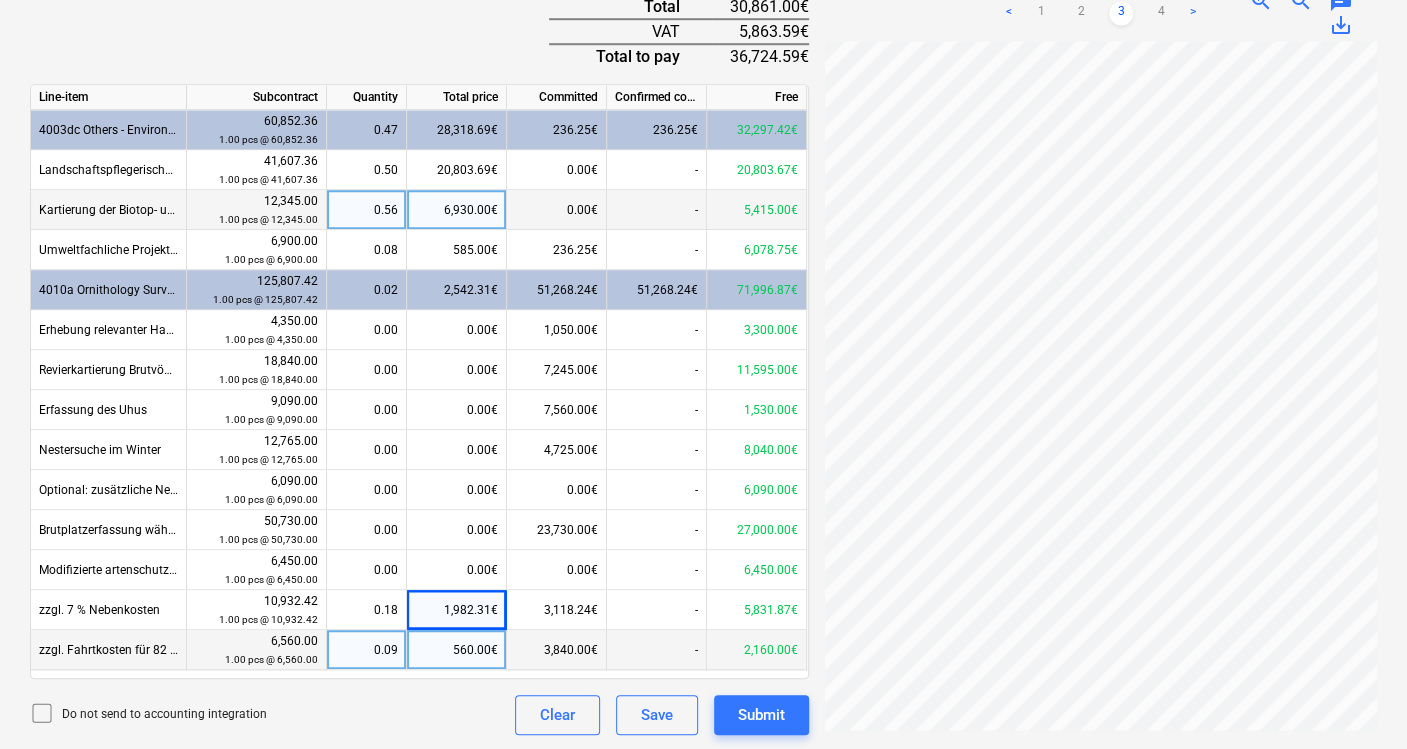drag, startPoint x: 1154, startPoint y: 737, endPoint x: 1042, endPoint y: 735, distance: 112.01785 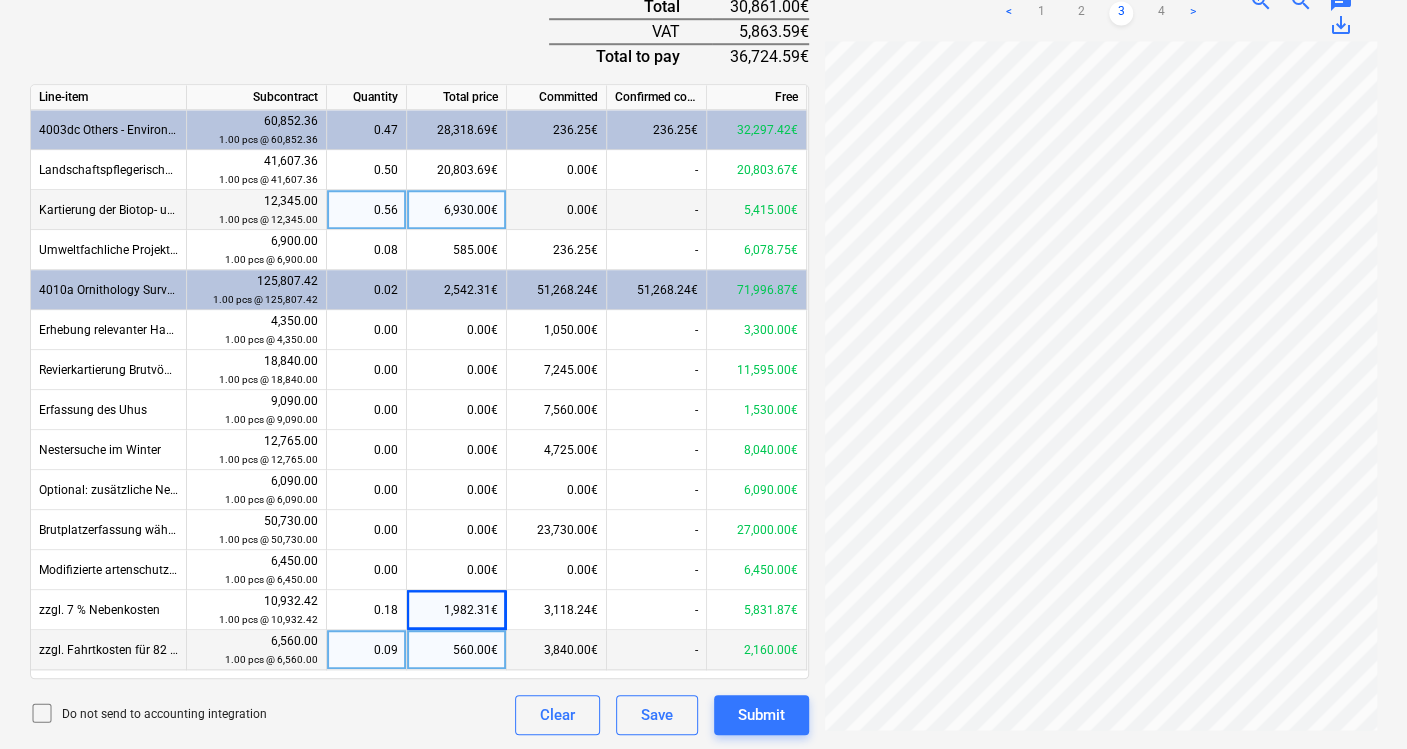 scroll, scrollTop: 65, scrollLeft: 345, axis: both 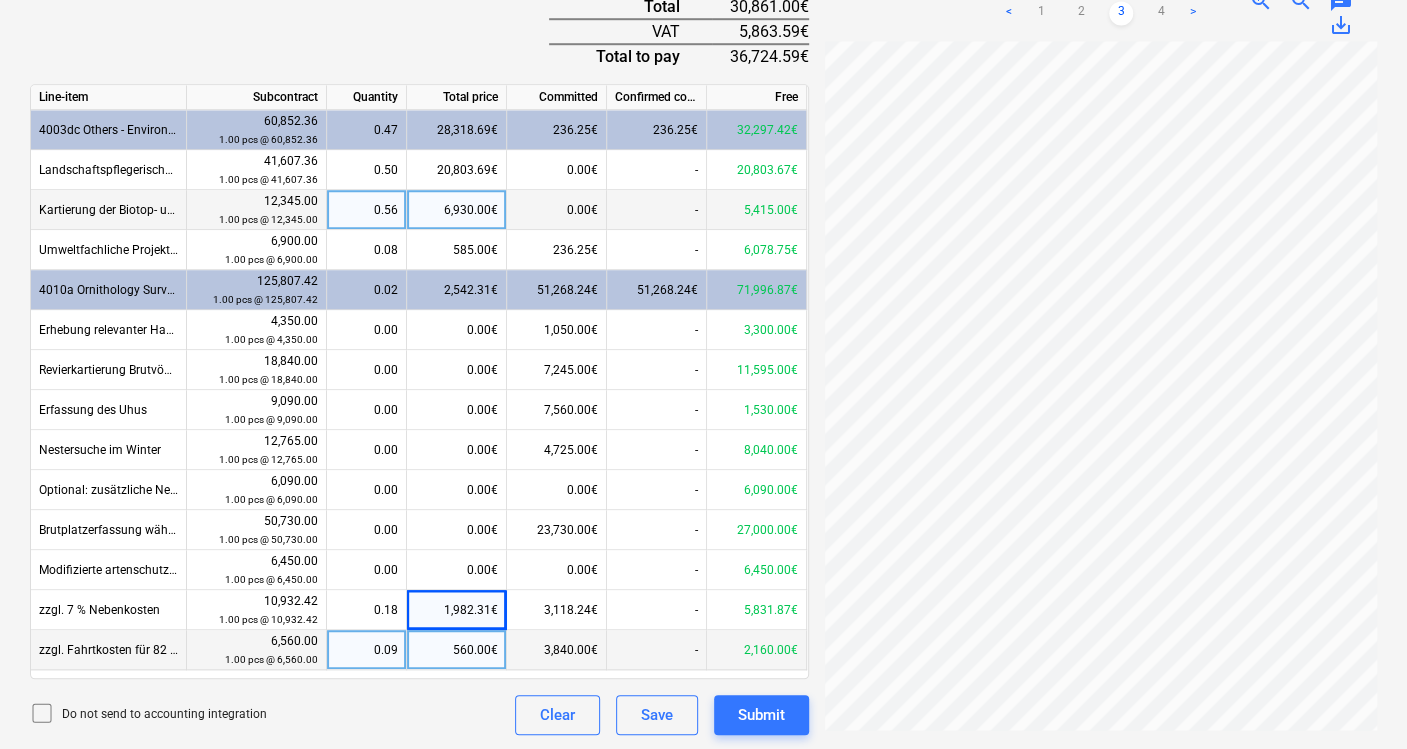drag, startPoint x: 1062, startPoint y: 732, endPoint x: 1265, endPoint y: 745, distance: 203.41583 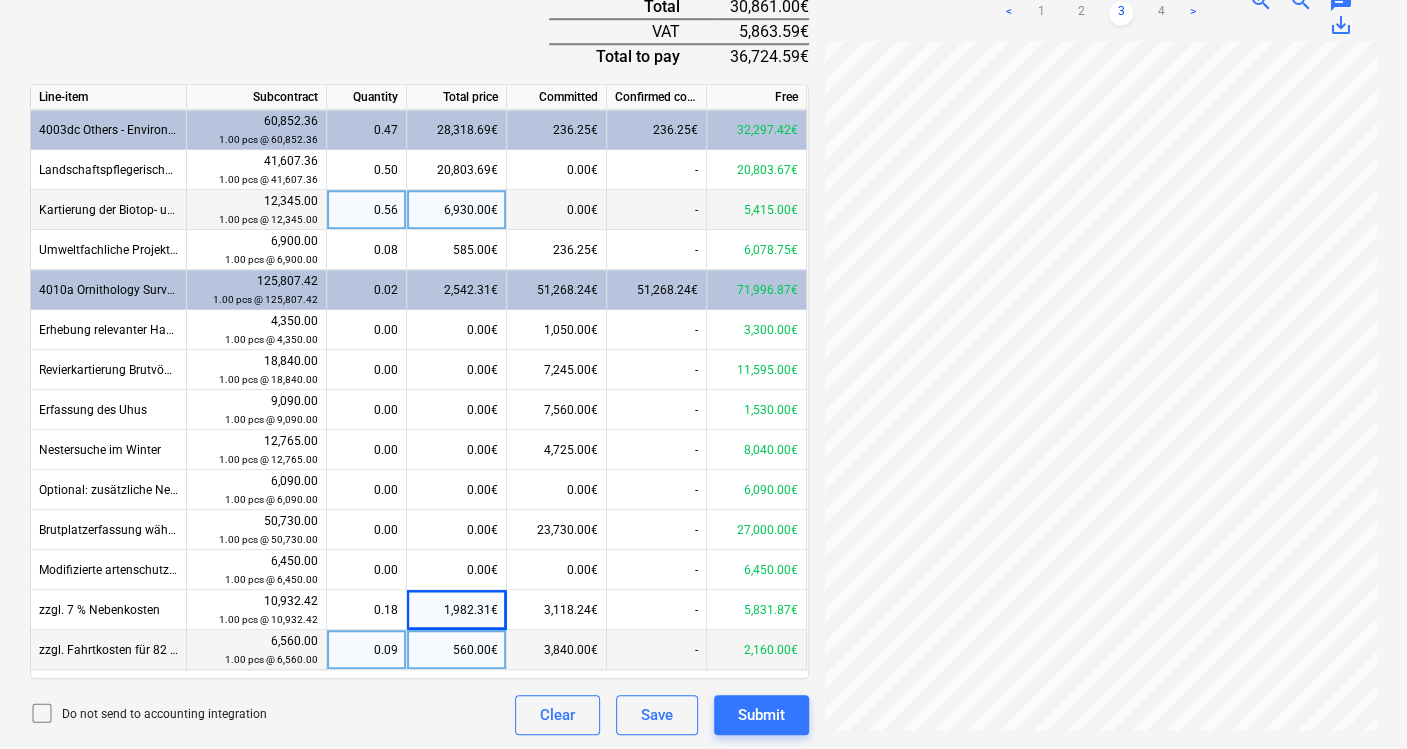 scroll, scrollTop: 65, scrollLeft: 0, axis: vertical 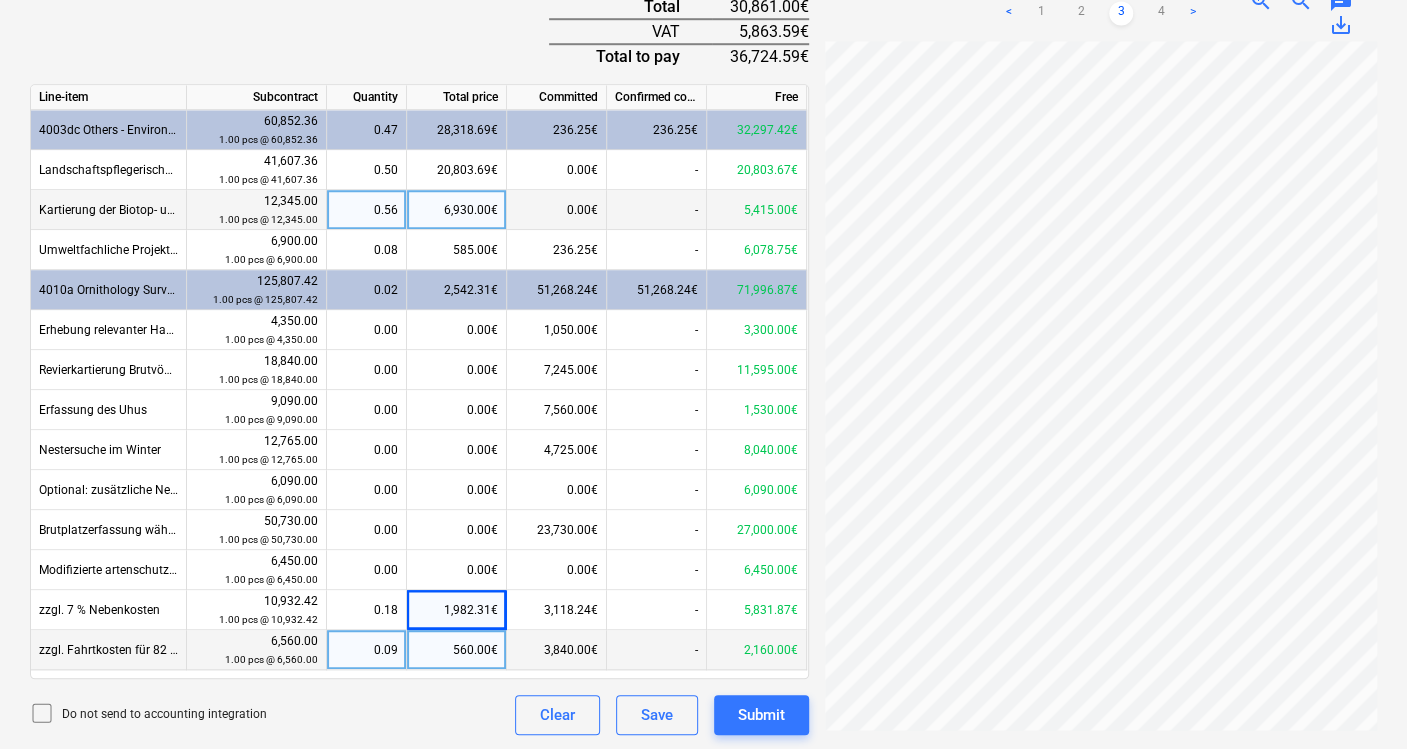 click on "Abschlagsrechn...pdf clear add sort < 1 2 3 4 > zoom_in zoom_out chat 0 save_alt" at bounding box center [1101, 13] 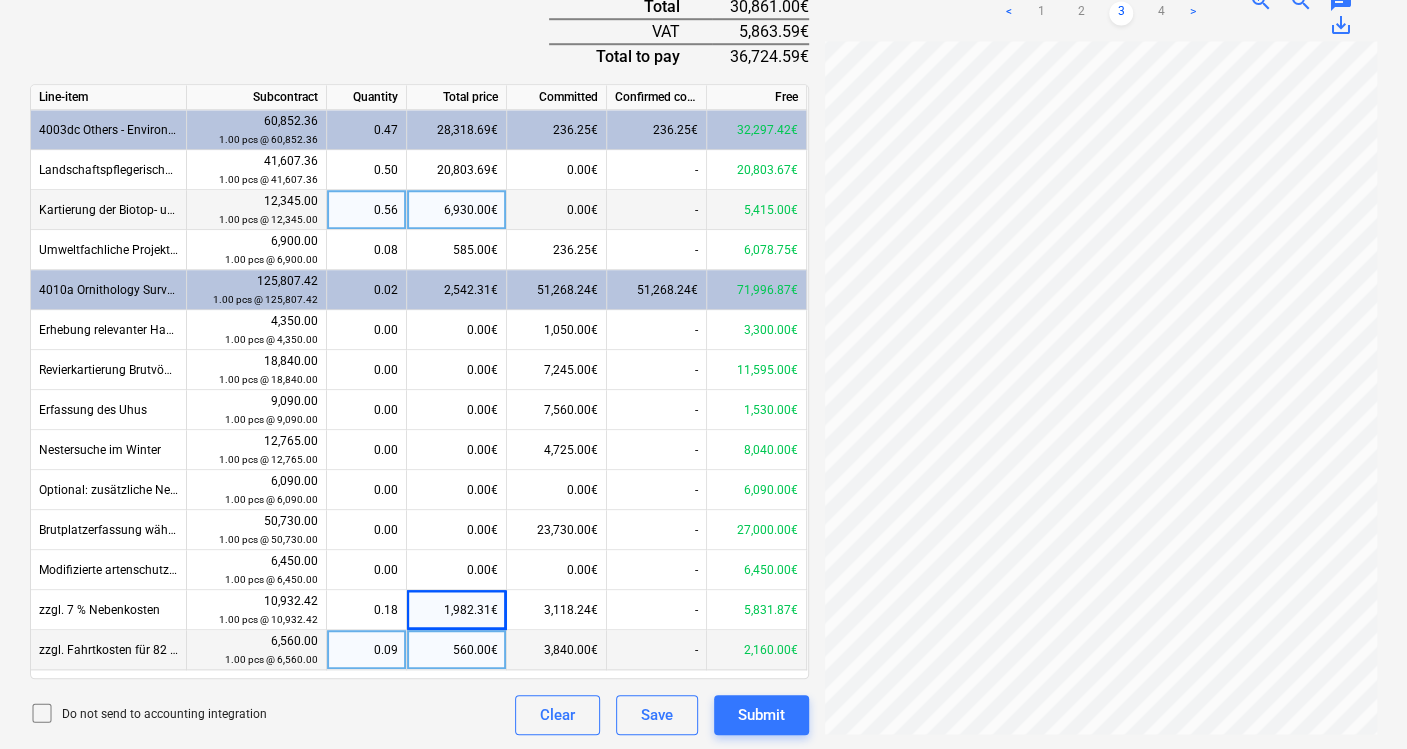 scroll, scrollTop: 0, scrollLeft: 359, axis: horizontal 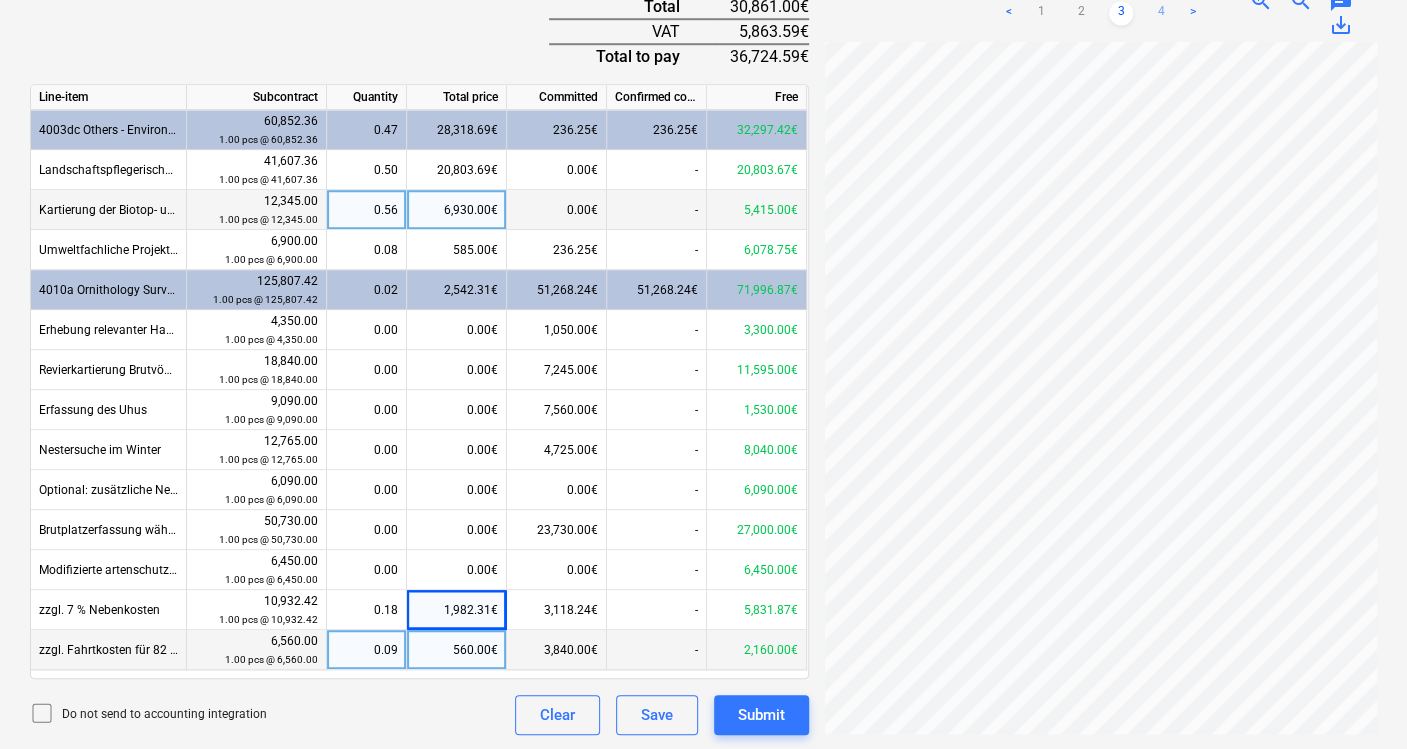 click on "4" at bounding box center (1161, 13) 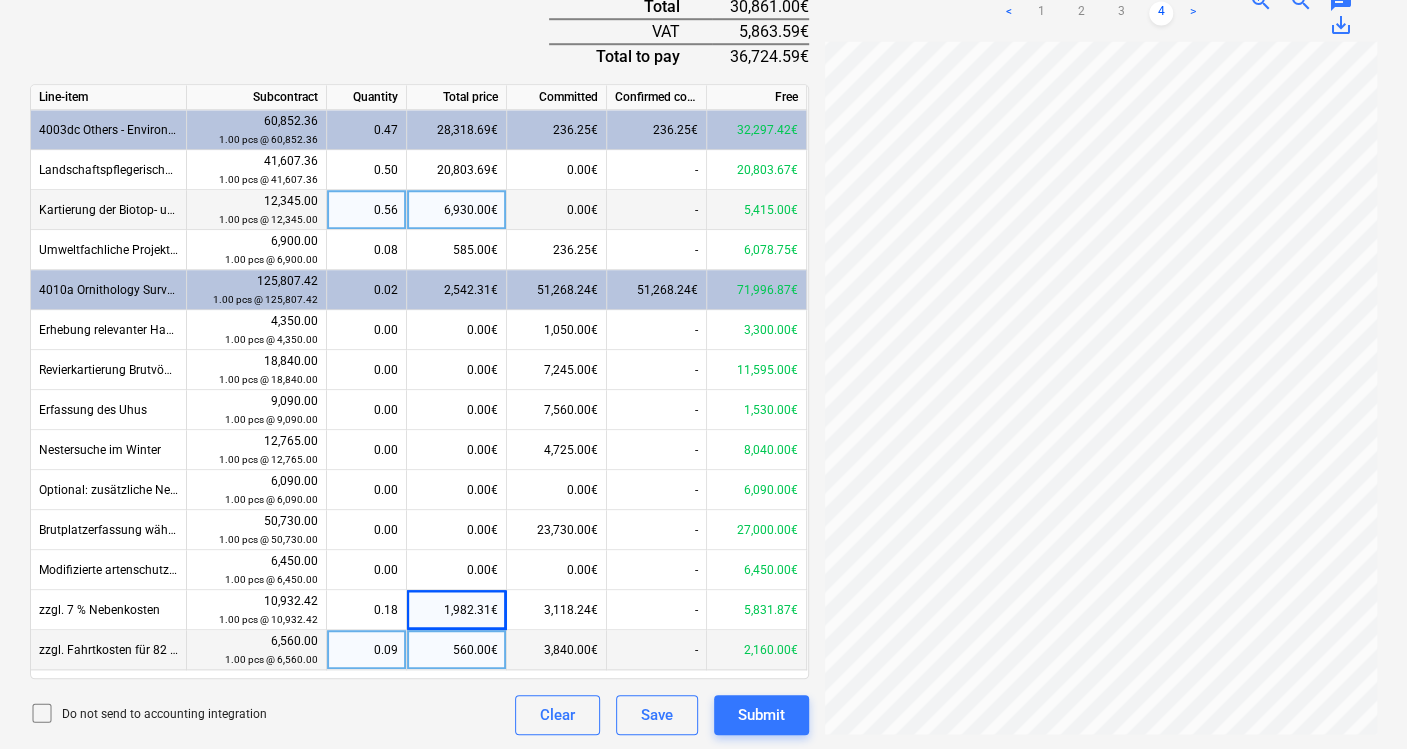 drag, startPoint x: 1084, startPoint y: 734, endPoint x: 1025, endPoint y: 728, distance: 59.3043 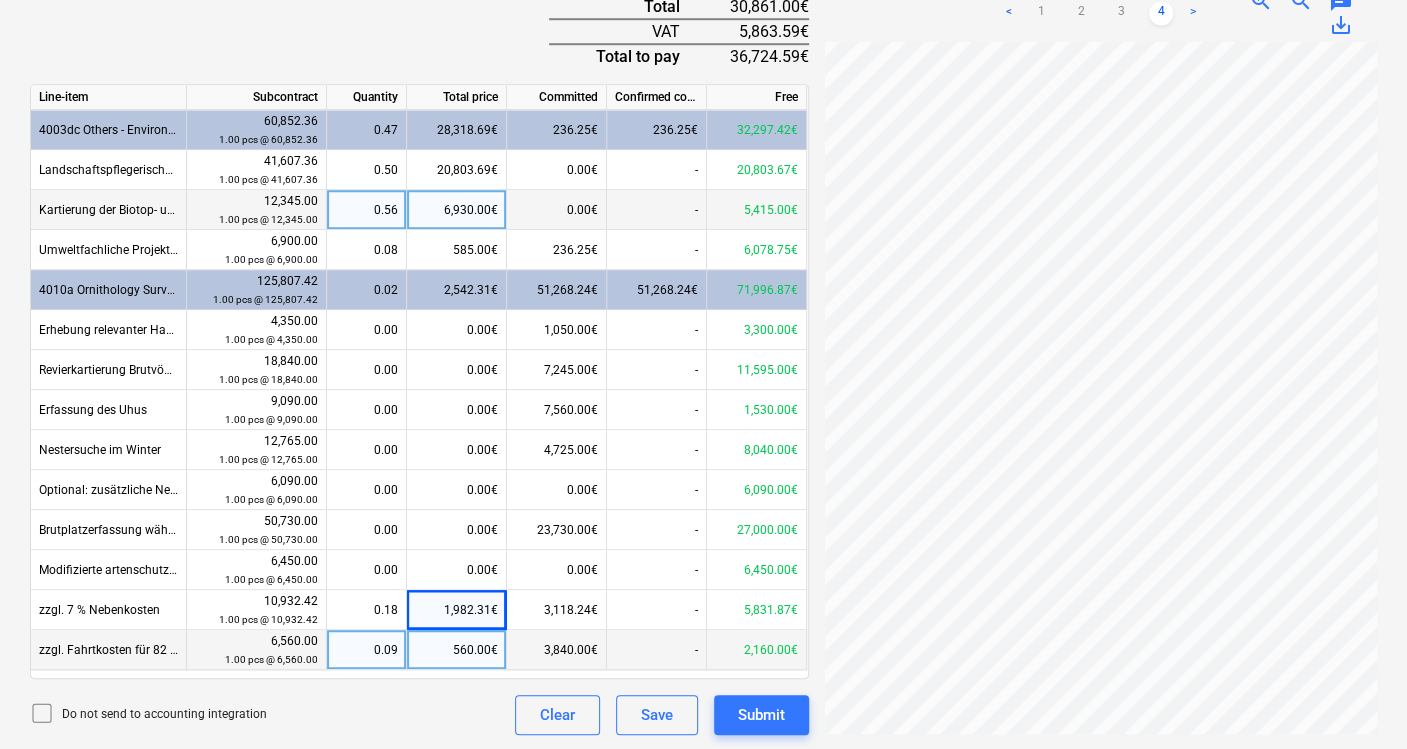 scroll, scrollTop: 0, scrollLeft: 511, axis: horizontal 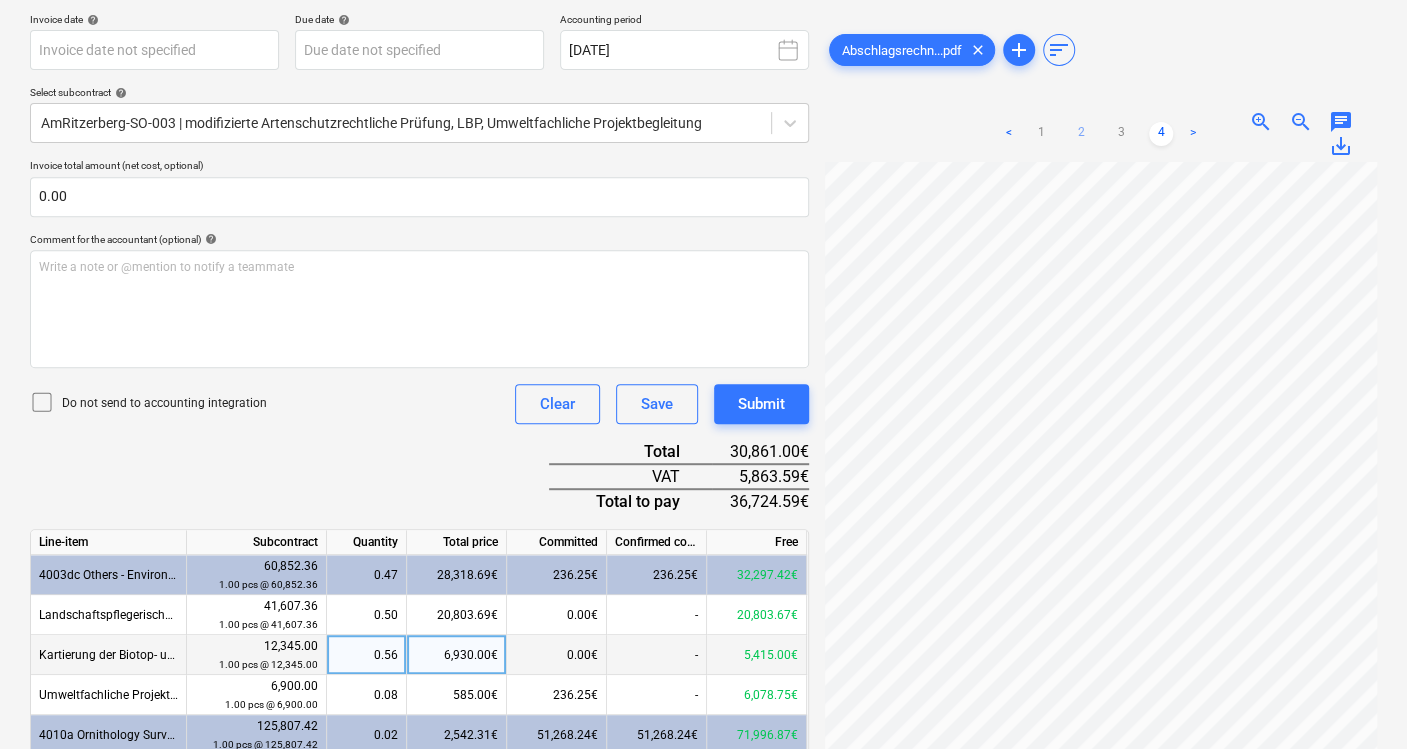 click on "2" at bounding box center (1081, 134) 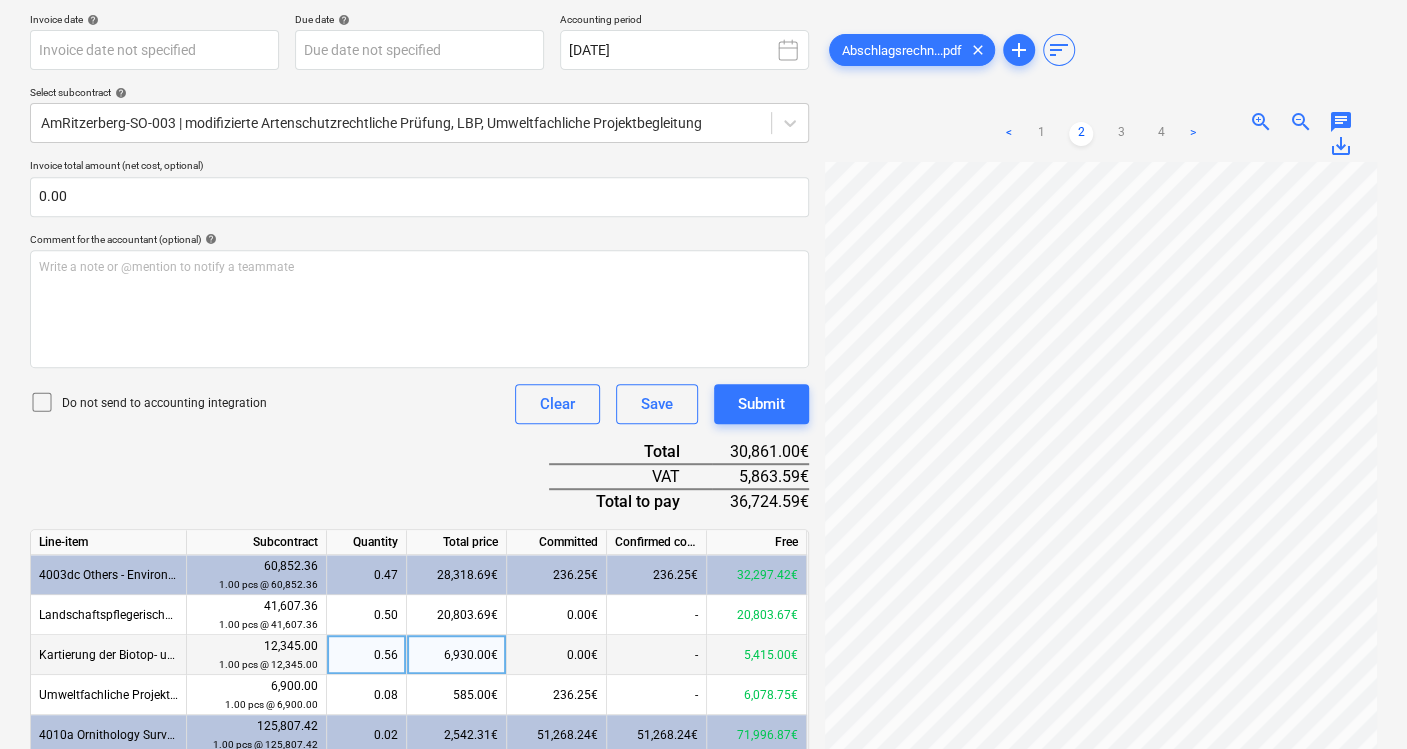 scroll, scrollTop: 61, scrollLeft: 202, axis: both 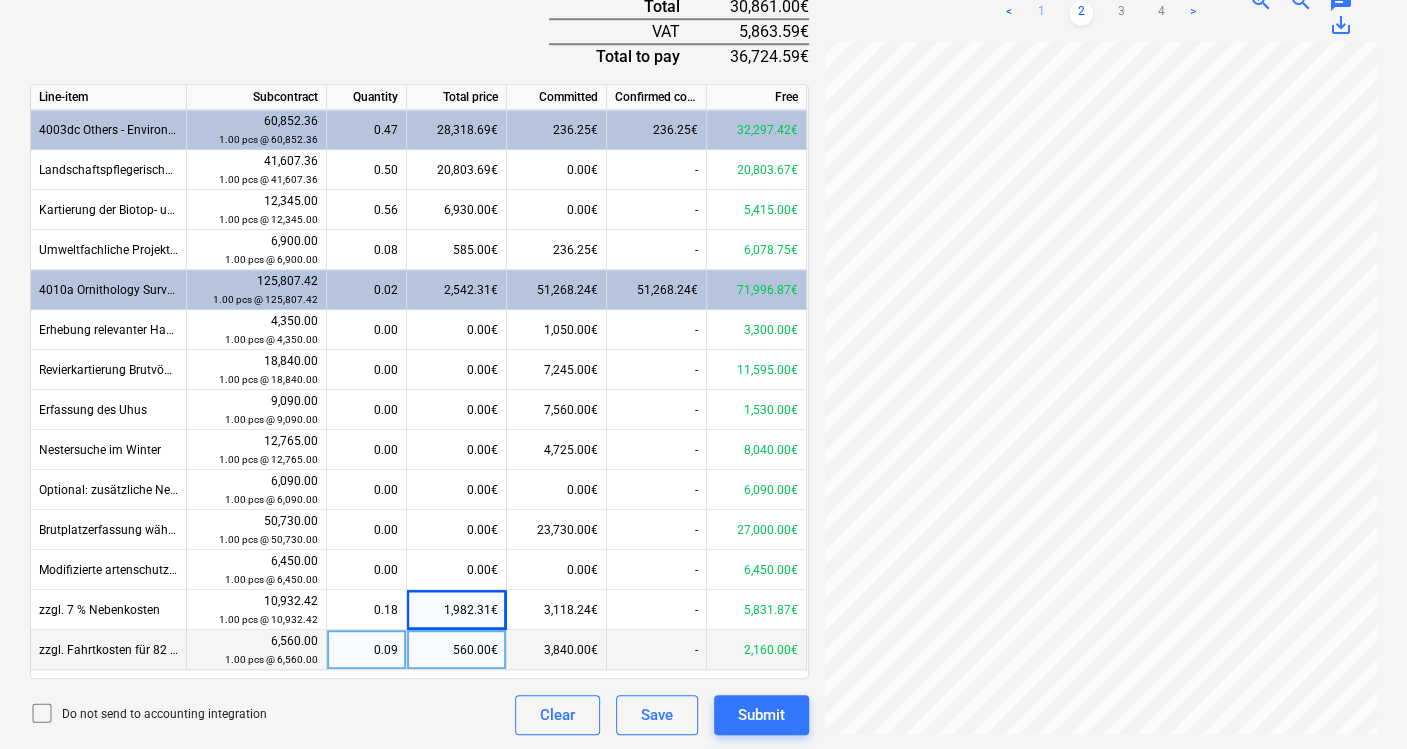 click on "1" at bounding box center (1041, 13) 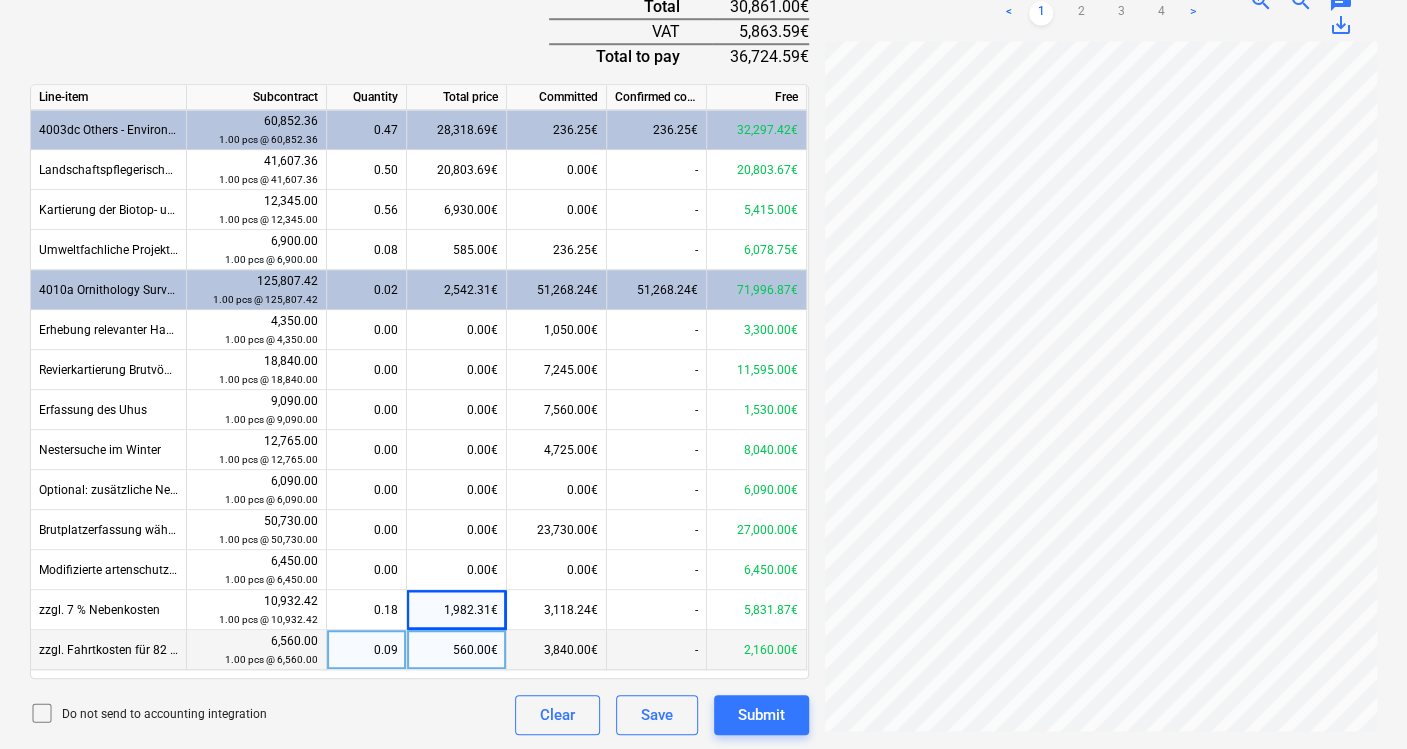 scroll, scrollTop: 362, scrollLeft: 163, axis: both 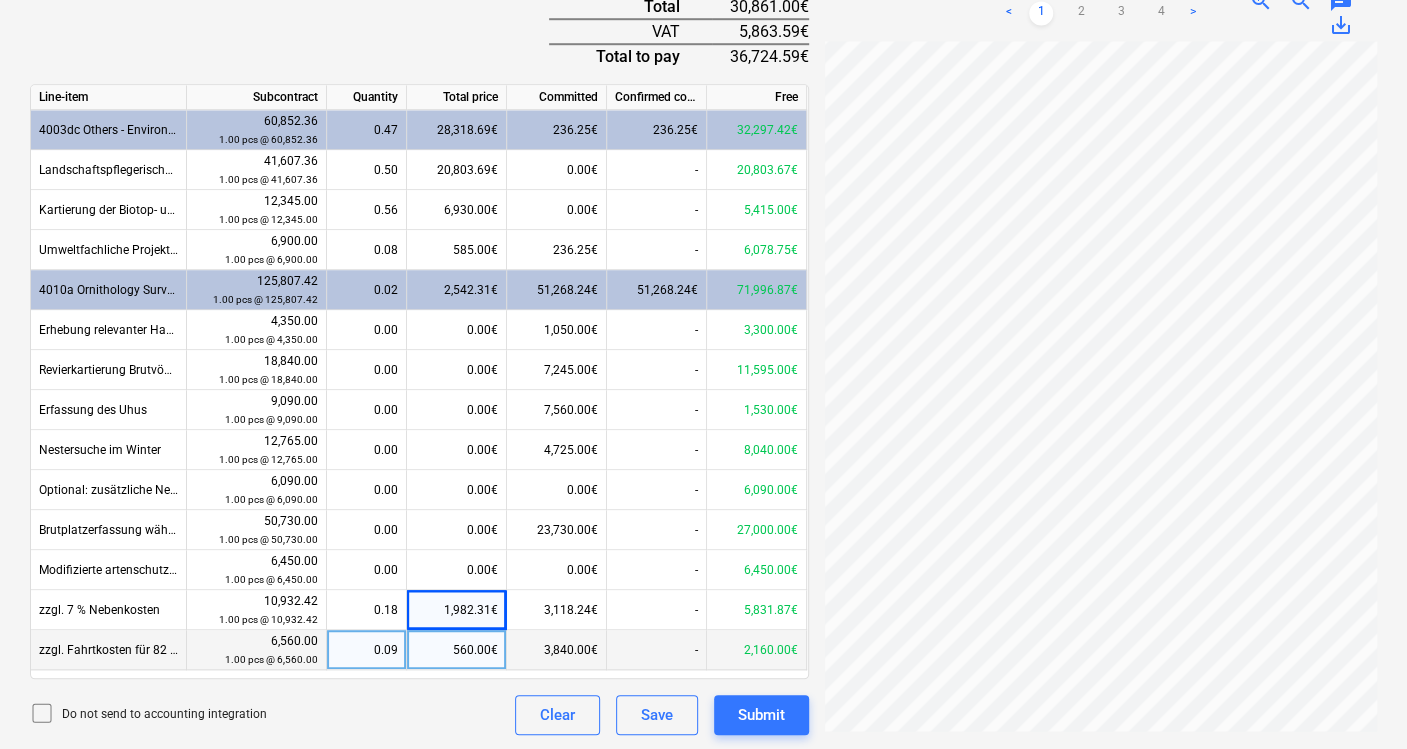 click on "2,542.31€" at bounding box center [457, 290] 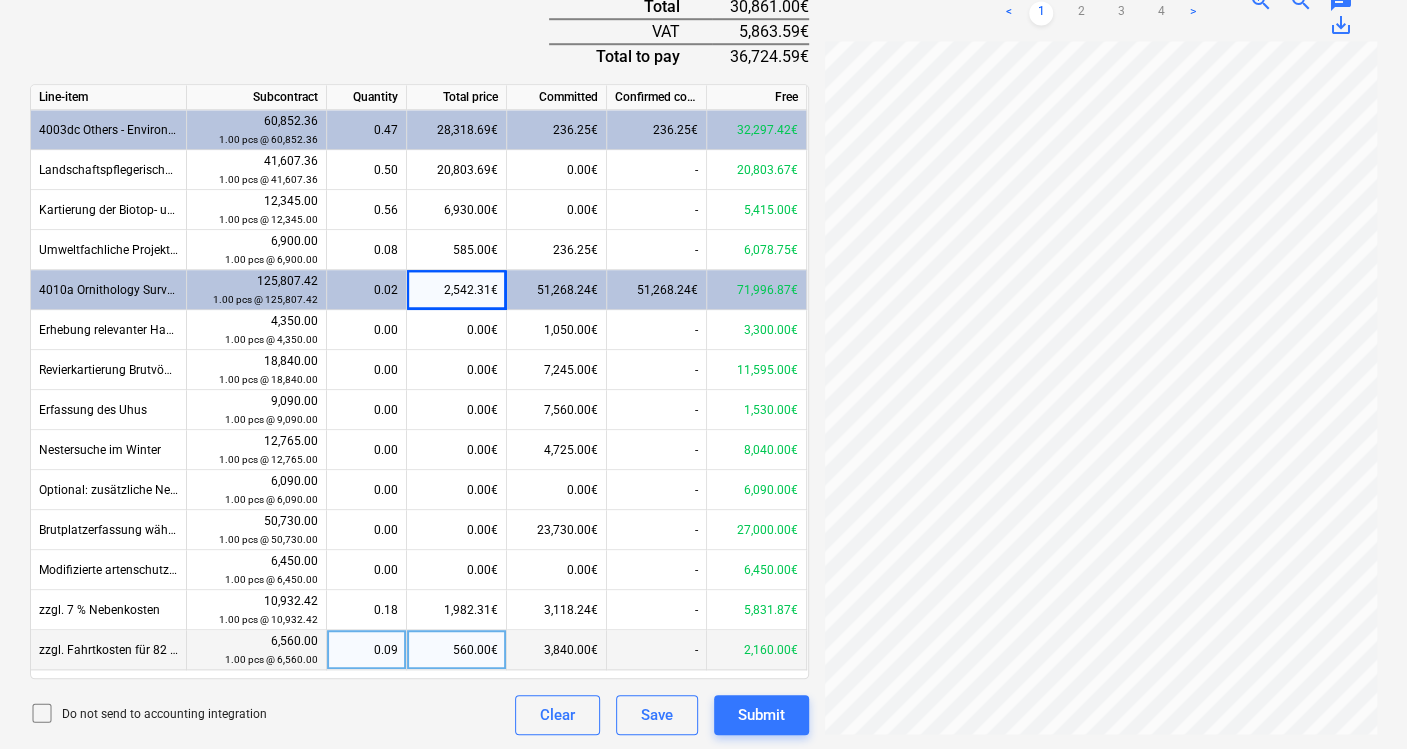 scroll, scrollTop: 0, scrollLeft: 162, axis: horizontal 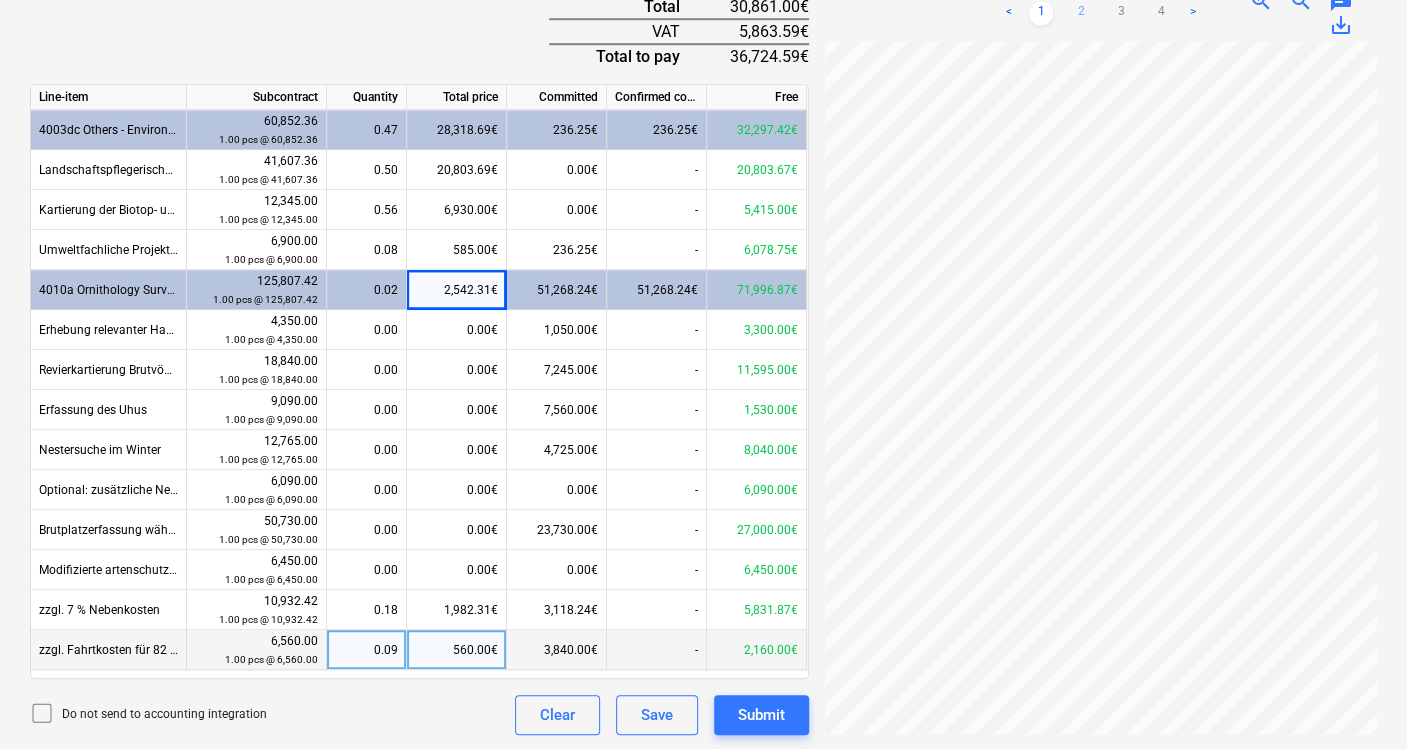 click on "2" at bounding box center [1081, 13] 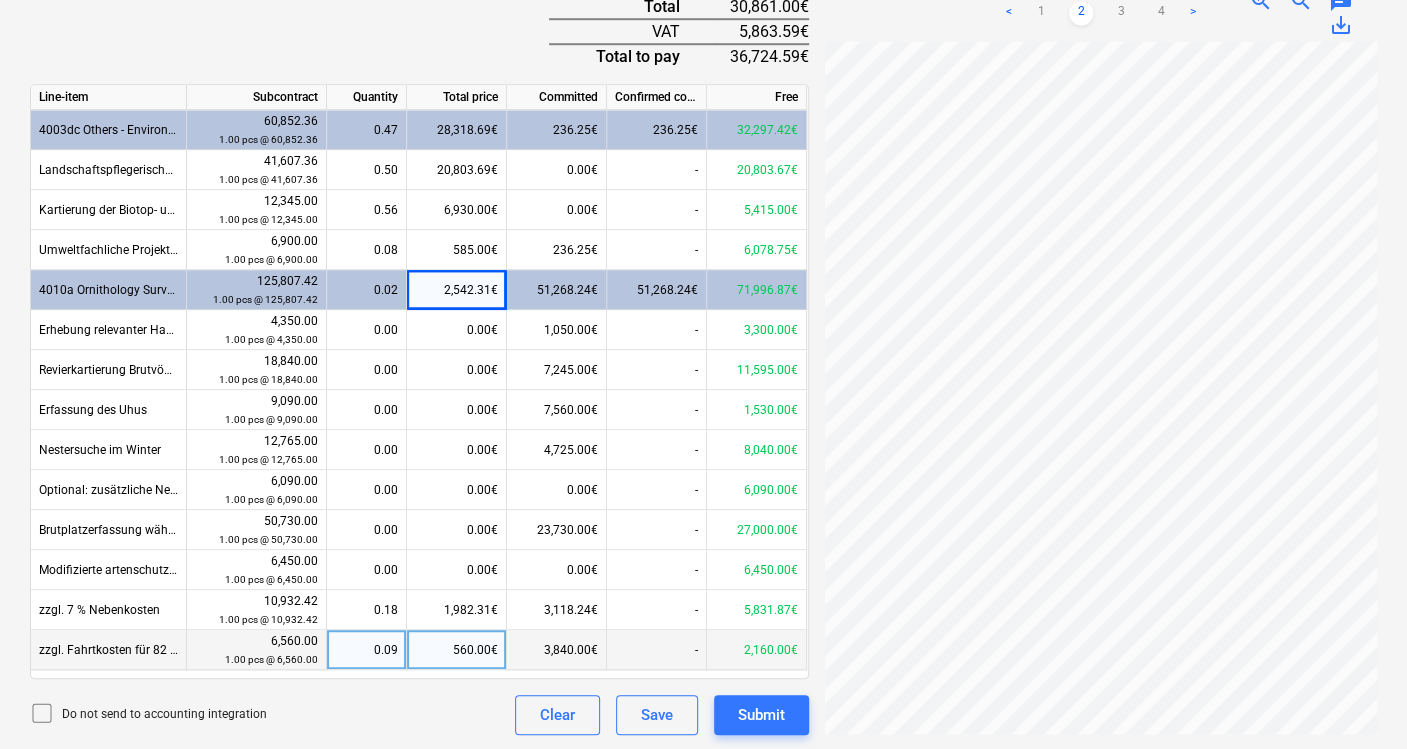 scroll, scrollTop: 0, scrollLeft: 166, axis: horizontal 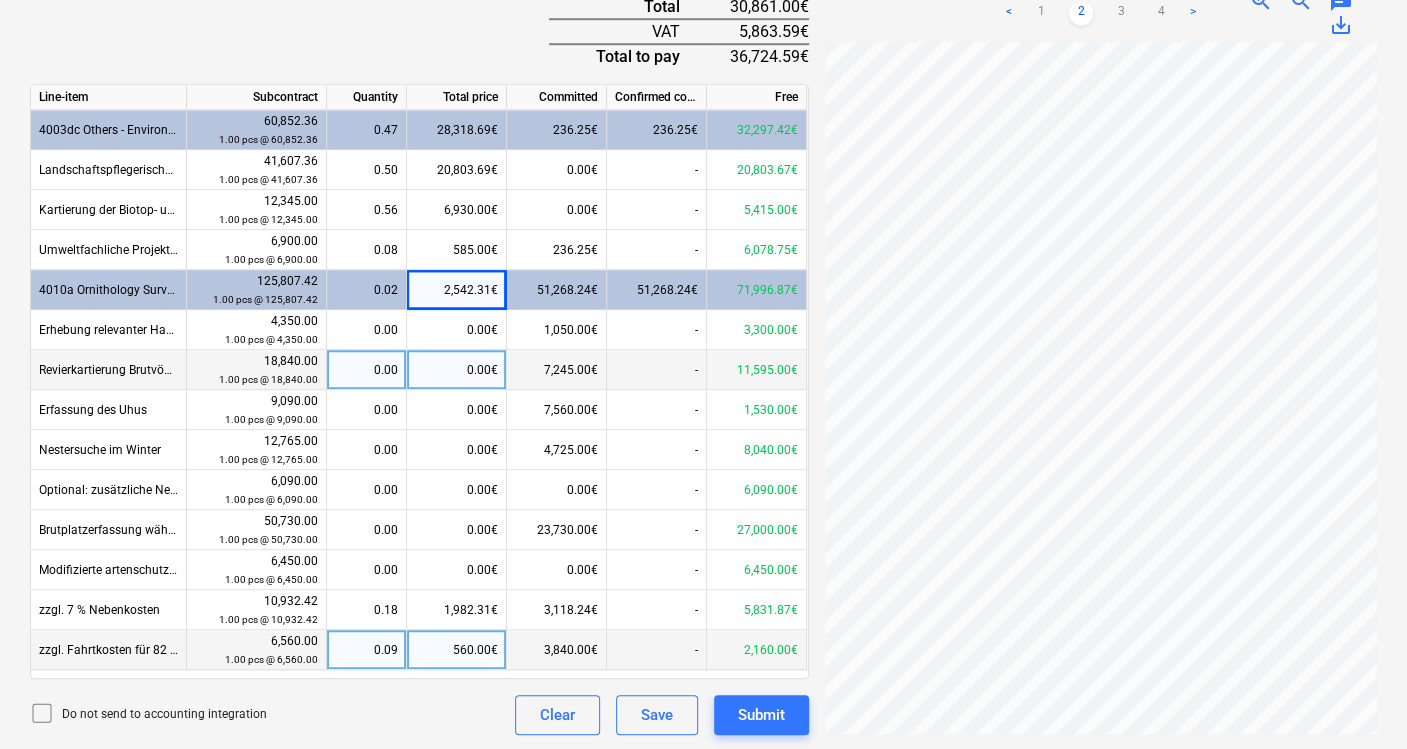 click on "0.00€" at bounding box center (457, 370) 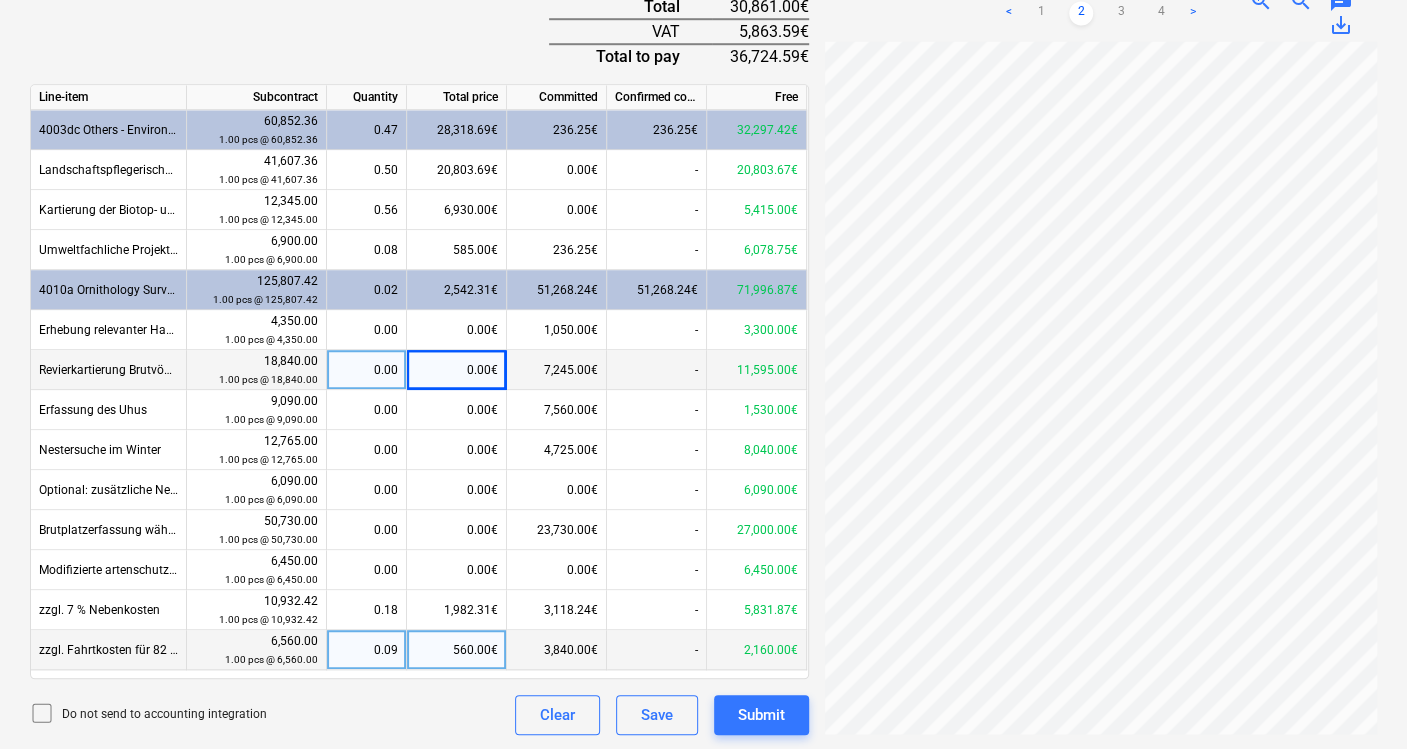 scroll, scrollTop: 0, scrollLeft: 0, axis: both 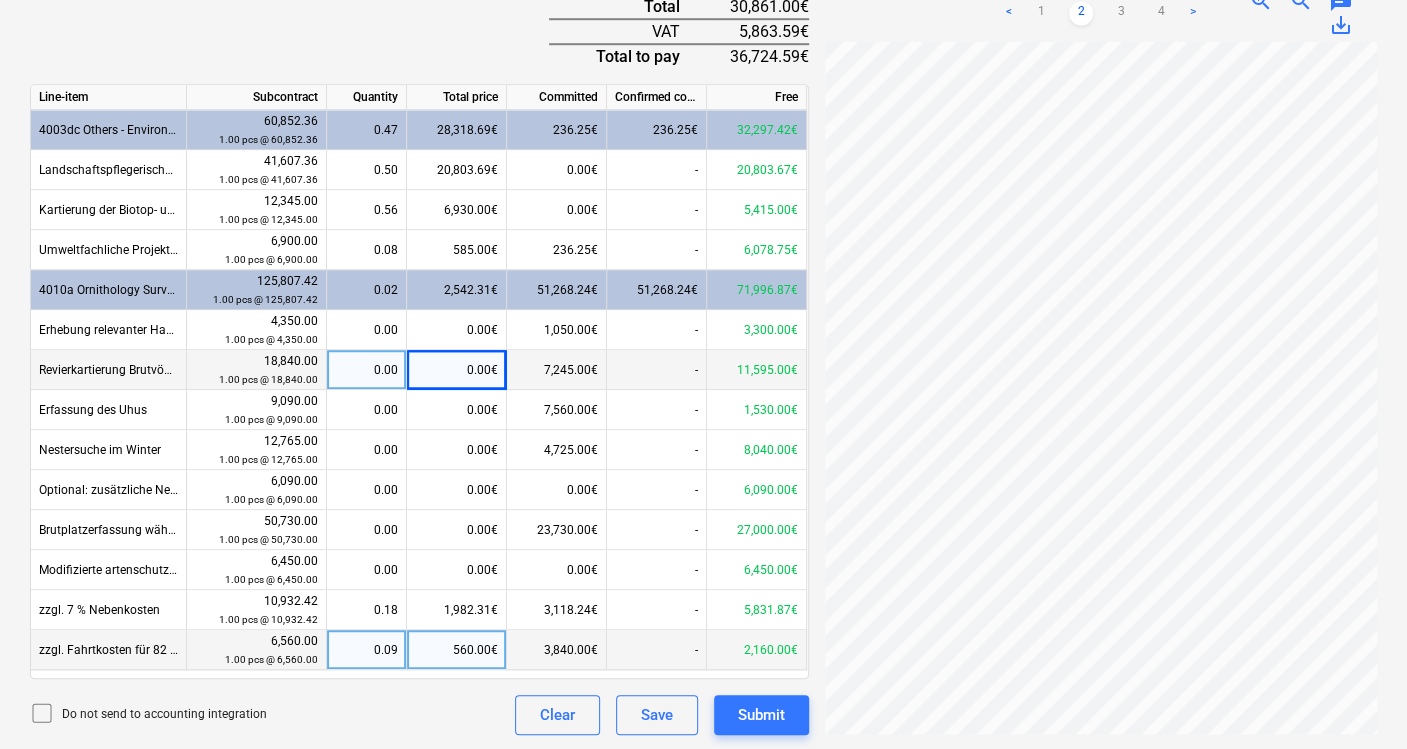 click on "Create new document Select company [PERSON_NAME]- und Umweltplanung GmbH   Add new company Select document type help Invoice for a subcontract Document name help Abschlagsrechnung_3AR_Anuva_[DATE].pdf Invoice number  (optional) help Invoice date help Press the down arrow key to interact with the calendar and
select a date. Press the question mark key to get the keyboard shortcuts for changing dates. Due date help Press the down arrow key to interact with the calendar and
select a date. Press the question mark key to get the keyboard shortcuts for changing dates. Accounting period [DATE] Select subcontract help AmRitzerberg-SO-003 | modifizierte Artenschutzrechtliche Prüfung, LBP, Umweltfachliche Projektbegleitung Invoice total amount (net cost, optional) 0.00 Comment for the accountant (optional) help Write a note or @mention to notify a teammate ﻿ Do not send to accounting integration Clear Save Submit Total 30,861.00€ VAT 5,863.59€ Total to pay 36,724.59€ Line-item Subcontract Quantity Free" at bounding box center (703, 13) 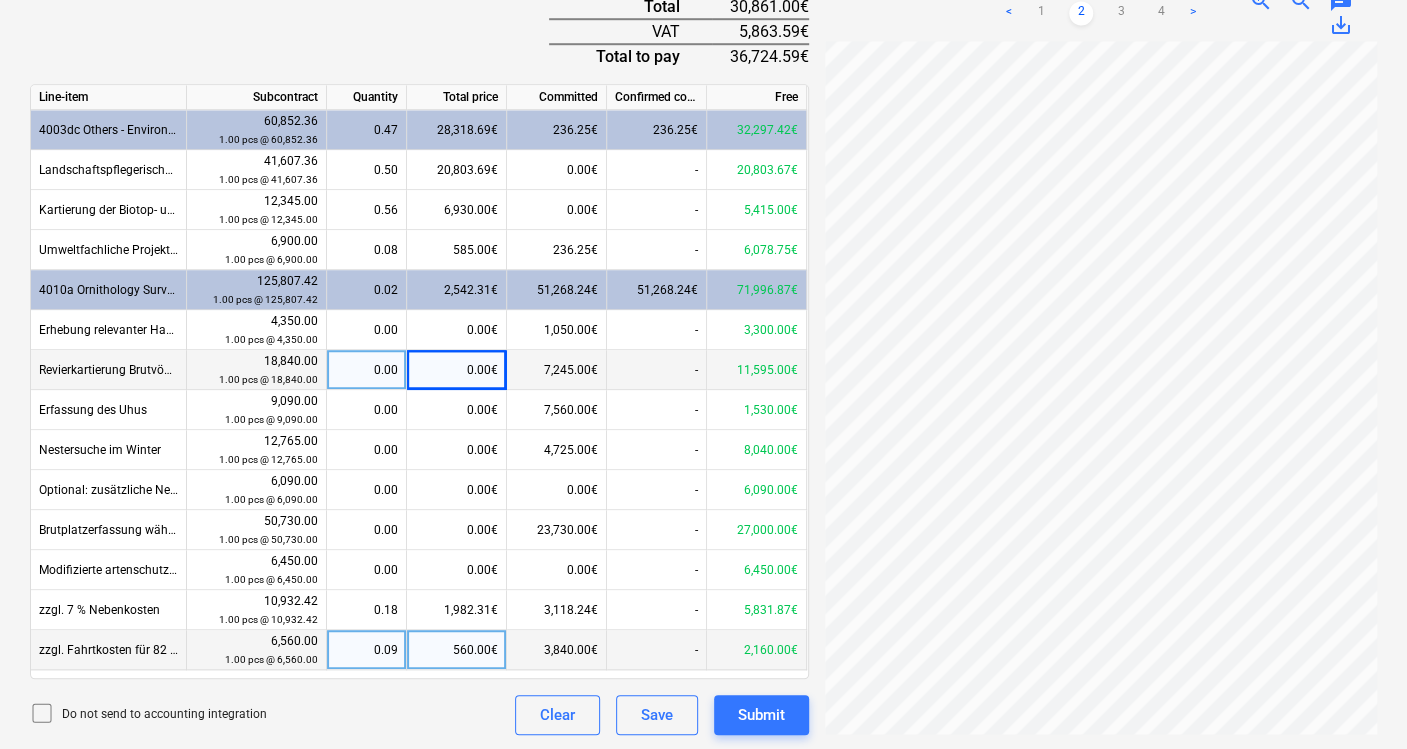 scroll, scrollTop: 0, scrollLeft: 0, axis: both 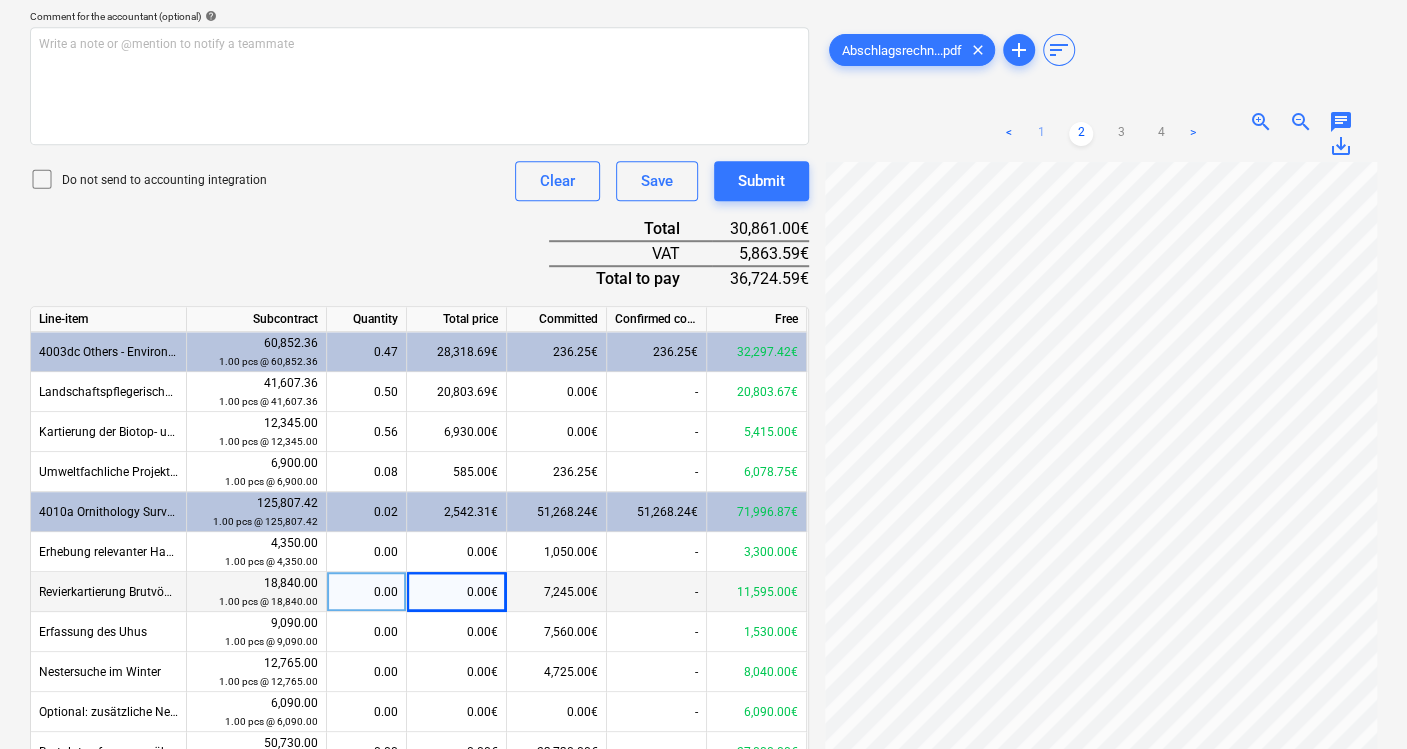click on "1" at bounding box center (1041, 134) 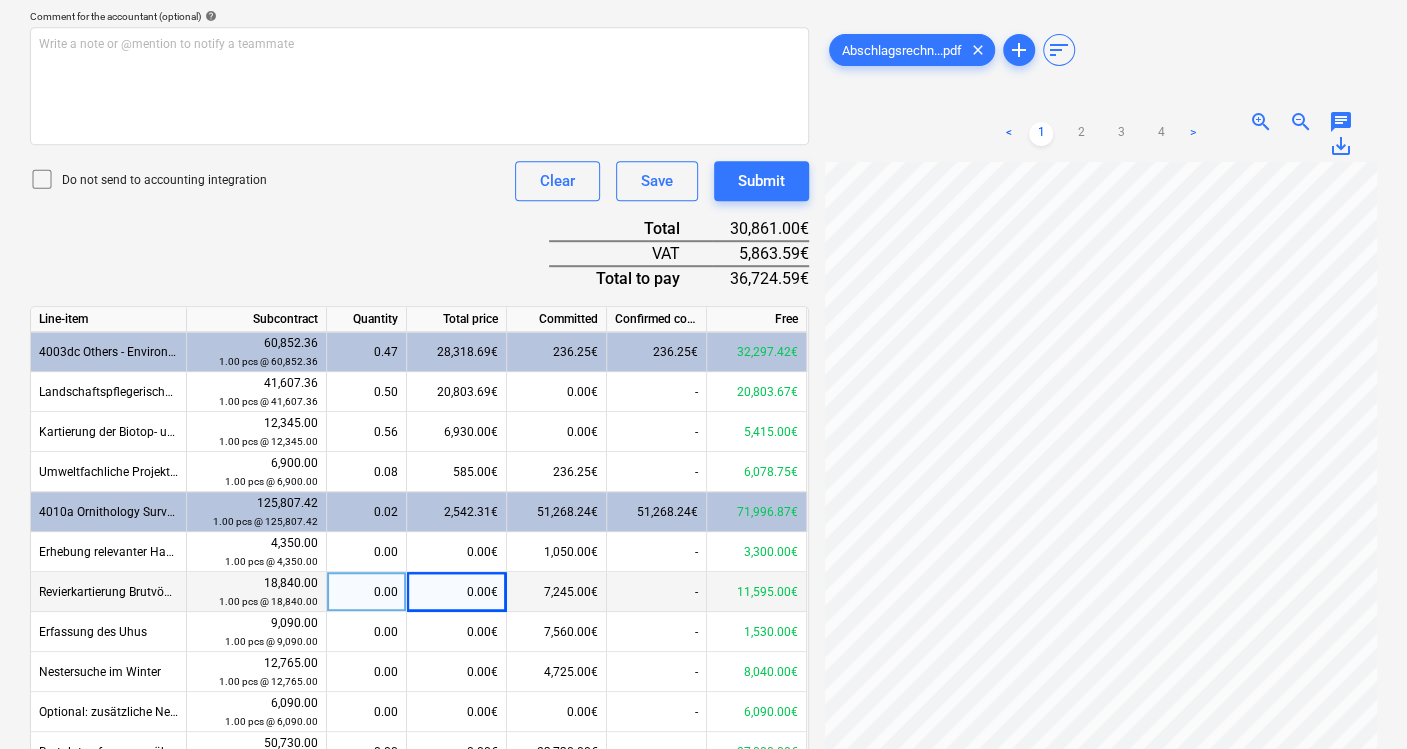 scroll, scrollTop: 374, scrollLeft: 120, axis: both 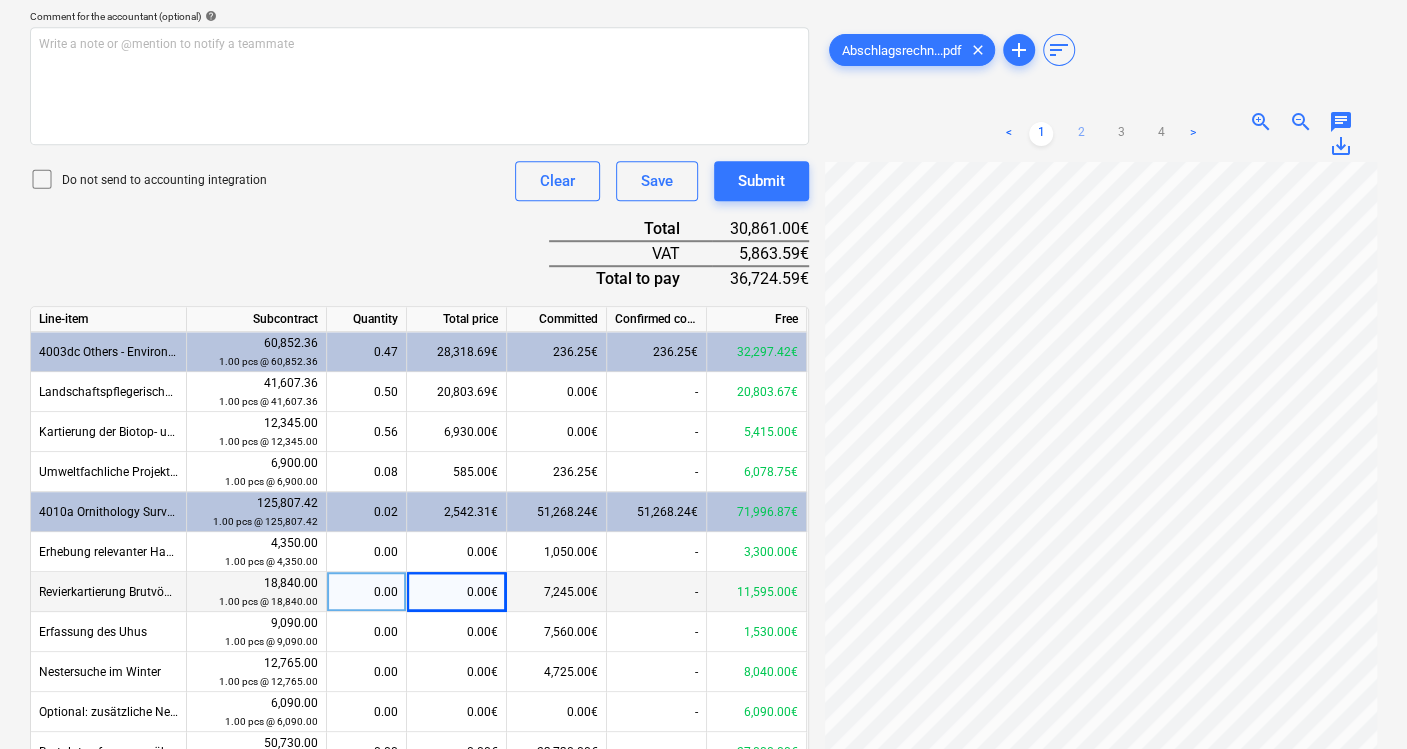 click on "2" at bounding box center [1081, 134] 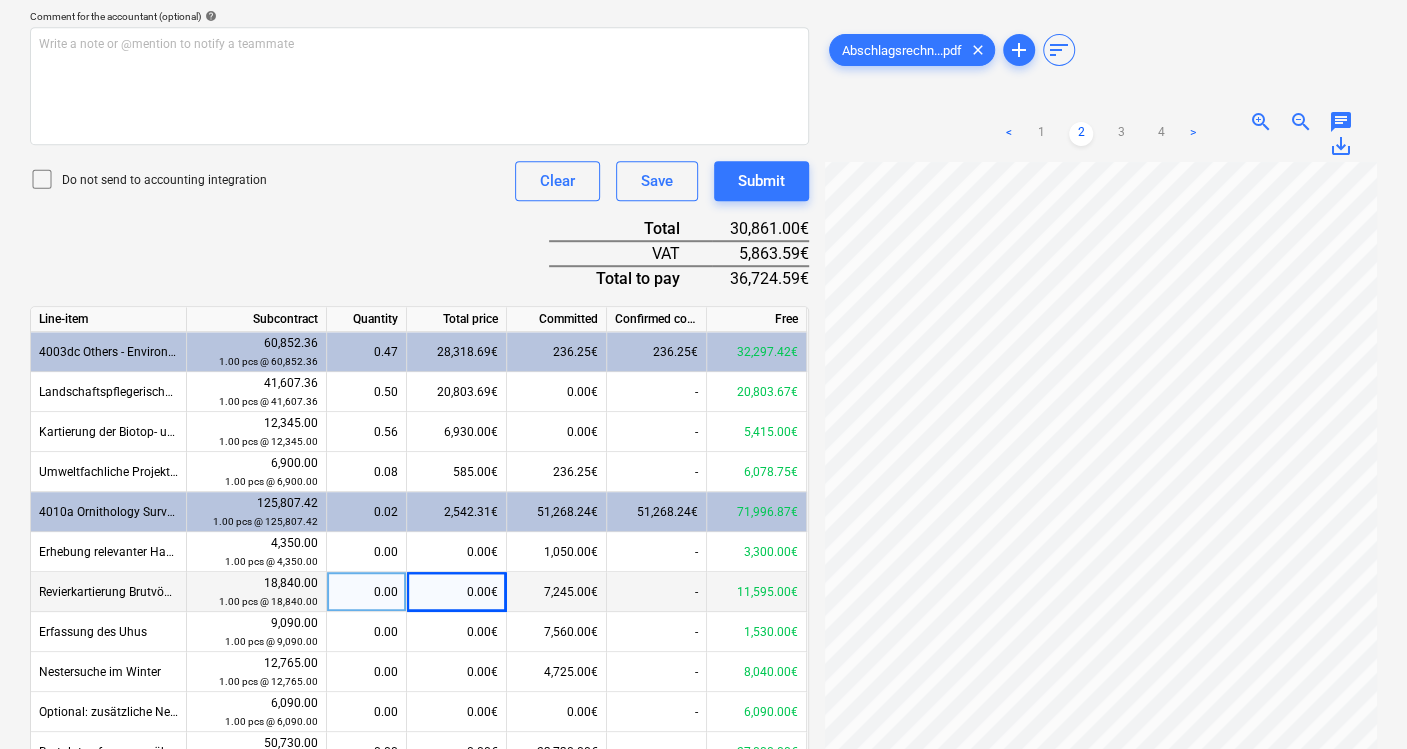 scroll, scrollTop: 373, scrollLeft: 202, axis: both 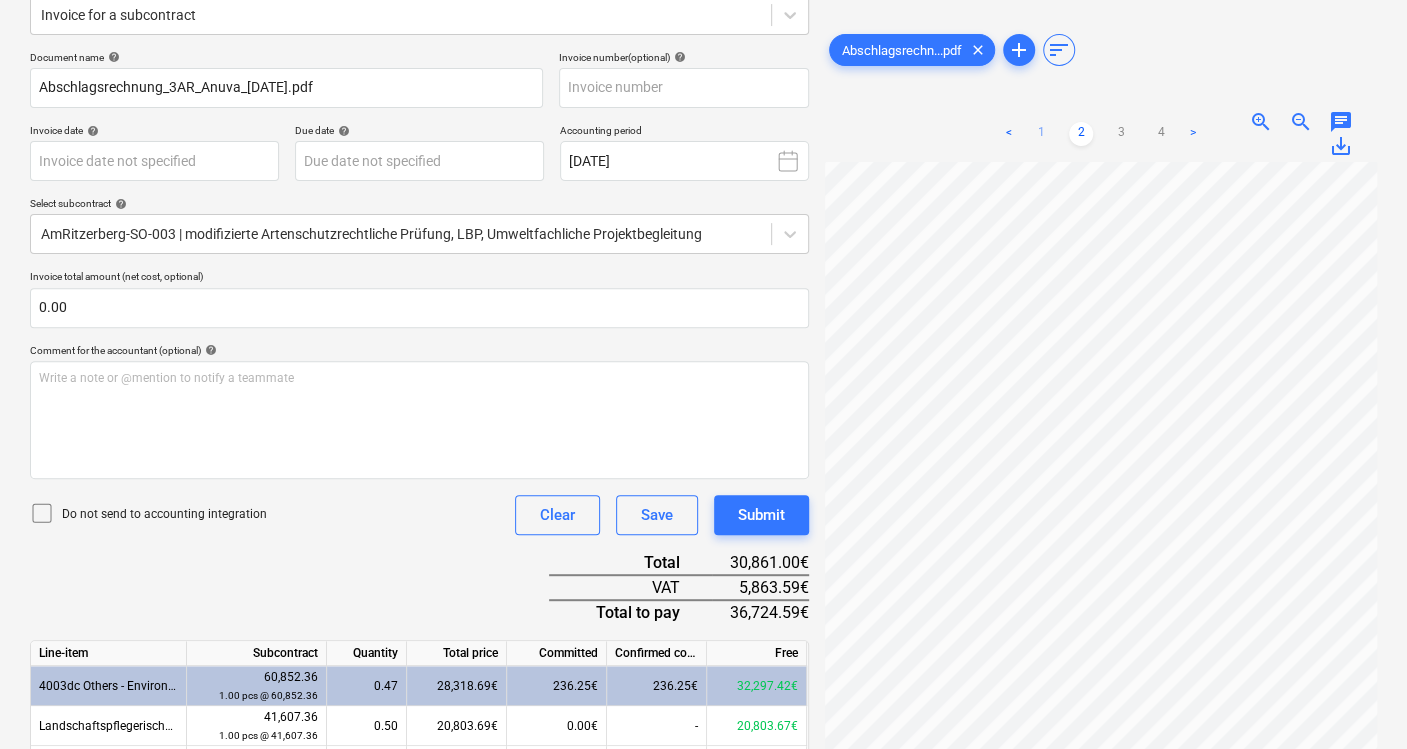 click on "1" at bounding box center (1041, 134) 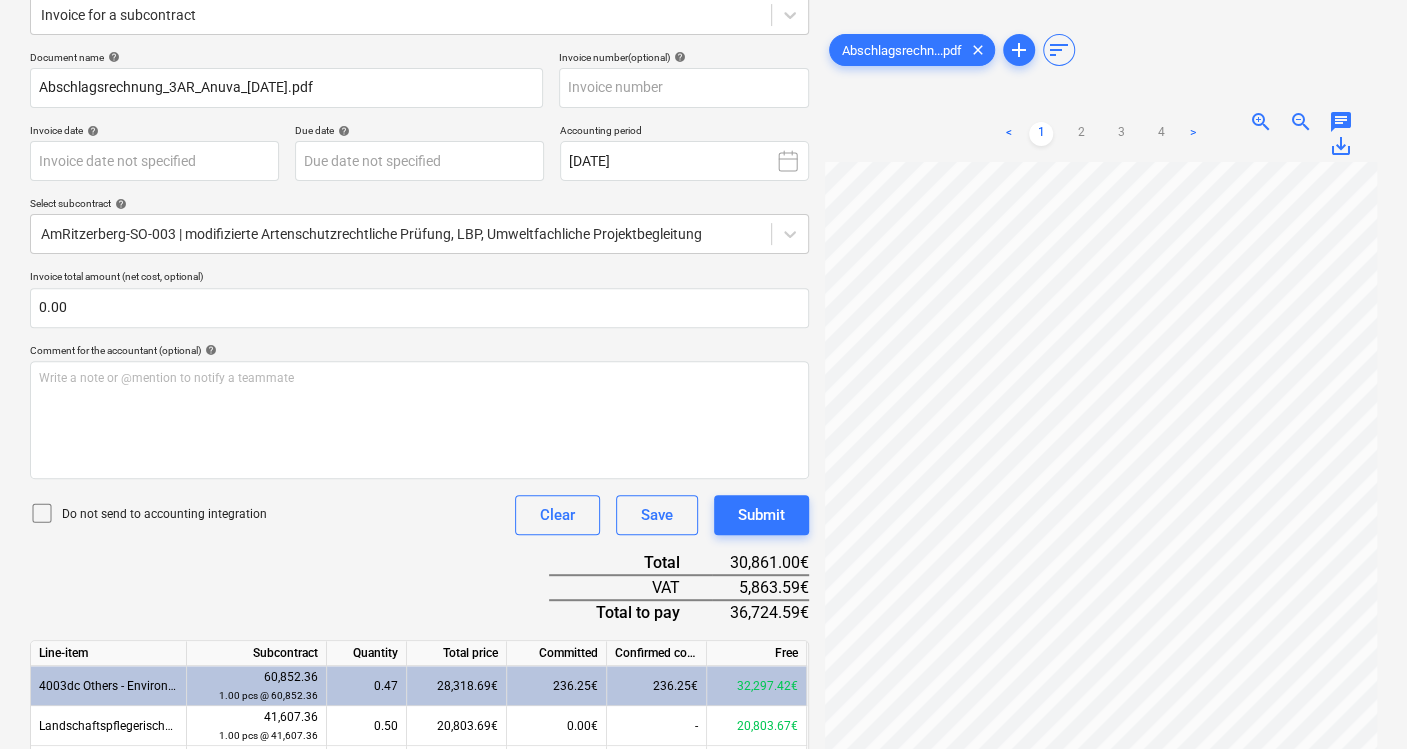 scroll, scrollTop: 82, scrollLeft: 0, axis: vertical 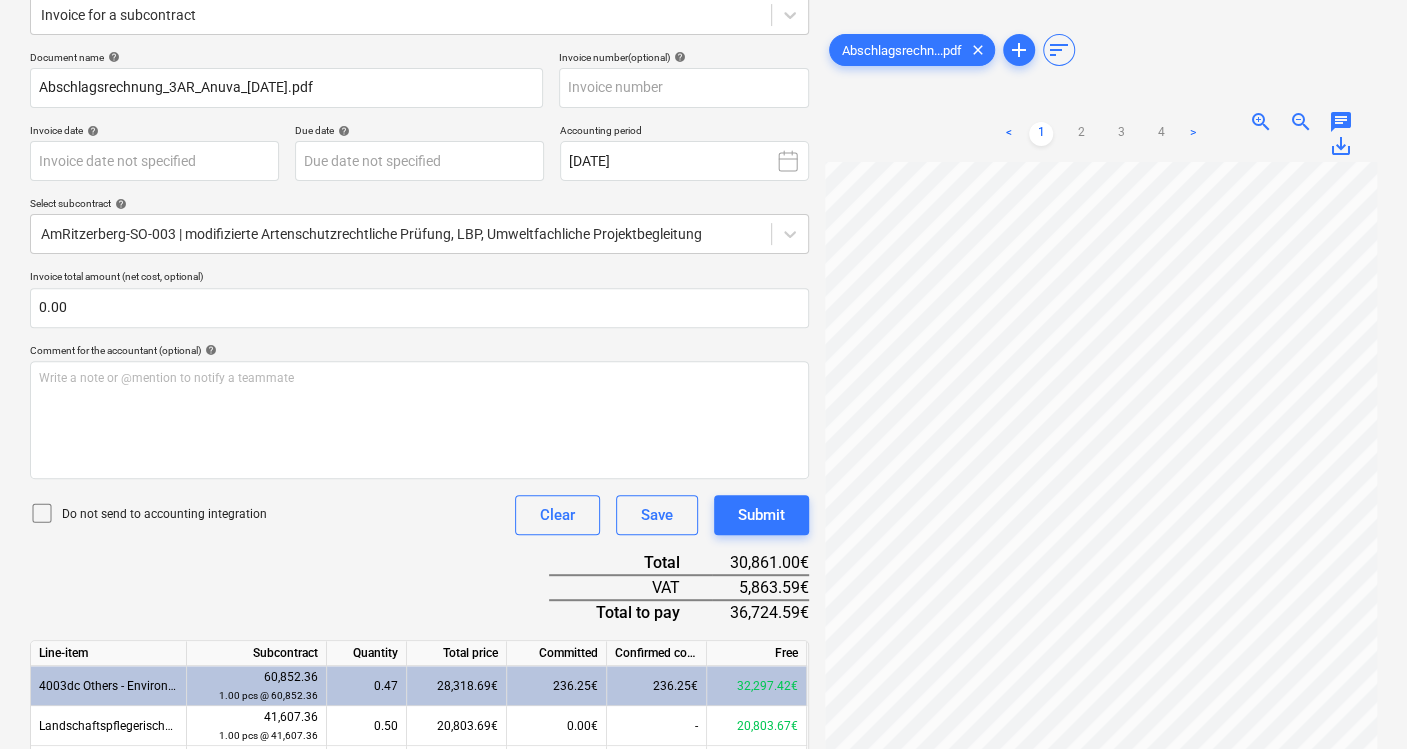 click at bounding box center [1101, 508] 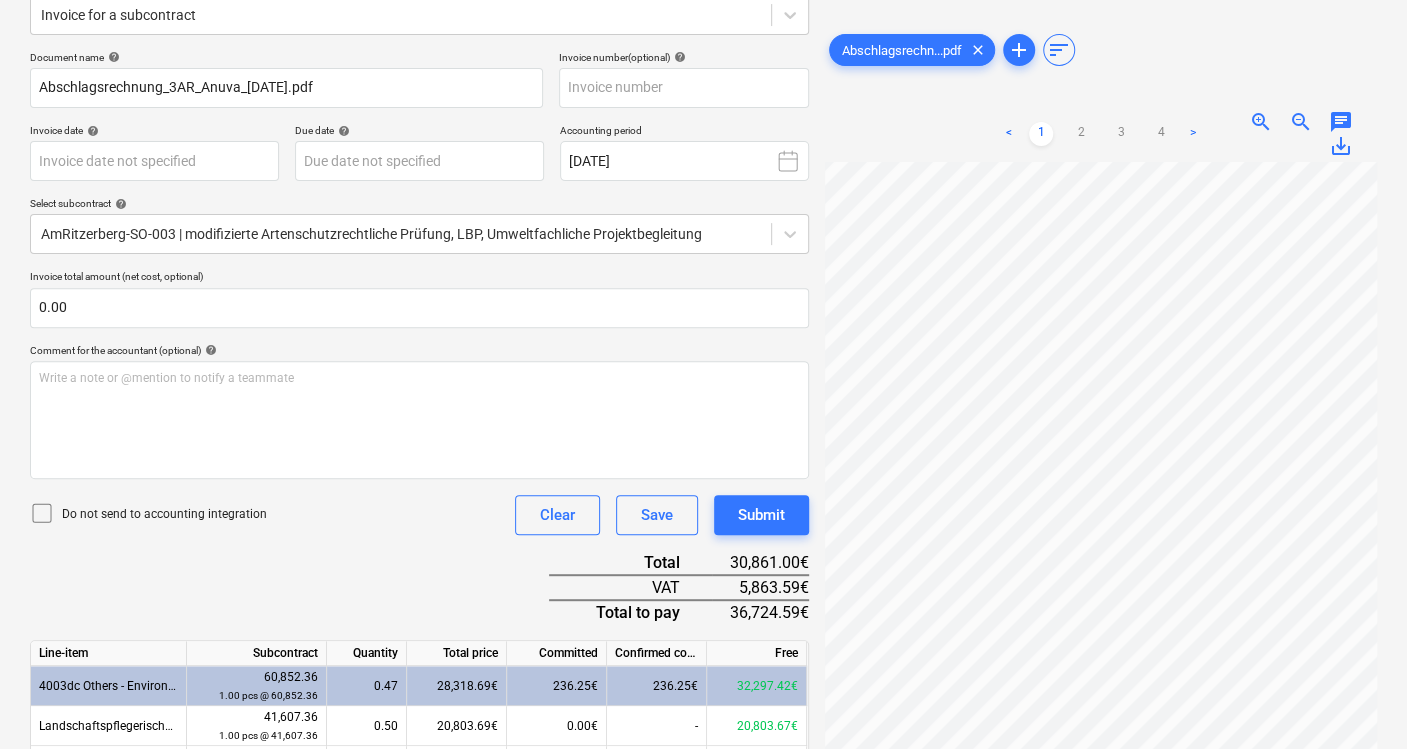 scroll, scrollTop: 116, scrollLeft: 202, axis: both 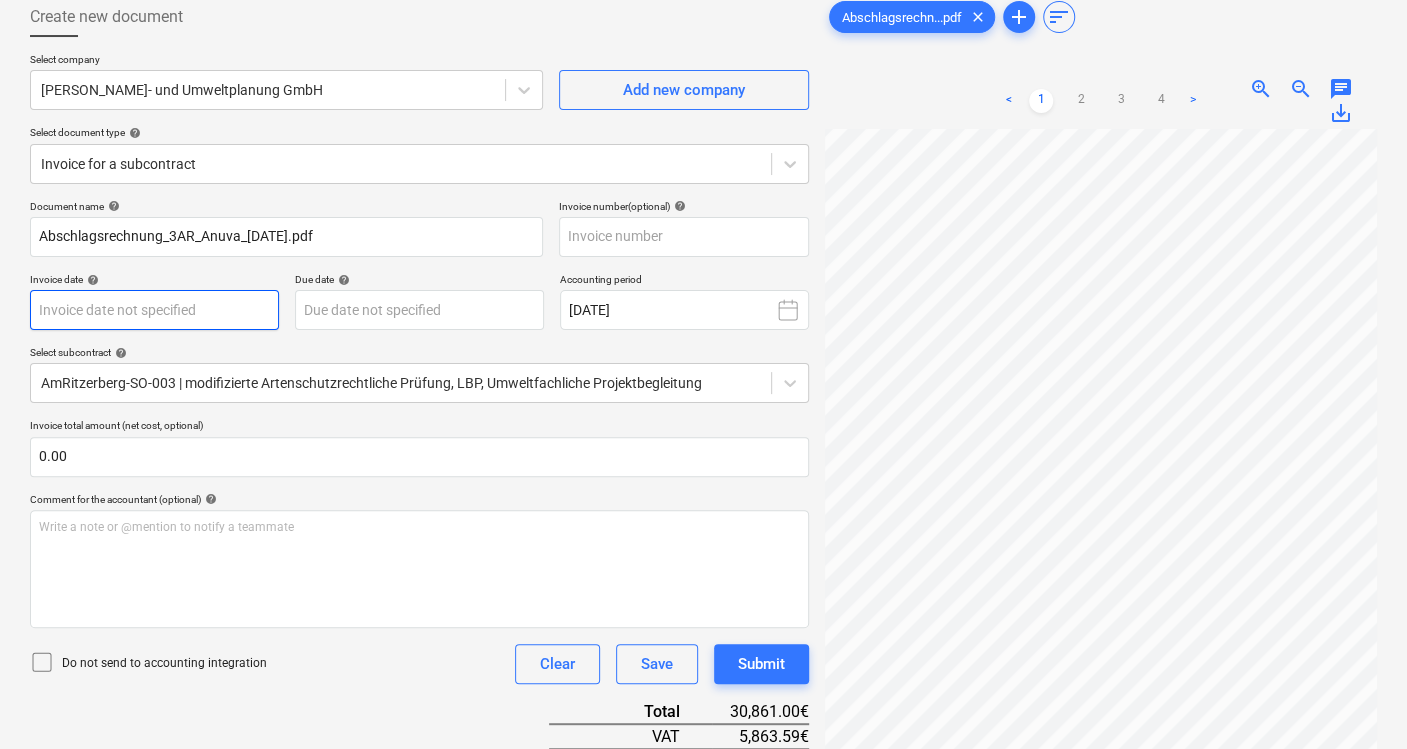click on "Sales Projects Contacts Company Consolidated Invoices Inbox 3 format_size keyboard_arrow_down help search Search notifications 15 keyboard_arrow_down [PERSON_NAME] keyboard_arrow_down Am Ritzerberg (Windischenbach 03) Am Ritzerberg (Windischenbach 03) Budget 6 Client contract RFQs Subcontracts Payment applications Purchase orders Costs Income Cash flow Files 1 More keyboard_arrow_down Create new document Select company [PERSON_NAME]- und Umweltplanung GmbH   Add new company Select document type help Invoice for a subcontract Document name help Abschlagsrechnung_3AR_Anuva_[DATE].pdf Invoice number  (optional) help Invoice date help Press the down arrow key to interact with the calendar and
select a date. Press the question mark key to get the keyboard shortcuts for changing dates. Due date help Press the down arrow key to interact with the calendar and
select a date. Press the question mark key to get the keyboard shortcuts for changing dates. Accounting period [DATE] Select subcontract help 0.00 help" at bounding box center [703, 263] 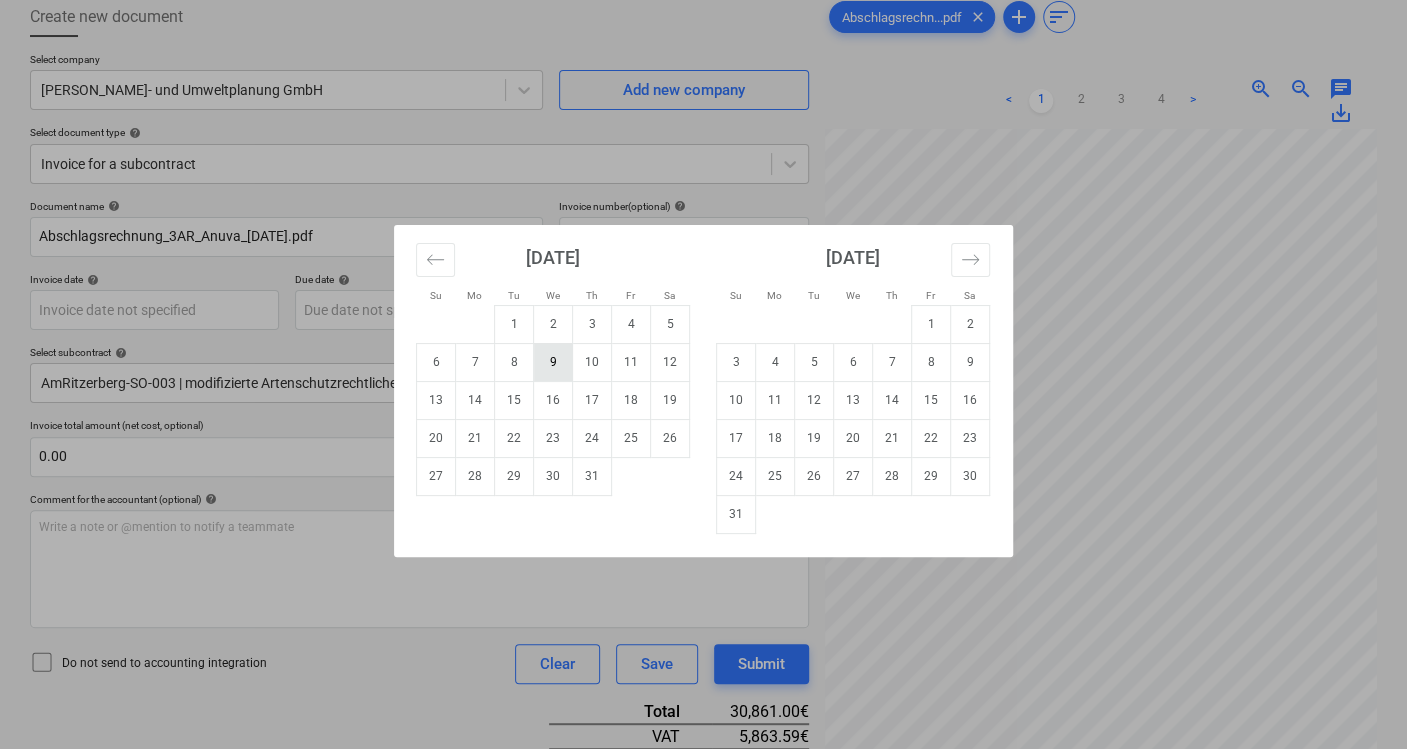 click on "9" at bounding box center (553, 362) 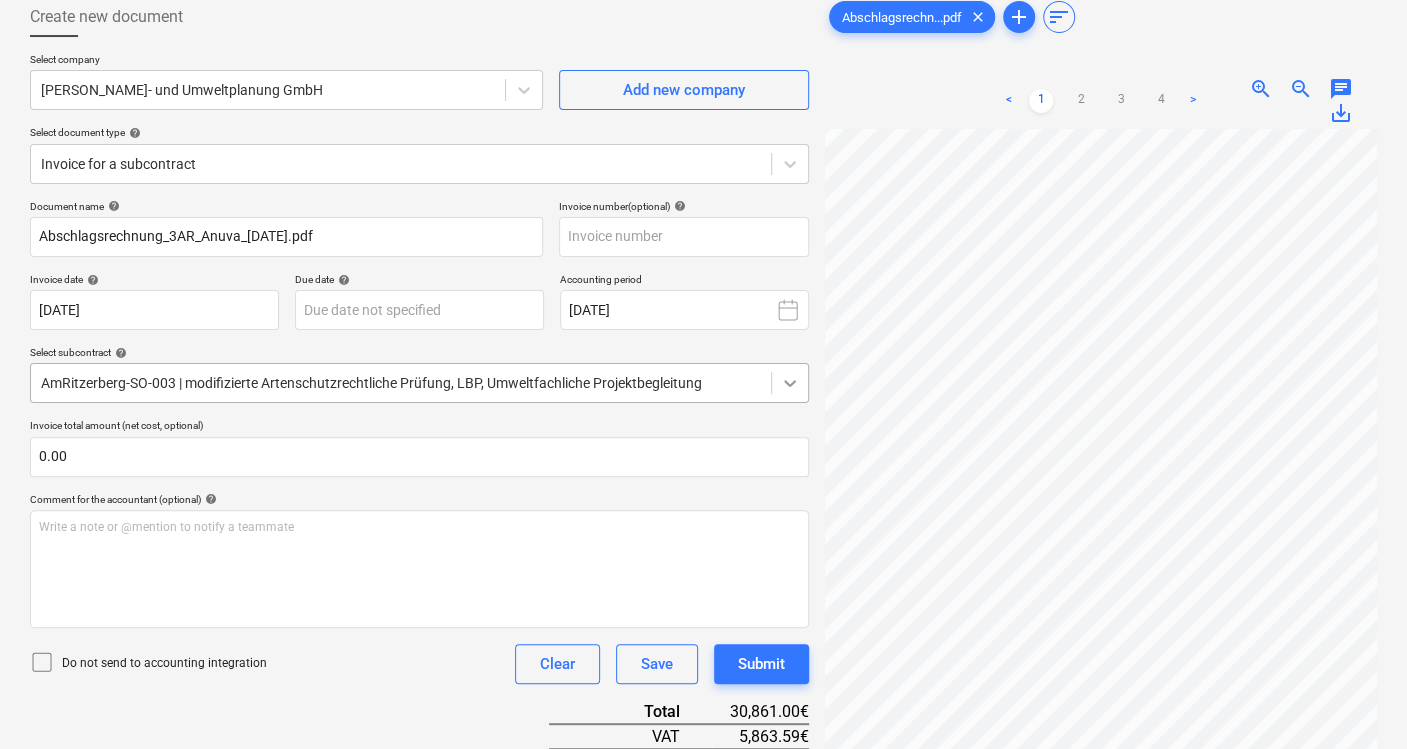 scroll, scrollTop: 374, scrollLeft: 50, axis: both 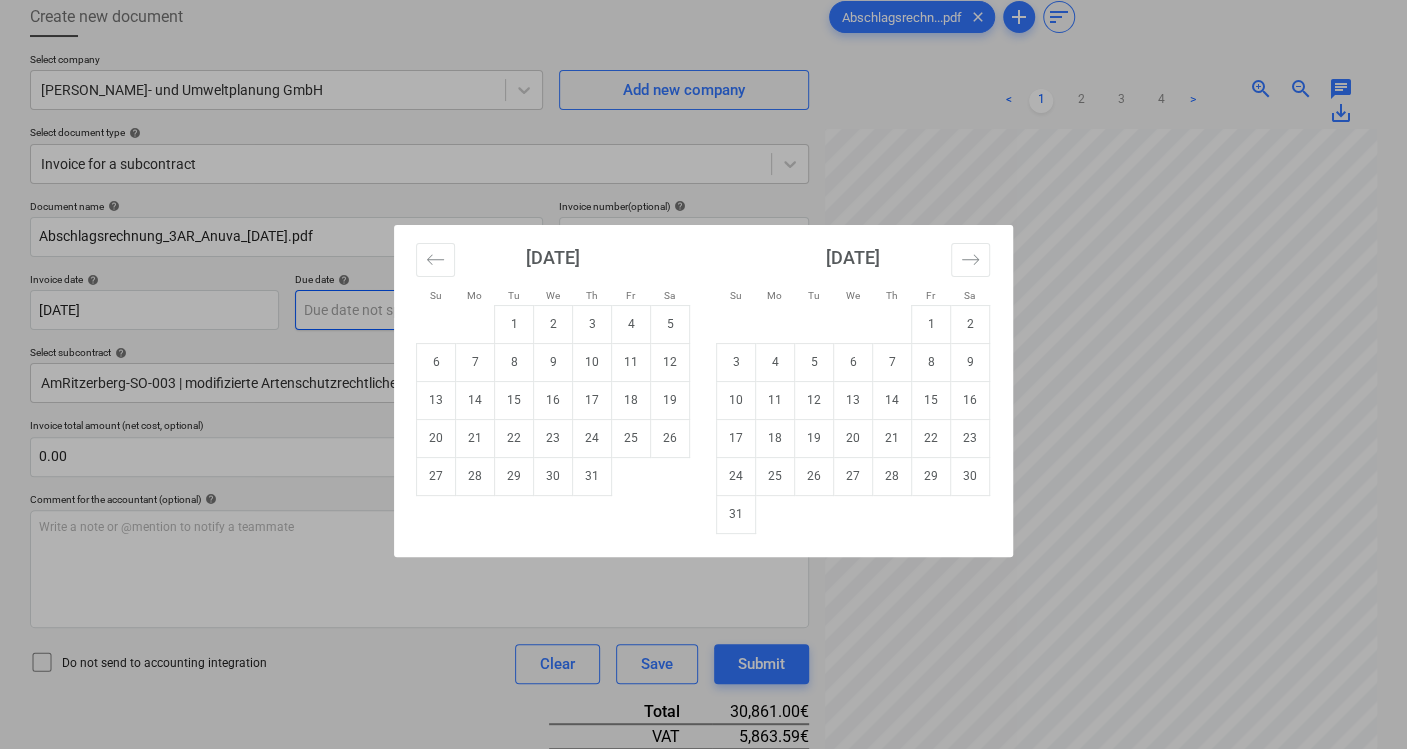 click on "Sales Projects Contacts Company Consolidated Invoices Inbox 3 format_size keyboard_arrow_down help search Search notifications 15 keyboard_arrow_down [PERSON_NAME] keyboard_arrow_down Am Ritzerberg (Windischenbach 03) Am Ritzerberg (Windischenbach 03) Budget 6 Client contract RFQs Subcontracts Payment applications Purchase orders Costs Income Cash flow Files 1 More keyboard_arrow_down Create new document Select company [PERSON_NAME]- und Umweltplanung GmbH   Add new company Select document type help Invoice for a subcontract Document name help Abschlagsrechnung_3AR_Anuva_[DATE].pdf Invoice number  (optional) help Invoice date help [DATE] 09.07.2025 Press the down arrow key to interact with the calendar and
select a date. Press the question mark key to get the keyboard shortcuts for changing dates. Due date help Press the down arrow key to interact with the calendar and
select a date. Press the question mark key to get the keyboard shortcuts for changing dates. Accounting period [DATE] help 0.00" at bounding box center (703, 263) 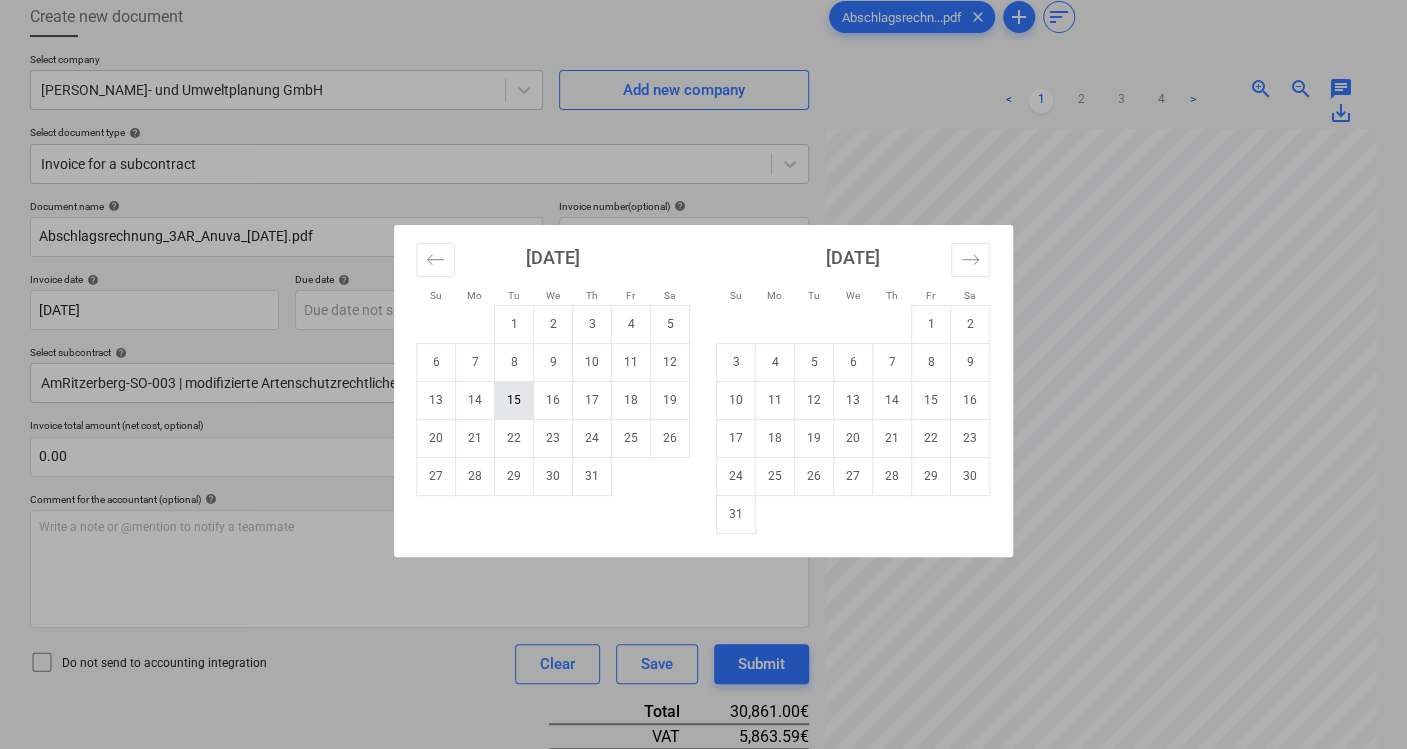 click on "15" at bounding box center [514, 400] 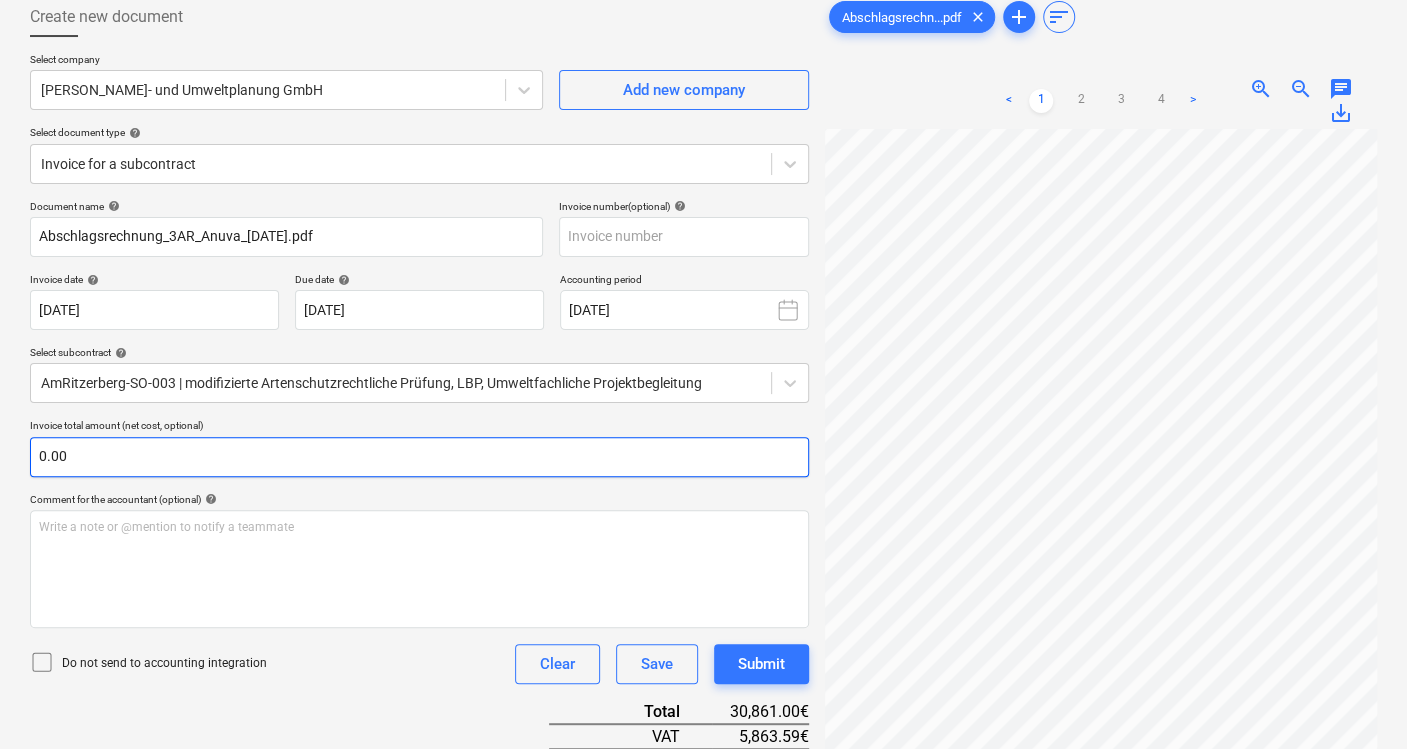 type 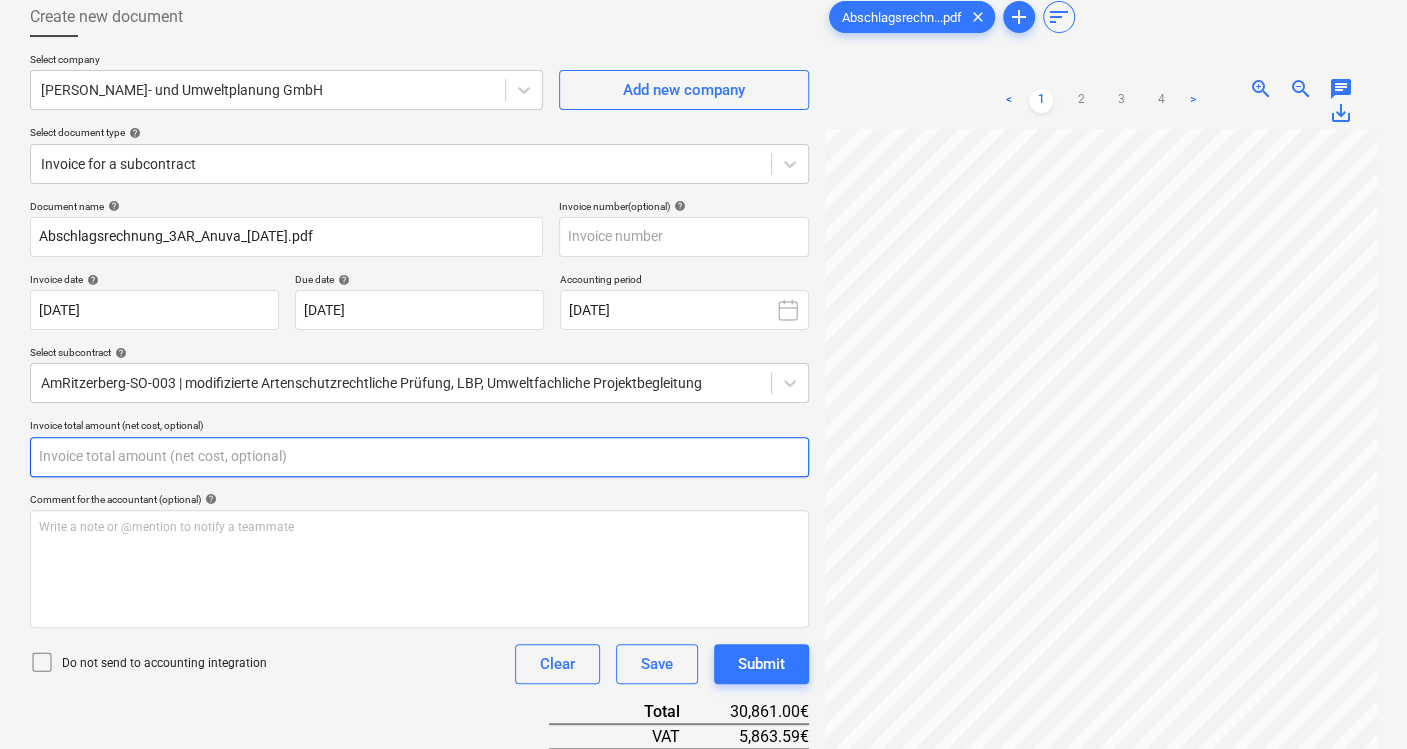 click at bounding box center (419, 457) 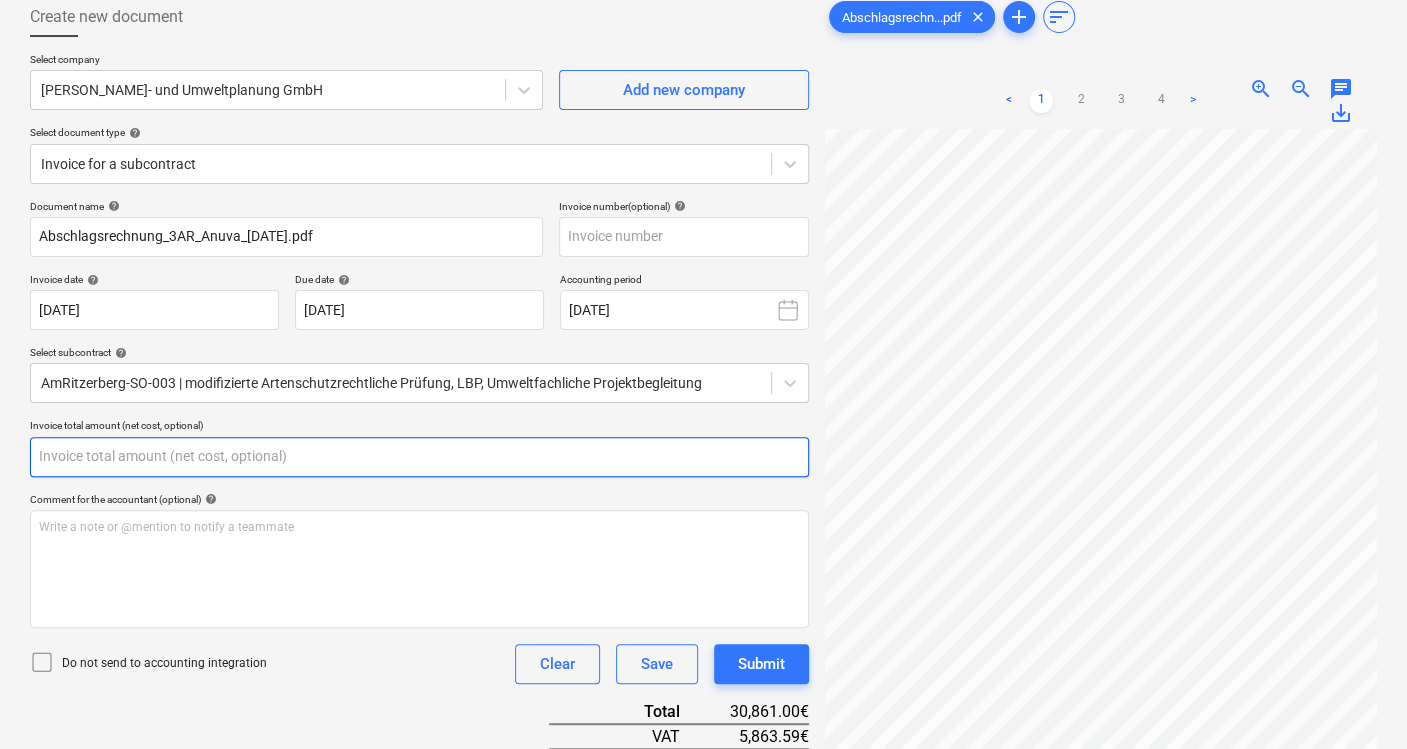 scroll, scrollTop: 0, scrollLeft: 0, axis: both 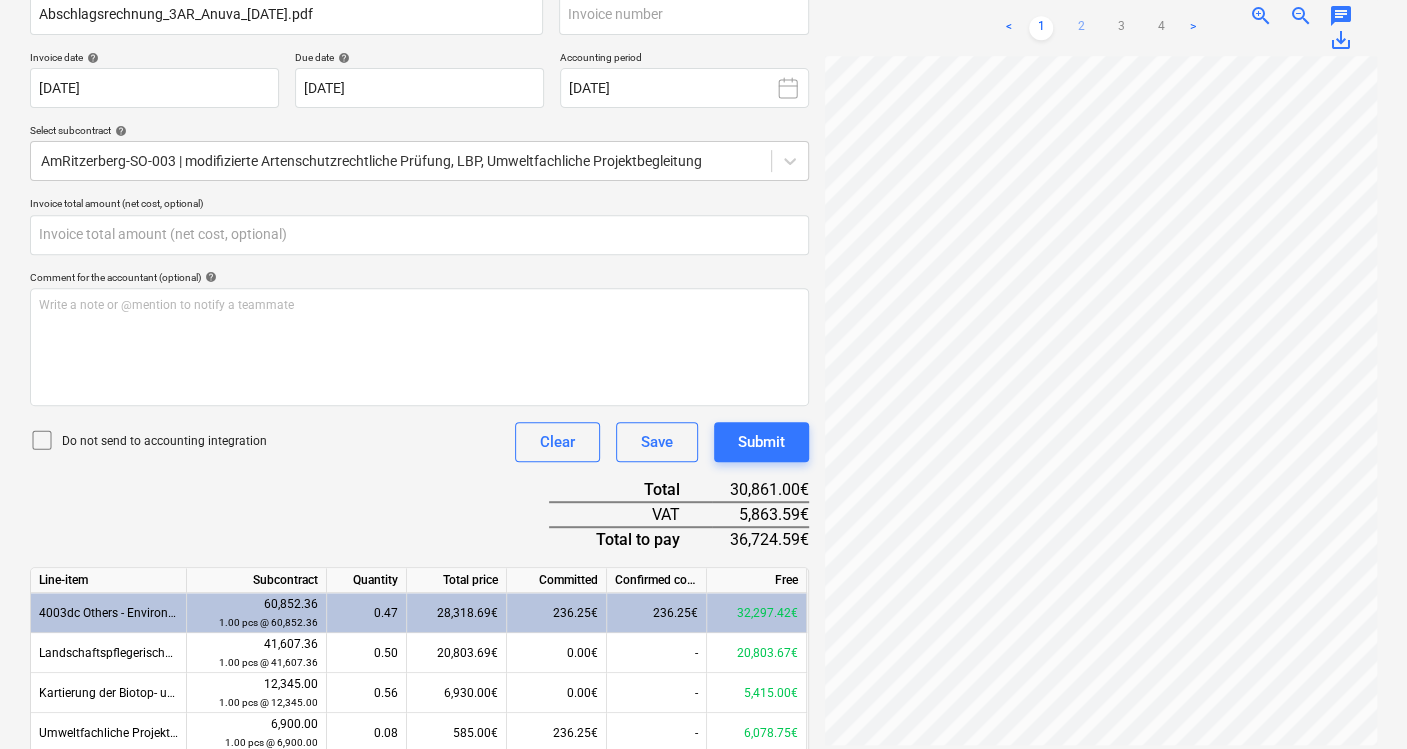 click on "2" at bounding box center (1081, 28) 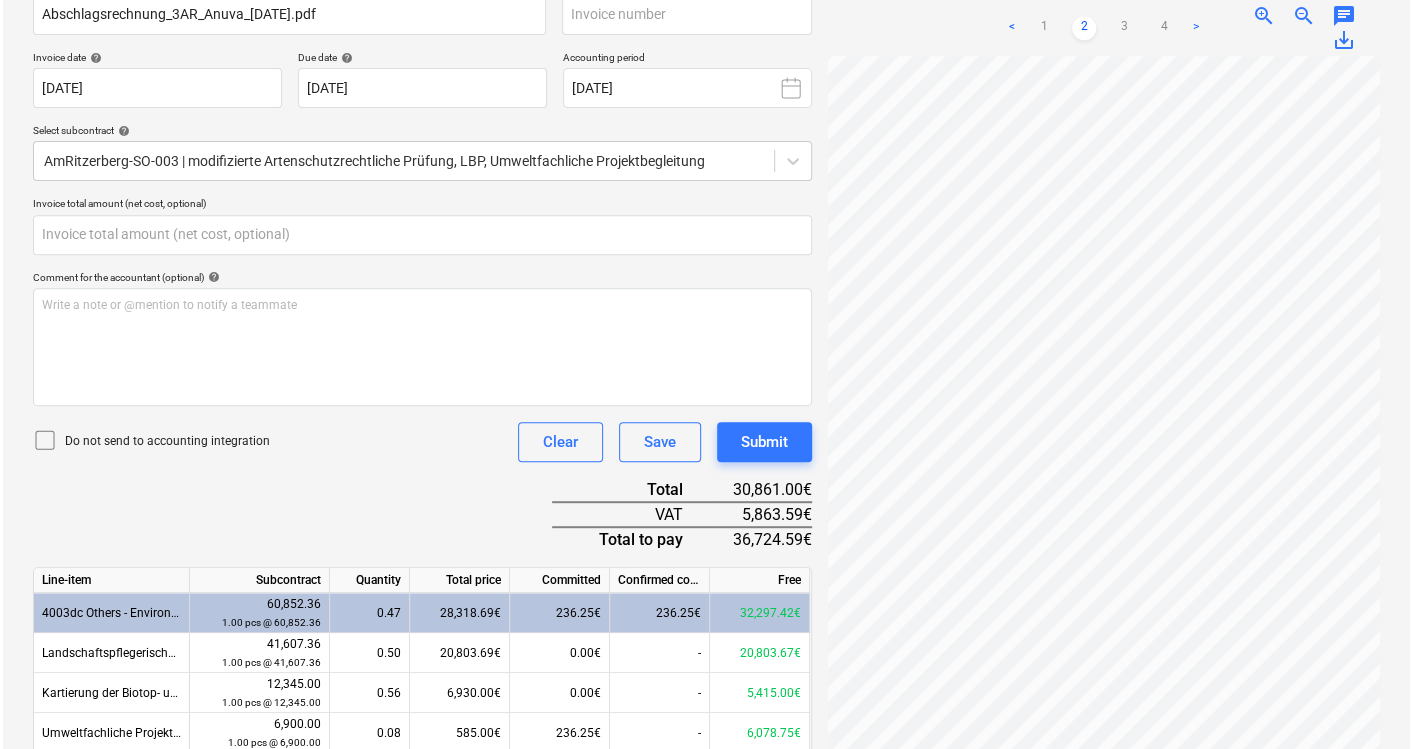 scroll, scrollTop: 86, scrollLeft: 202, axis: both 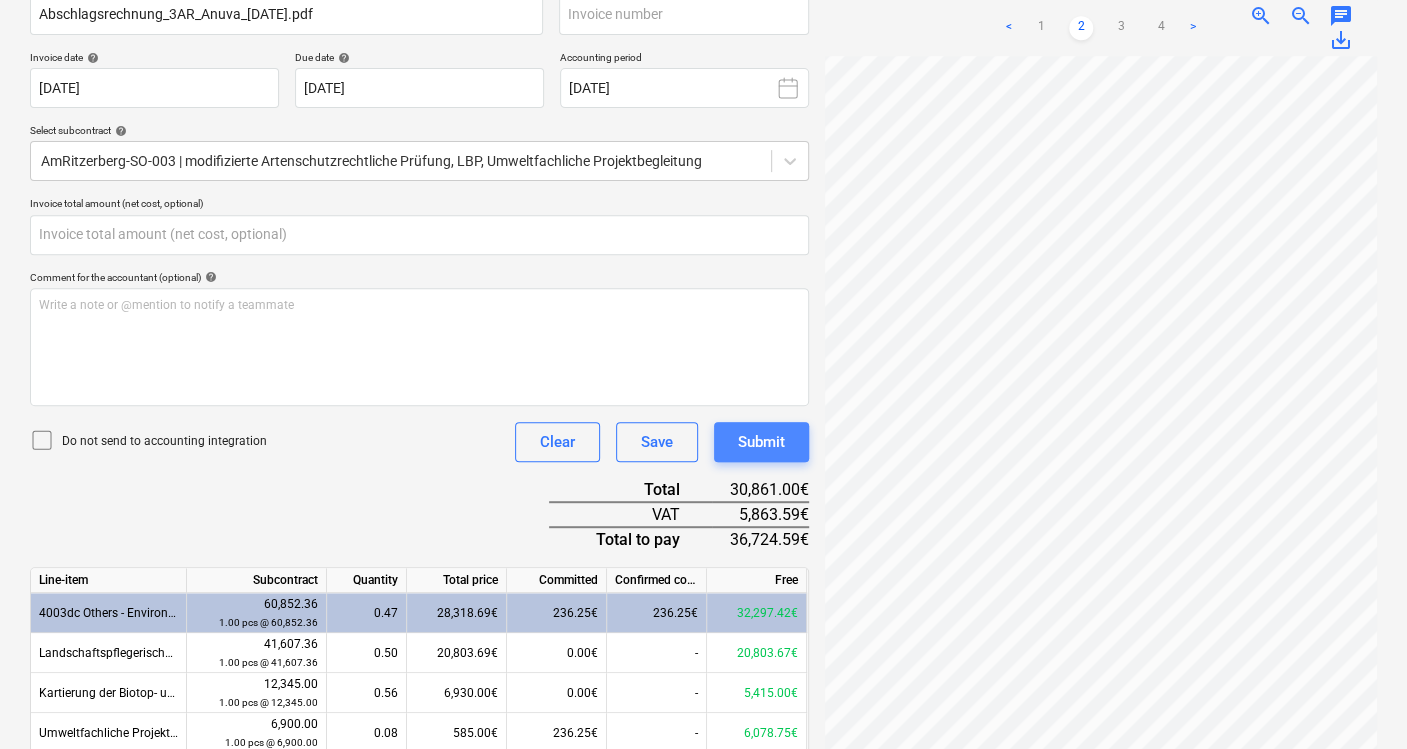 click on "Submit" at bounding box center [761, 442] 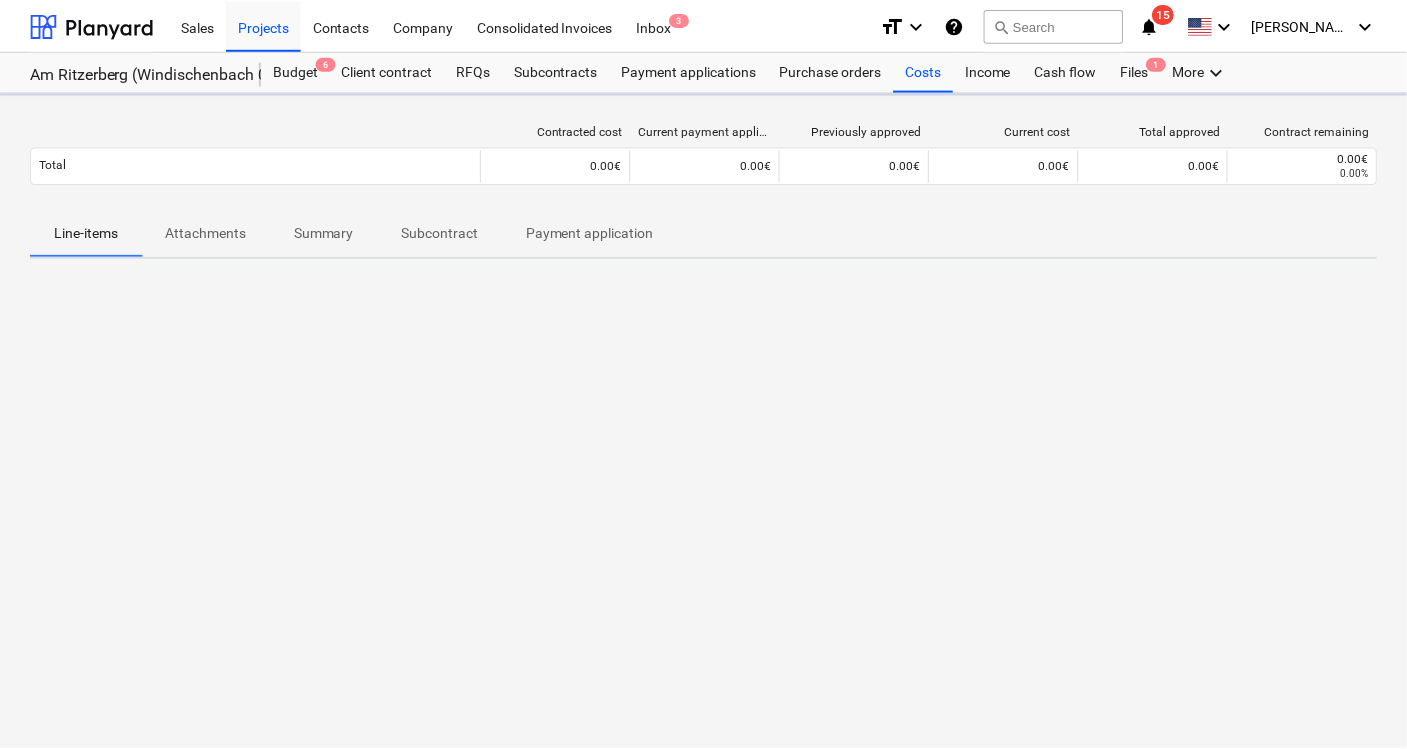 scroll, scrollTop: 0, scrollLeft: 0, axis: both 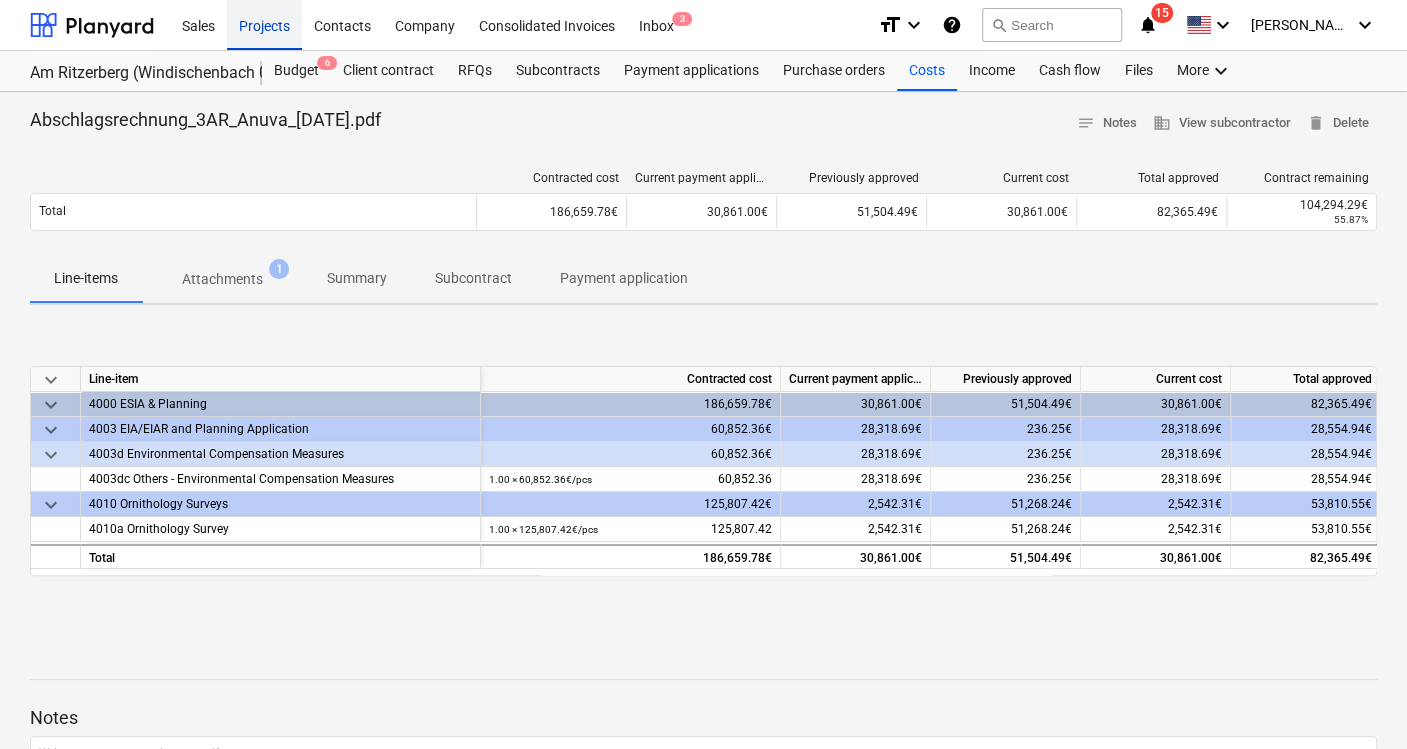 click on "Projects" at bounding box center [264, 24] 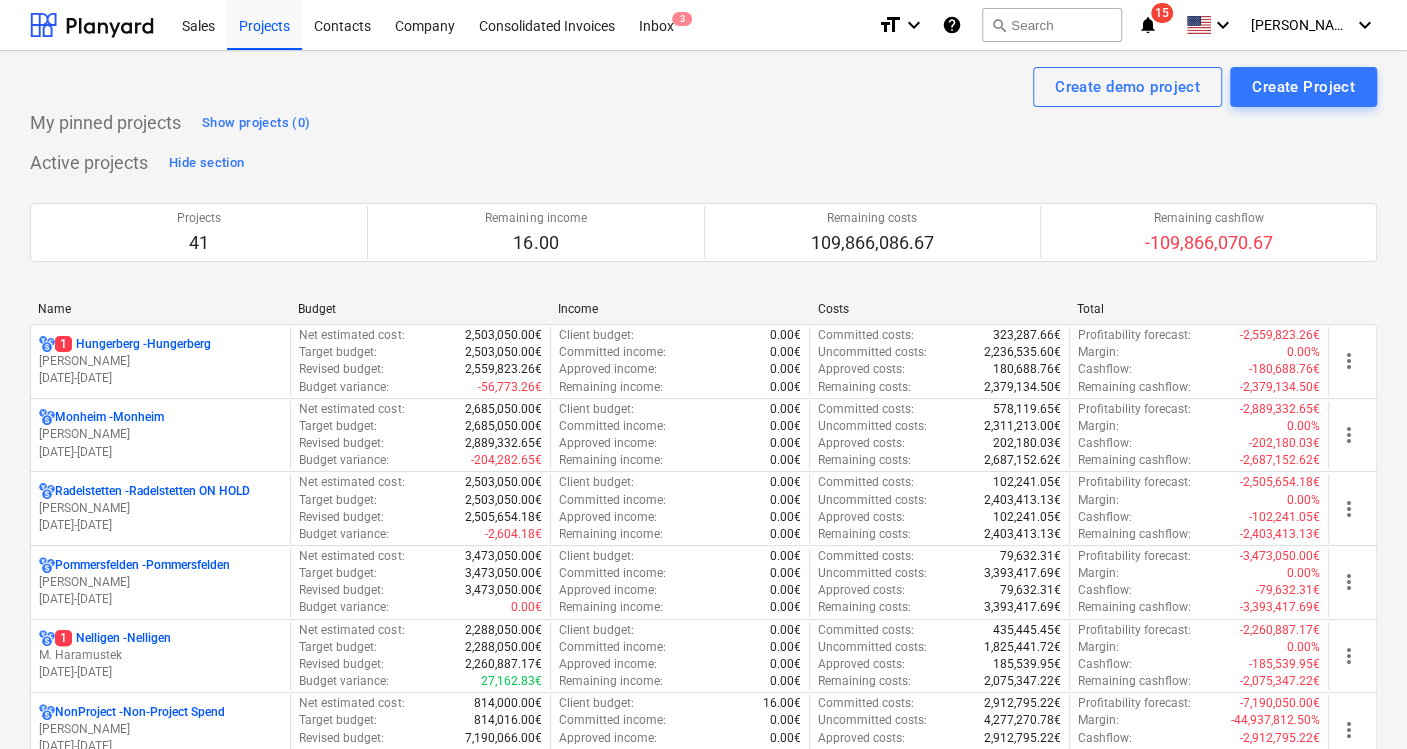 click on "Name" at bounding box center [160, 309] 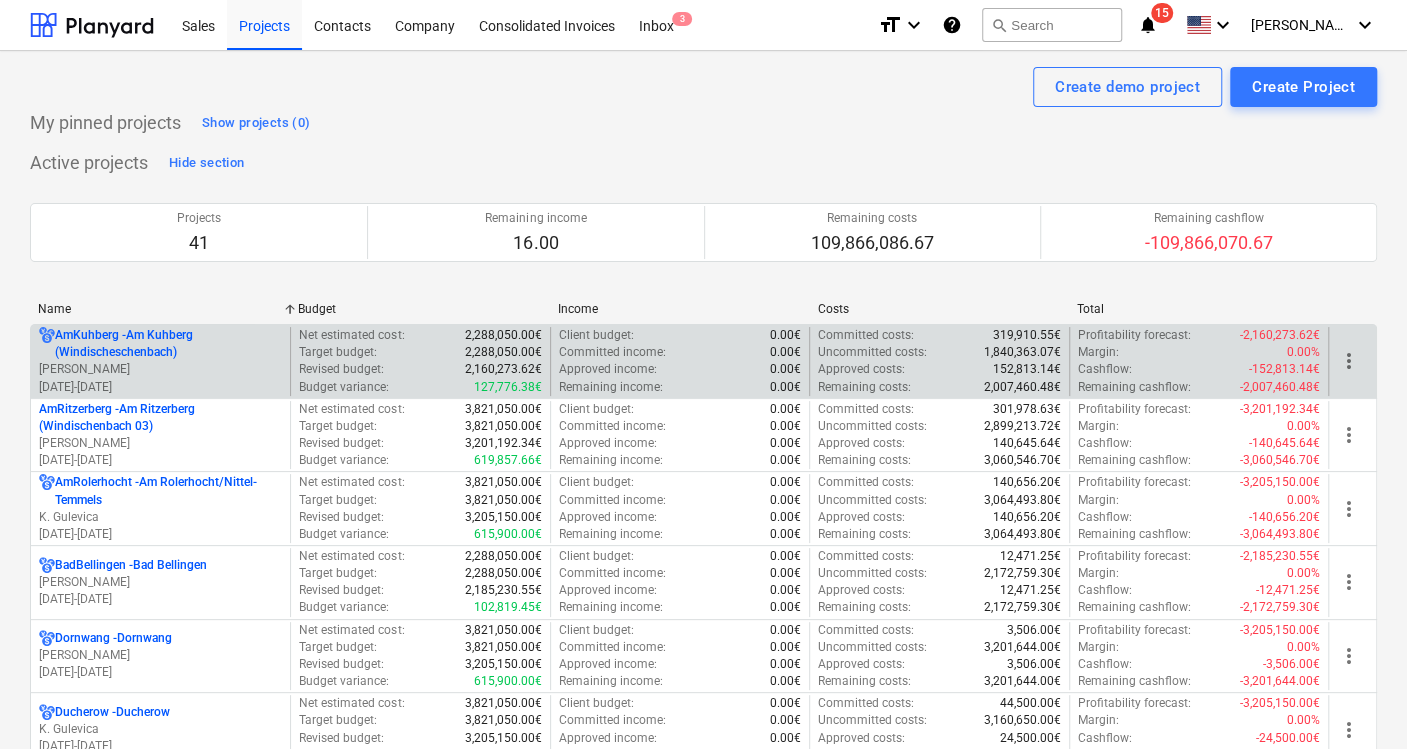 click on "AmKuhberg -  Am Kuhberg ([GEOGRAPHIC_DATA])" at bounding box center (168, 344) 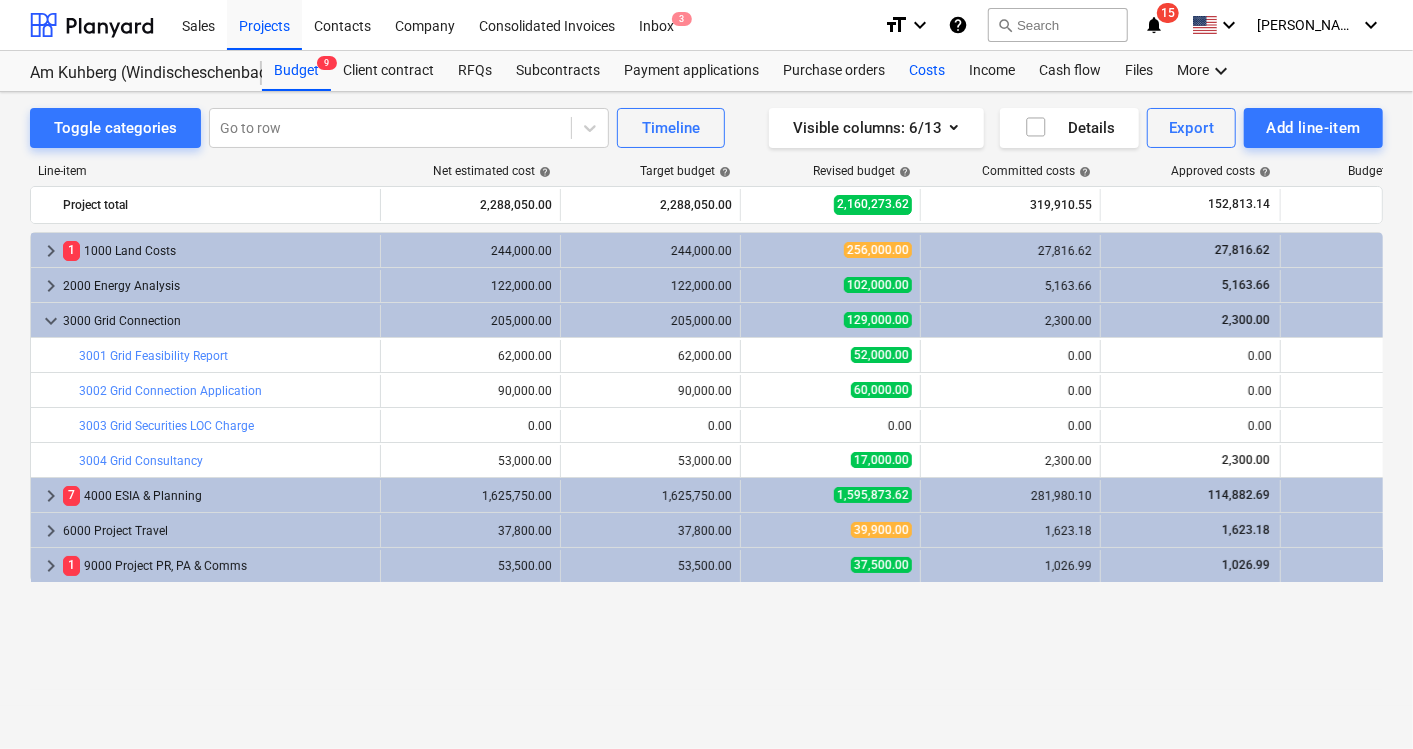 click on "Costs" at bounding box center (927, 71) 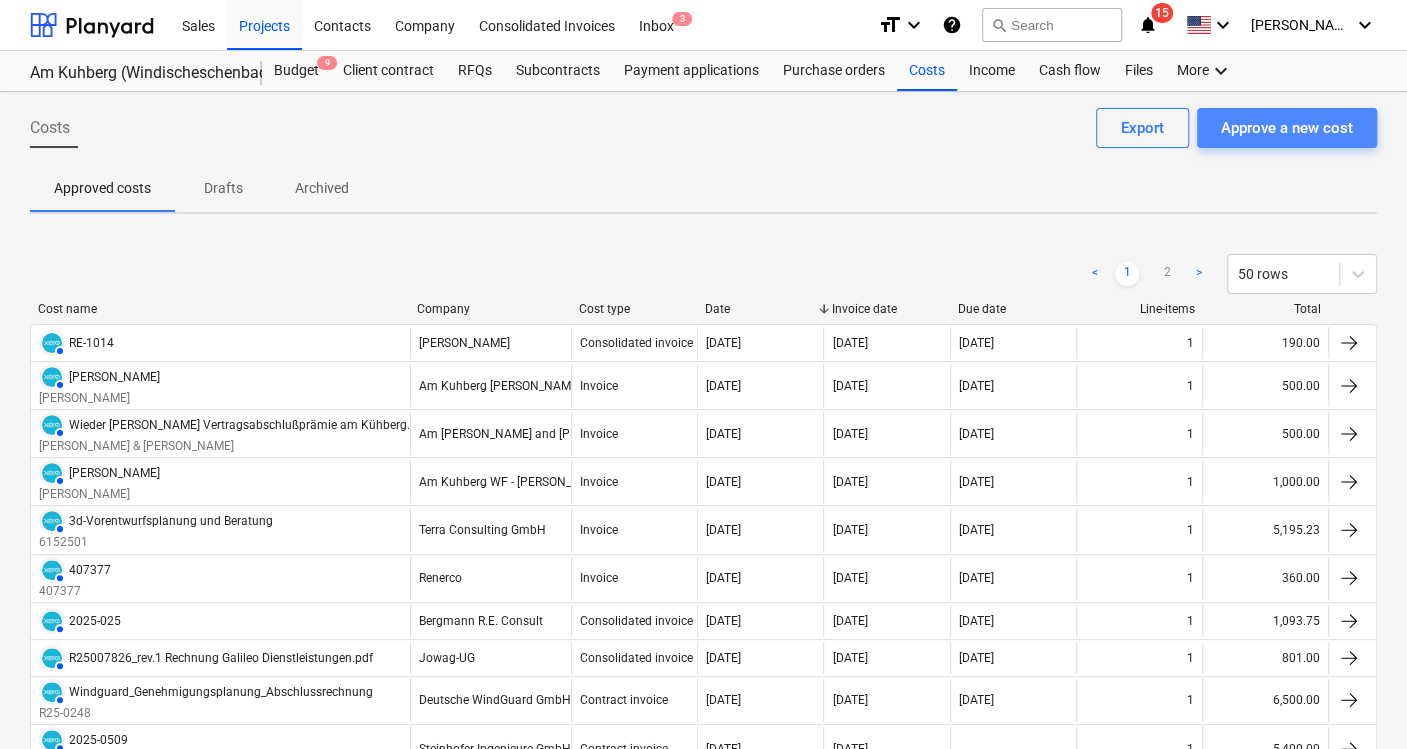 click on "Approve a new cost" at bounding box center [1287, 128] 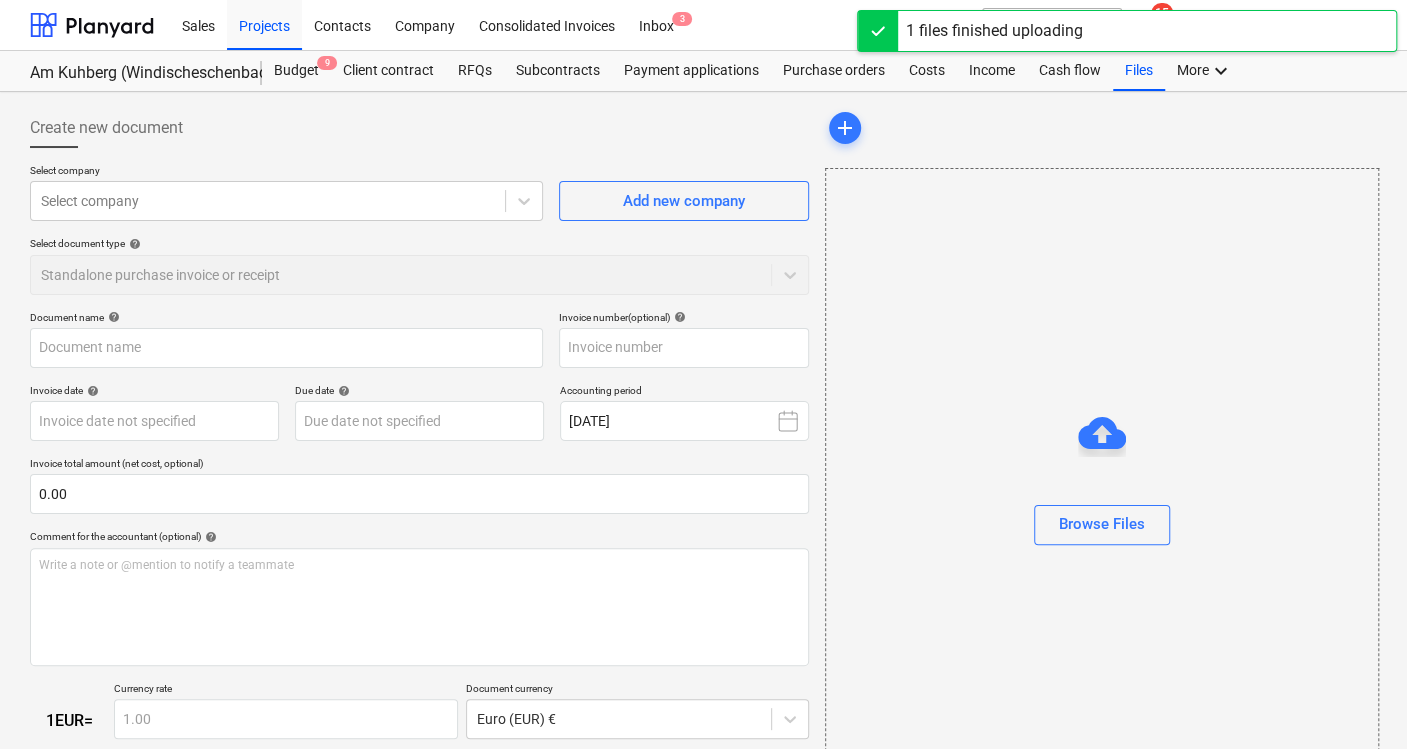 type on "3Abschlagsrechnung _Anuva_[DATE].pdf" 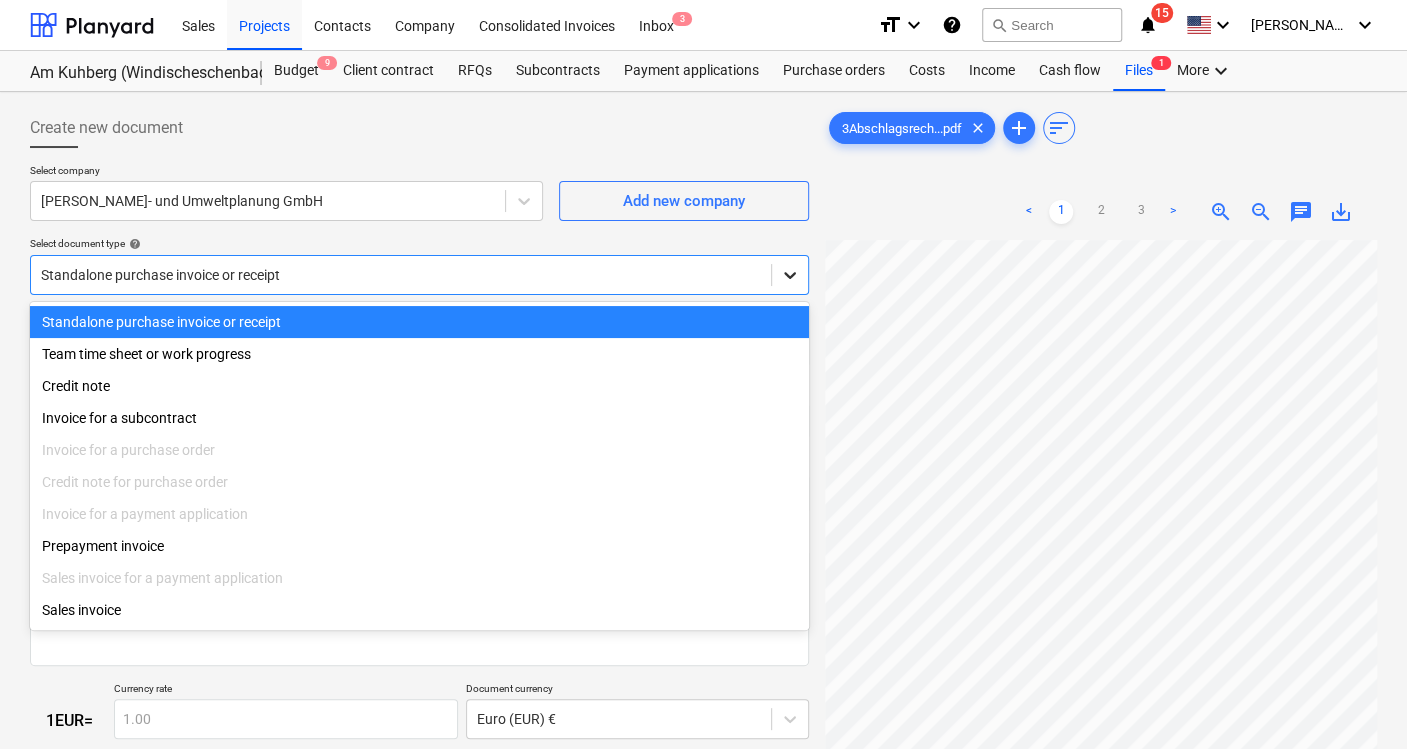click 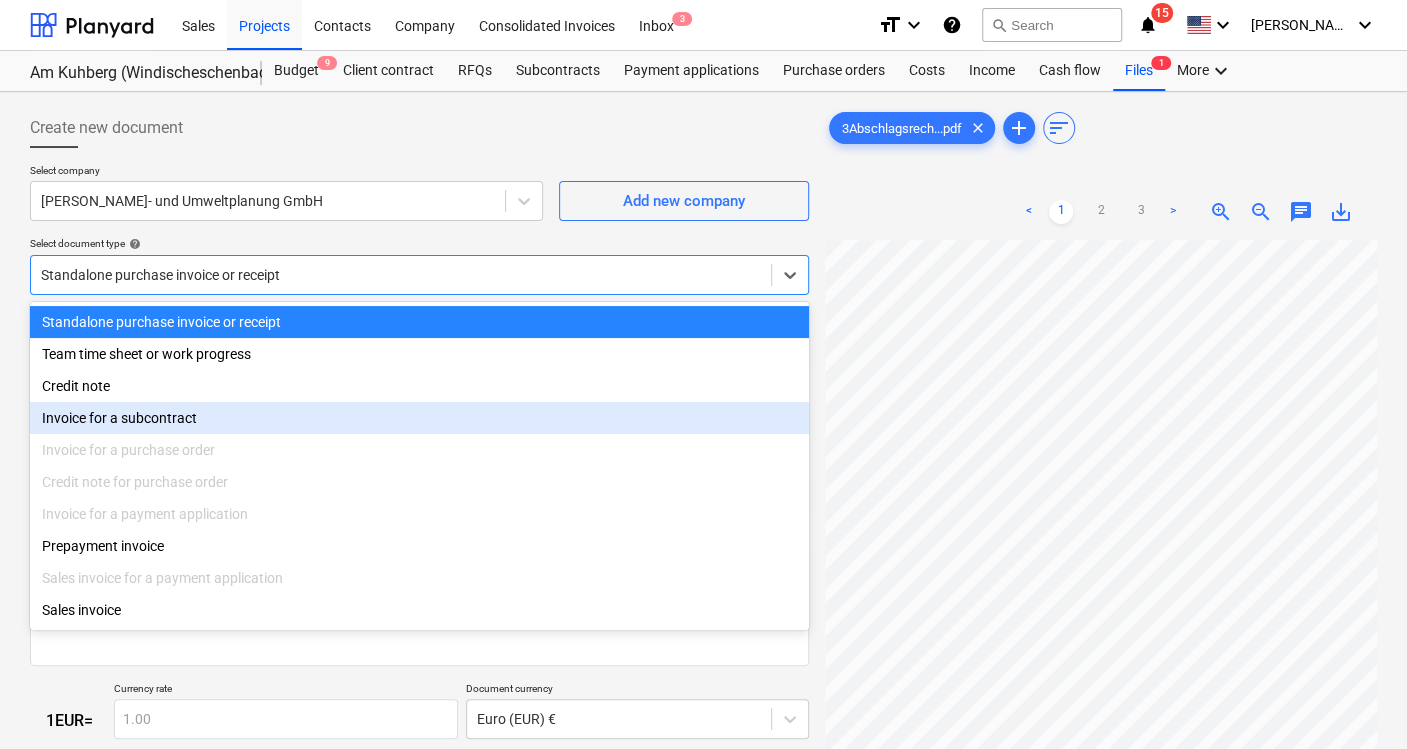 click on "Invoice for a subcontract" at bounding box center (419, 418) 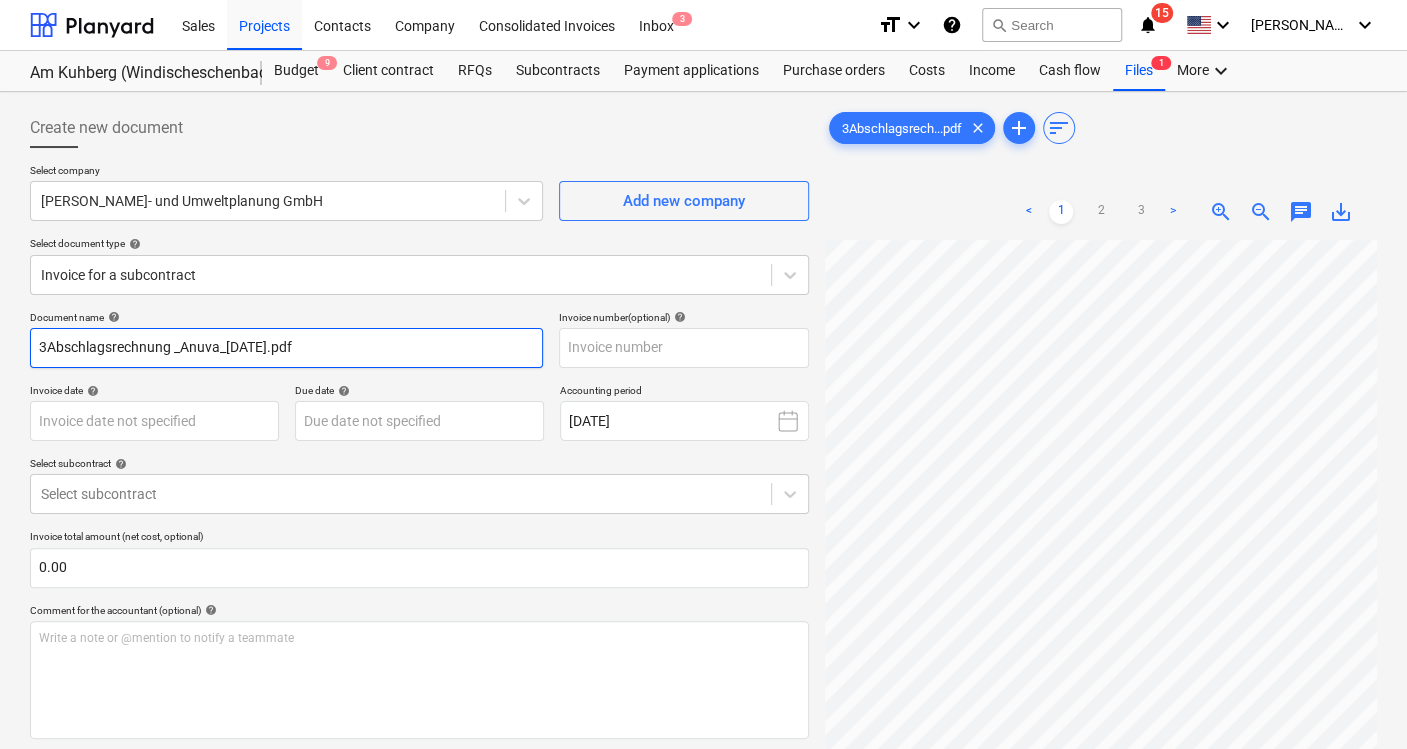 click on "3Abschlagsrechnung _Anuva_[DATE].pdf" at bounding box center (286, 348) 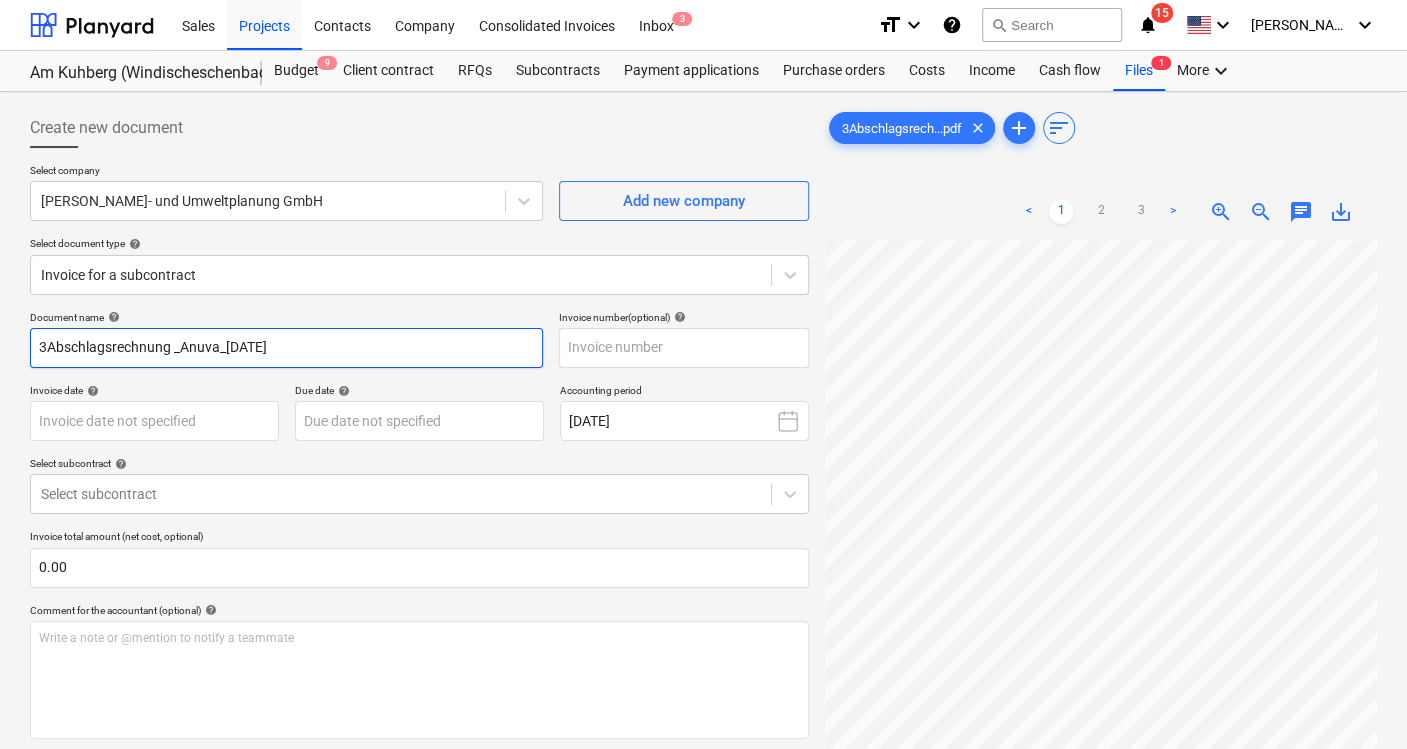 type on "3Abschlagsrechnung _Anuva_[DATE]" 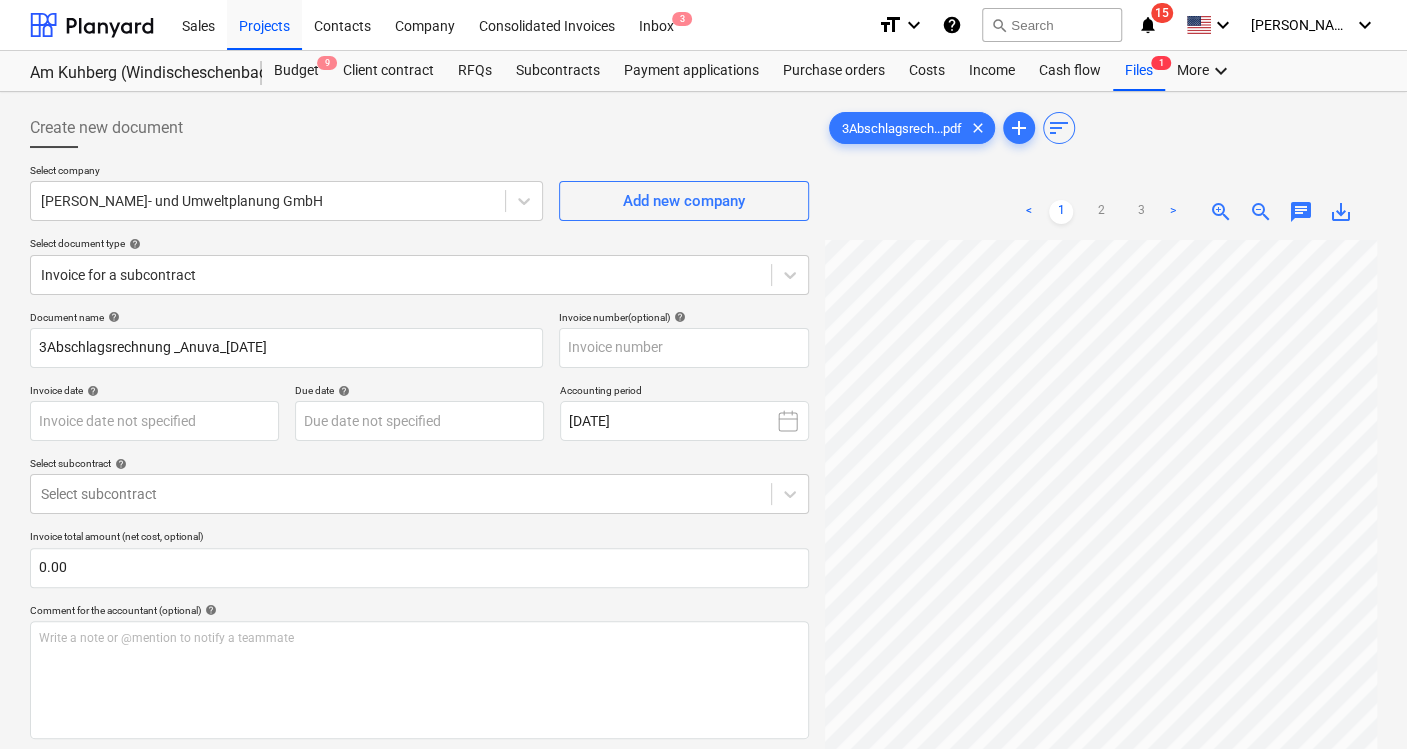 scroll, scrollTop: 189, scrollLeft: 82, axis: both 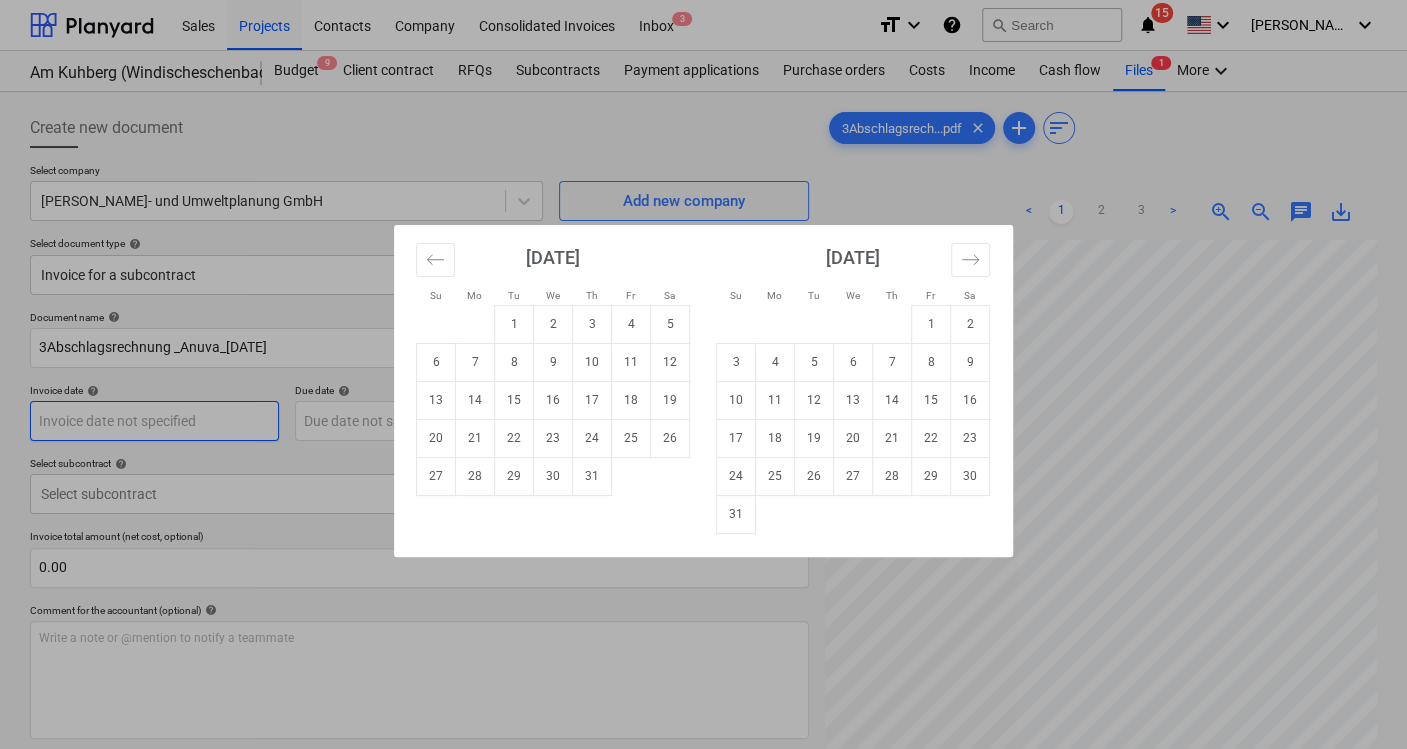 click on "Sales Projects Contacts Company Consolidated Invoices Inbox 3 format_size keyboard_arrow_down help search Search notifications 15 keyboard_arrow_down [PERSON_NAME] keyboard_arrow_down Am Kuhberg (Windischeschenbach) Budget 9 Client contract RFQs Subcontracts Payment applications Purchase orders Costs Income Cash flow Files 1 More keyboard_arrow_down Create new document Select company [PERSON_NAME]- und Umweltplanung GmbH   Add new company Select document type help Invoice for a subcontract Document name help 3Abschlagsrechnung _Anuva_[DATE] Invoice number  (optional) help Invoice date help Press the down arrow key to interact with the calendar and
select a date. Press the question mark key to get the keyboard shortcuts for changing dates. Due date help Press the down arrow key to interact with the calendar and
select a date. Press the question mark key to get the keyboard shortcuts for changing dates. Accounting period [DATE] Select subcontract help Select subcontract 0.00 help ﻿ Clear Save Submit <" at bounding box center (703, 374) 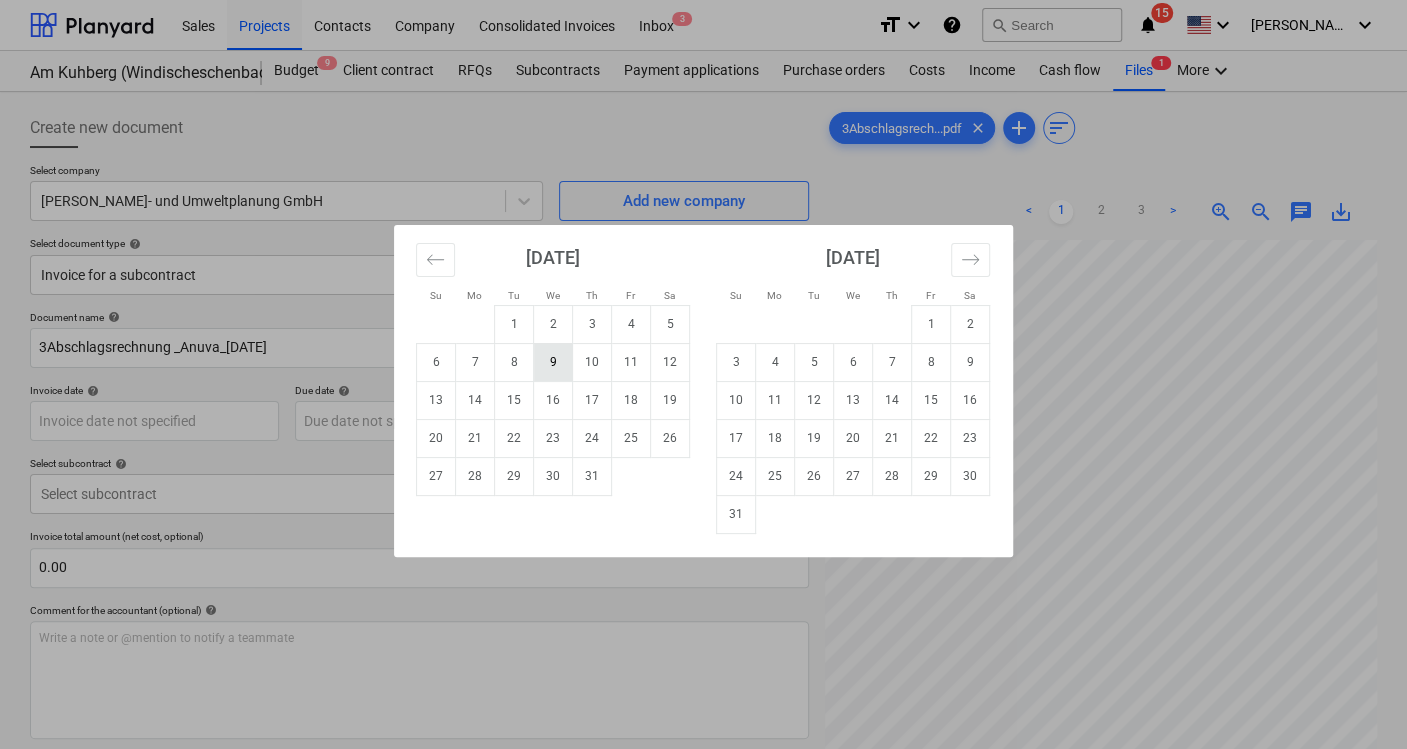 click on "9" at bounding box center [553, 362] 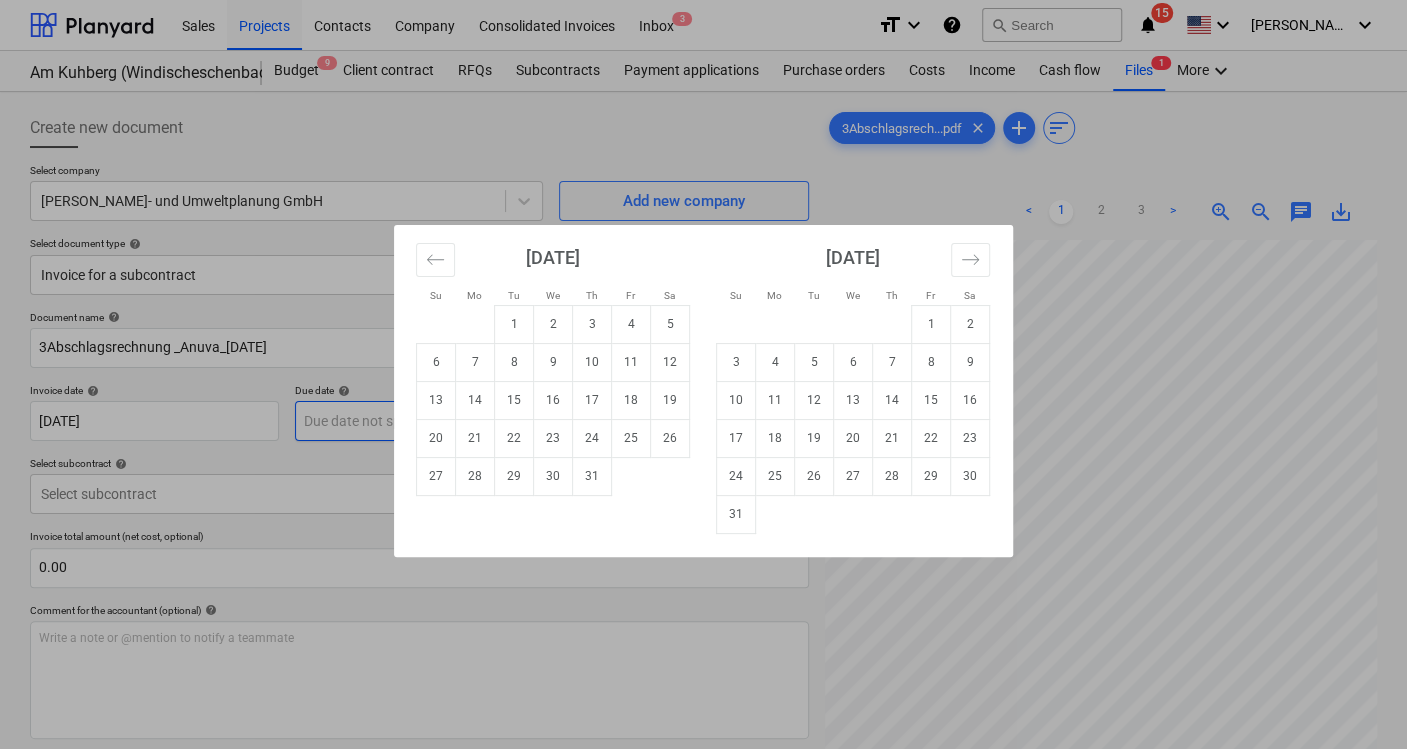 click on "Sales Projects Contacts Company Consolidated Invoices Inbox 3 format_size keyboard_arrow_down help search Search notifications 15 keyboard_arrow_down [PERSON_NAME] keyboard_arrow_down Am Kuhberg (Windischeschenbach) Budget 9 Client contract RFQs Subcontracts Payment applications Purchase orders Costs Income Cash flow Files 1 More keyboard_arrow_down Create new document Select company [PERSON_NAME]- und Umweltplanung GmbH   Add new company Select document type help Invoice for a subcontract Document name help 3Abschlagsrechnung _Anuva_[DATE] Invoice number  (optional) help Invoice date help [DATE] 09.07.2025 Press the down arrow key to interact with the calendar and
select a date. Press the question mark key to get the keyboard shortcuts for changing dates. Due date help Press the down arrow key to interact with the calendar and
select a date. Press the question mark key to get the keyboard shortcuts for changing dates. Accounting period [DATE] Select subcontract help Select subcontract 0.00 help <" at bounding box center (703, 374) 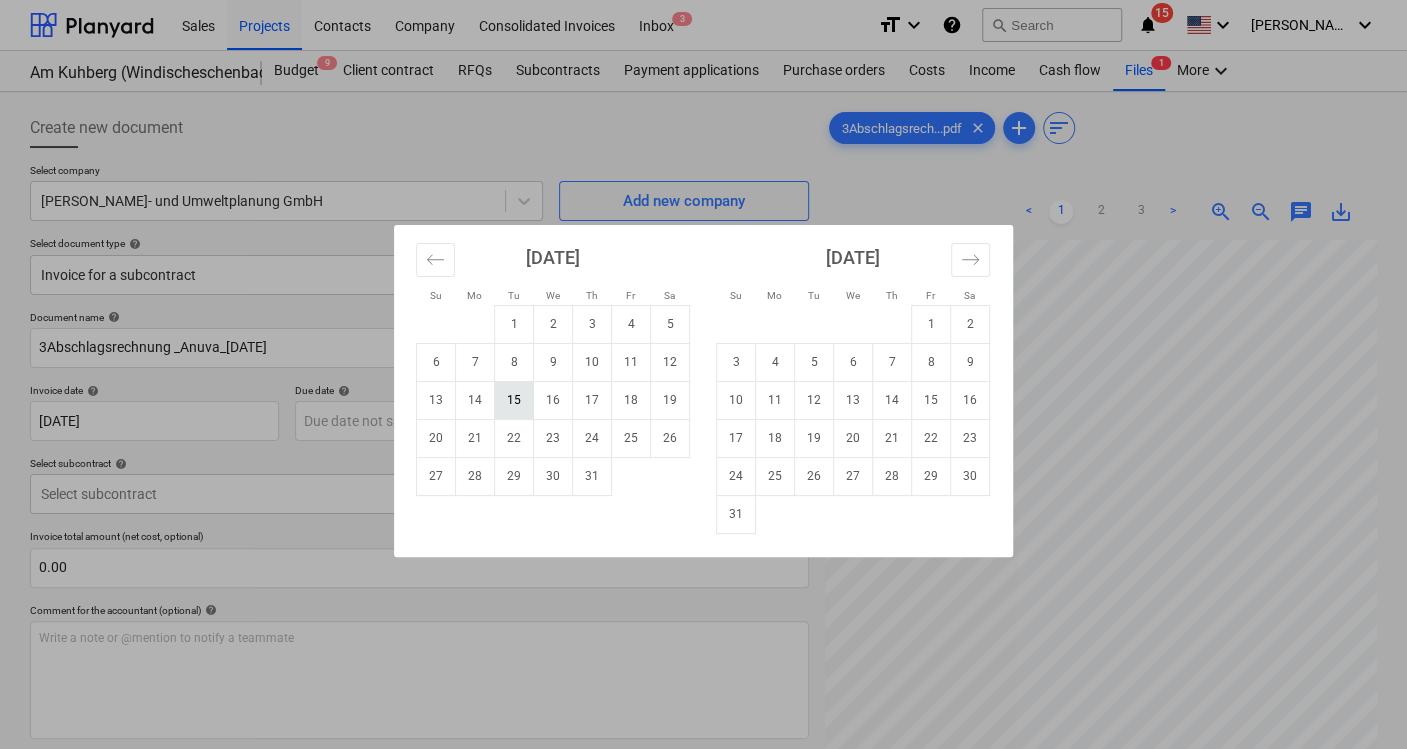 click on "15" at bounding box center (514, 400) 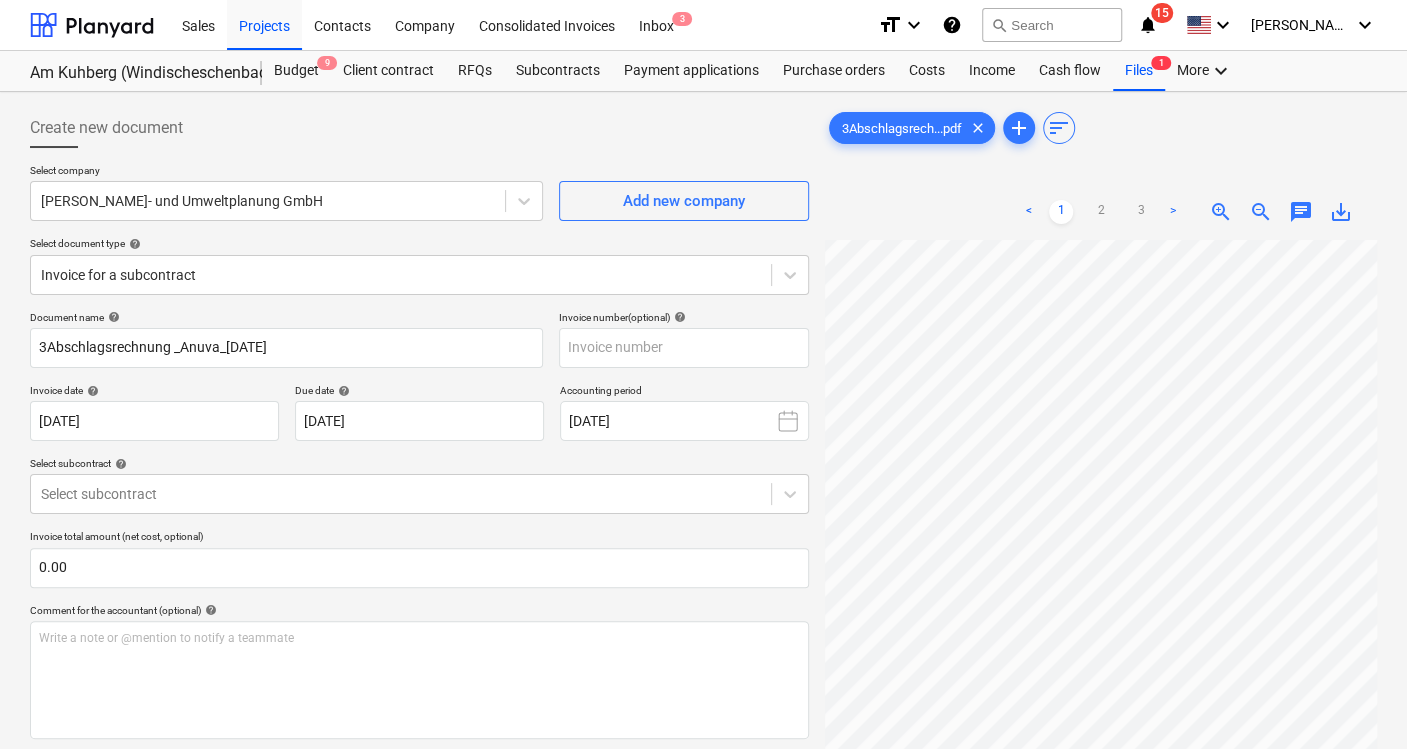 click on "Document name help 3Abschlagsrechnung _Anuva_[DATE] Invoice number  (optional) help Invoice date help [DATE] 09.07.2025 Press the down arrow key to interact with the calendar and
select a date. Press the question mark key to get the keyboard shortcuts for changing dates. Due date help [DATE] 15.07.2025 Press the down arrow key to interact with the calendar and
select a date. Press the question mark key to get the keyboard shortcuts for changing dates. Accounting period [DATE] Select subcontract help Select subcontract Invoice total amount (net cost, optional) 0.00 Comment for the accountant (optional) help Write a note or @mention to notify a teammate ﻿ Do not send to accounting integration Clear Save Submit Total 0.00" at bounding box center (419, 572) 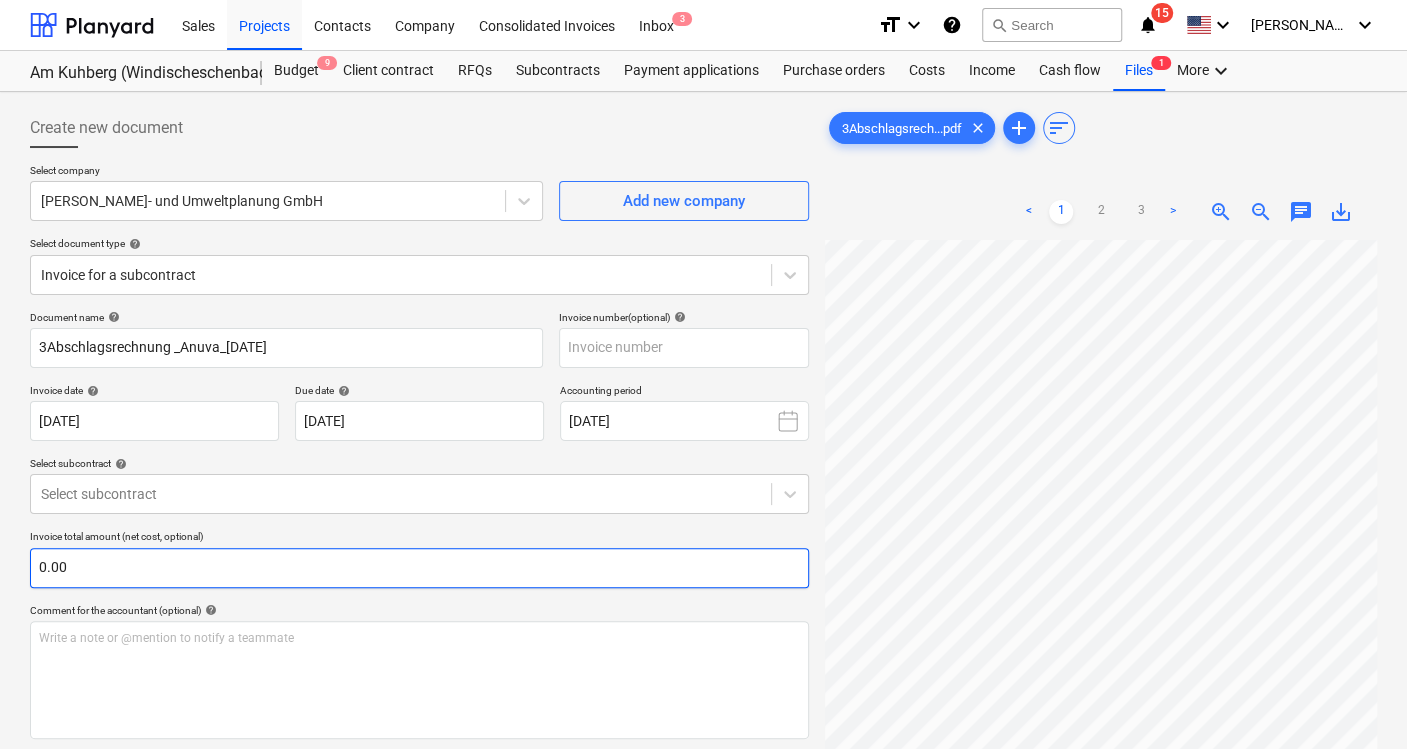 scroll, scrollTop: 230, scrollLeft: 175, axis: both 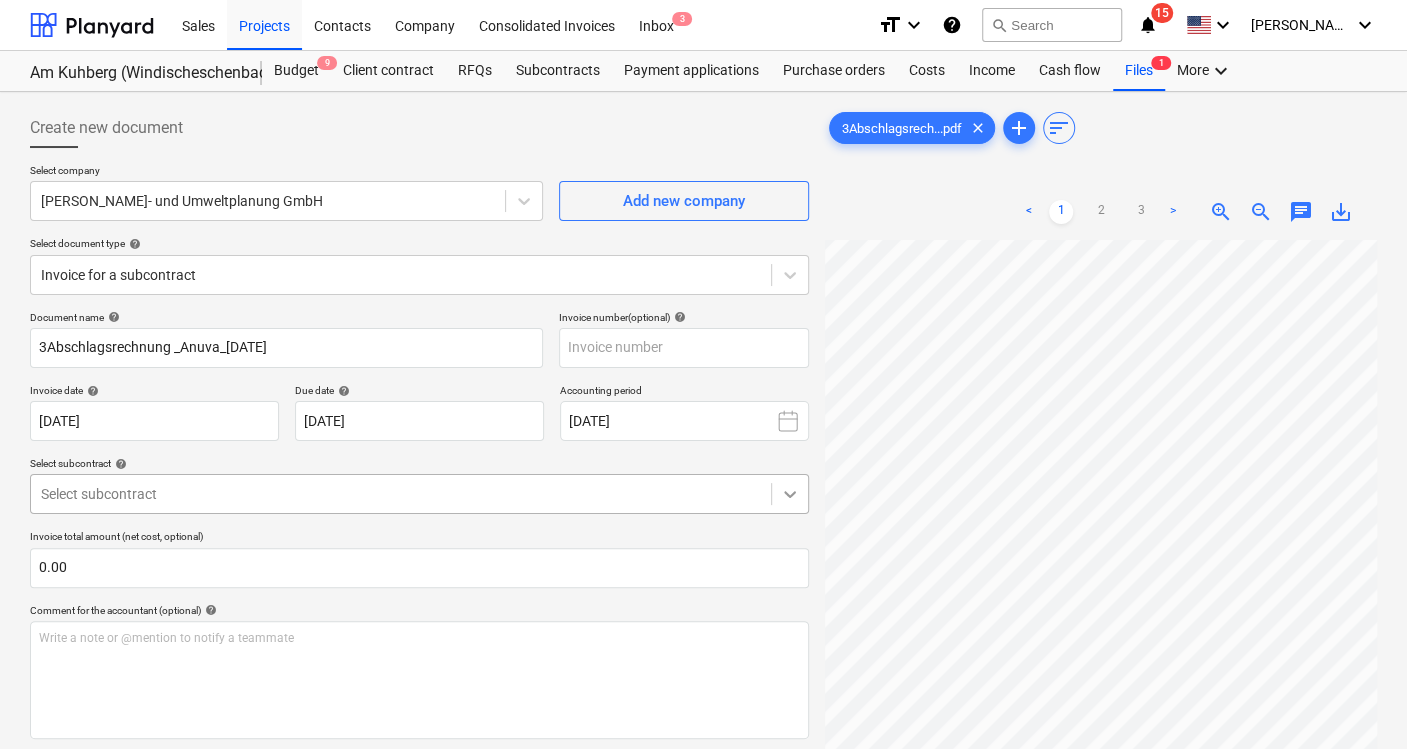 click 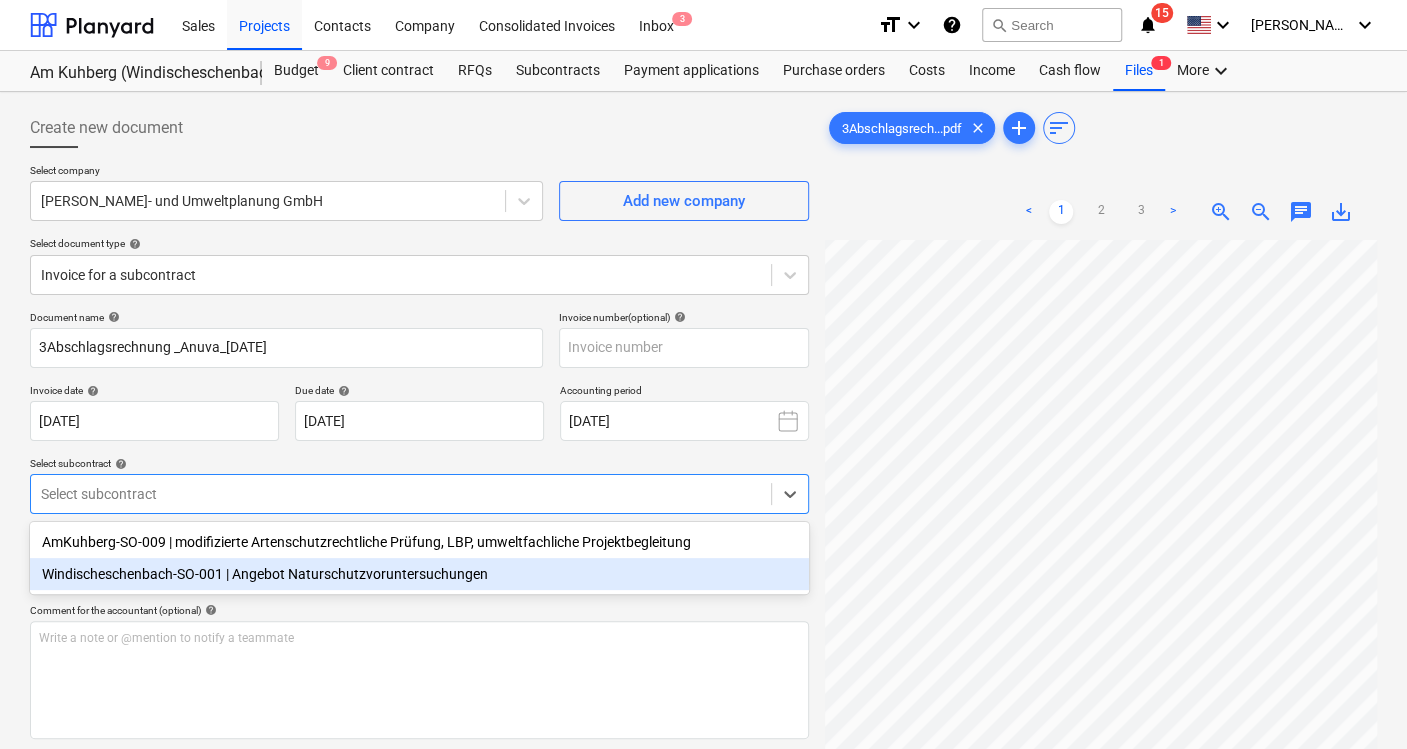 click on "Windischeschenbach-SO-001 | Angebot Naturschutzvoruntersuchungen" at bounding box center [419, 574] 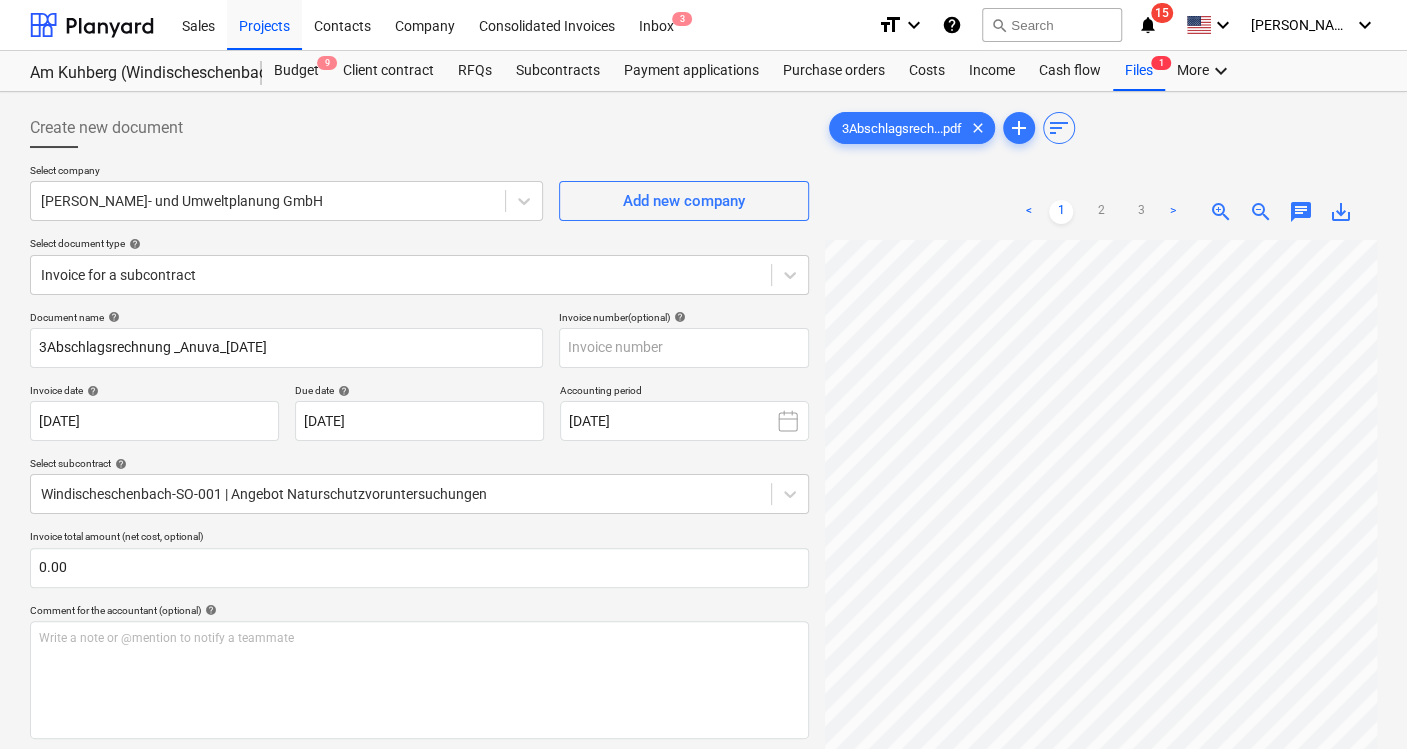 click on "Document name help 3Abschlagsrechnung _Anuva_[DATE] Invoice number  (optional) help Invoice date help [DATE] 09.07.2025 Press the down arrow key to interact with the calendar and
select a date. Press the question mark key to get the keyboard shortcuts for changing dates. Due date help [DATE] 15.07.2025 Press the down arrow key to interact with the calendar and
select a date. Press the question mark key to get the keyboard shortcuts for changing dates. Accounting period [DATE] Select subcontract help Windischeschenbach-SO-001 | Angebot Naturschutzvoruntersuchungen  Invoice total amount (net cost, optional) 0.00 Comment for the accountant (optional) help Write a note or @mention to notify a teammate ﻿ Do not send to accounting integration Clear Save Submit Total 0.00 VAT 0.00 Total to pay 0.00 Line-item Subcontract Quantity Total price Committed Confirmed costs Free 4010a Ornithology Survey 9,693.70 1.00 pcs @ 9,693.70 0.00 0.00 9,693.70 9,693.70 0.00 Ortseinsicht 1,680.00 16.00 pcs @ 105.00" at bounding box center (419, 831) 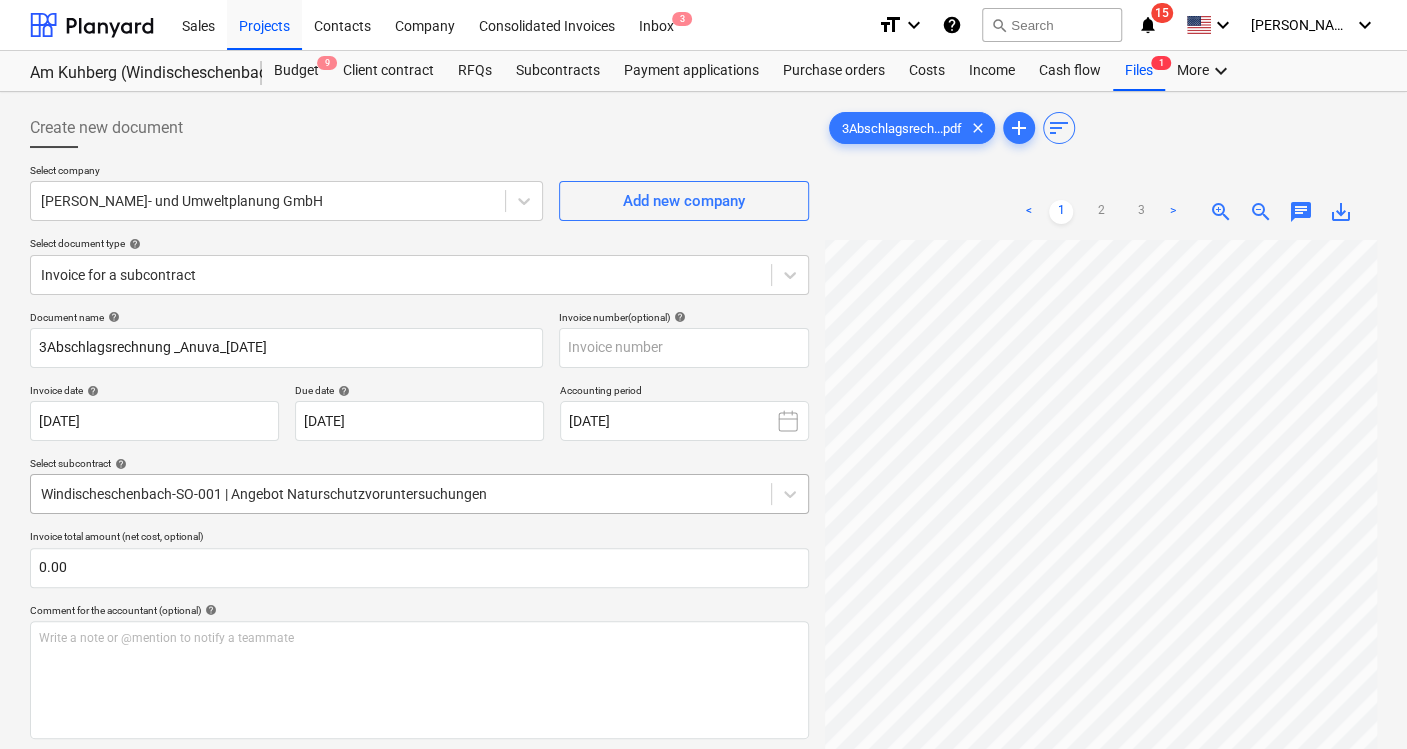 click on "Windischeschenbach-SO-001 | Angebot Naturschutzvoruntersuchungen" at bounding box center [401, 494] 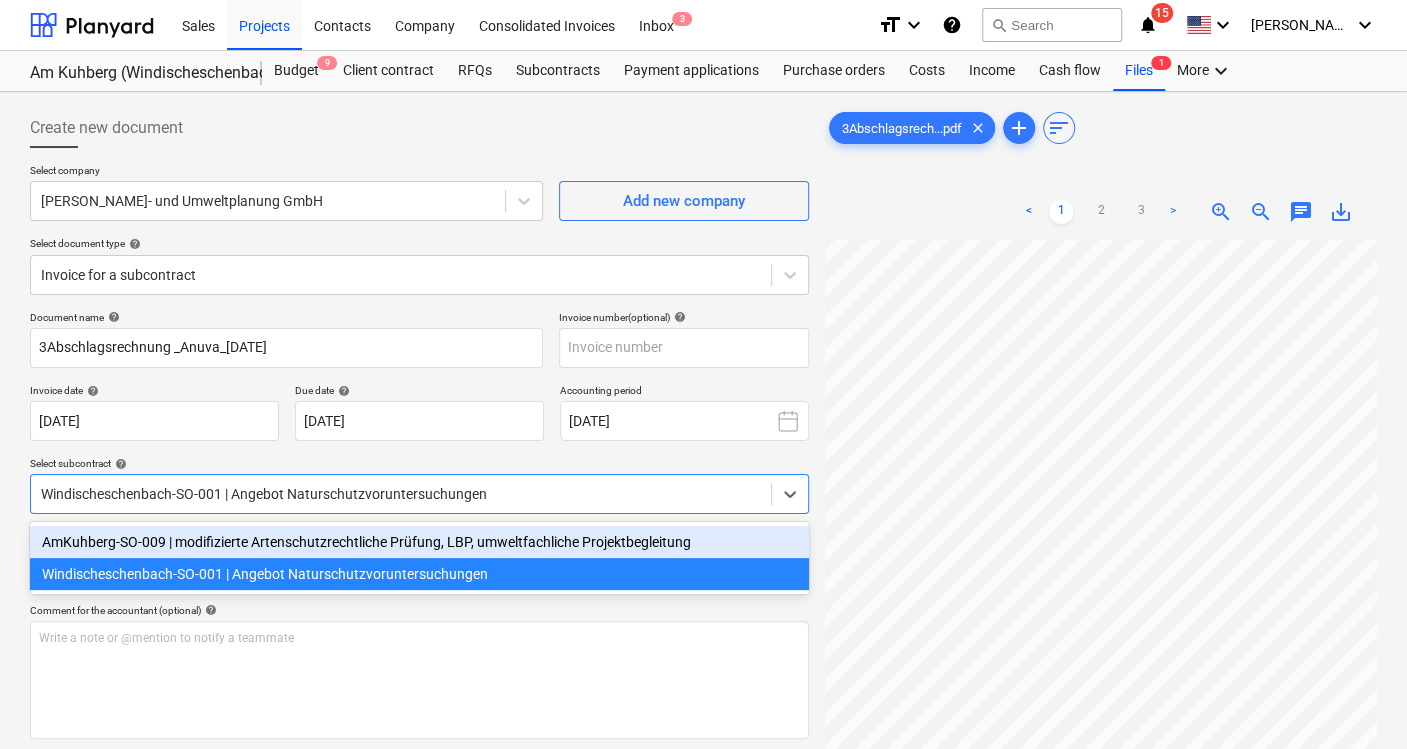 click on "AmKuhberg-SO-009 | modifizierte Artenschutzrechtliche Prüfung, LBP, umweltfachliche Projektbegleitung" at bounding box center [419, 542] 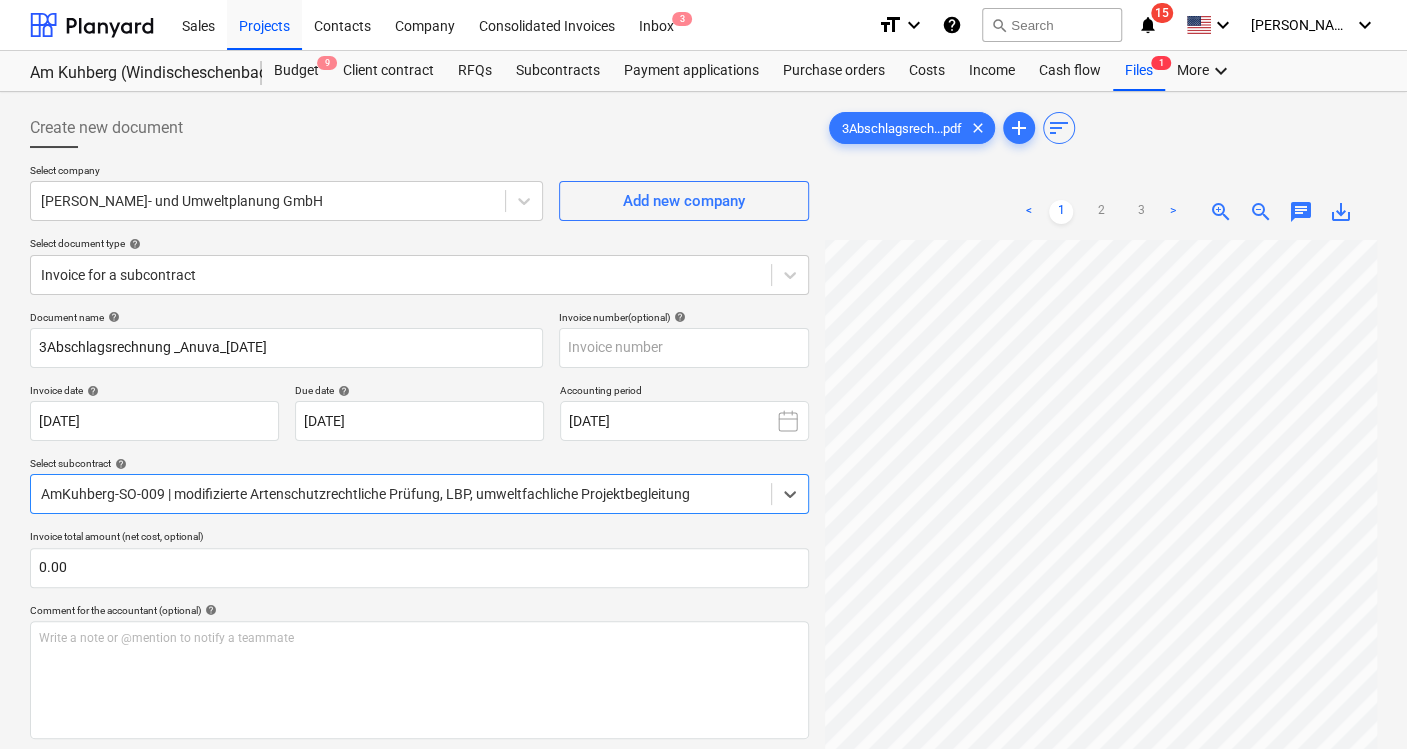 click on "Invoice total amount (net cost, optional)" at bounding box center (419, 538) 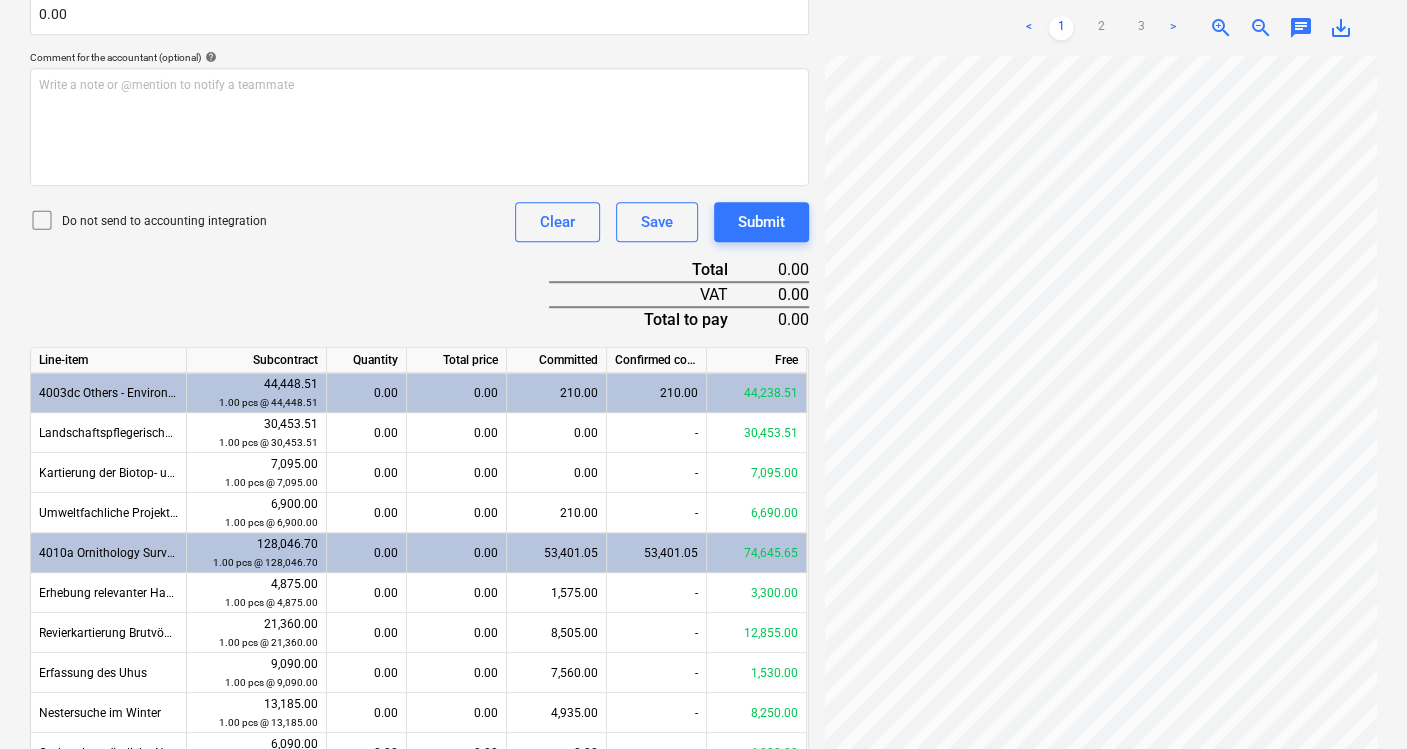 scroll, scrollTop: 555, scrollLeft: 0, axis: vertical 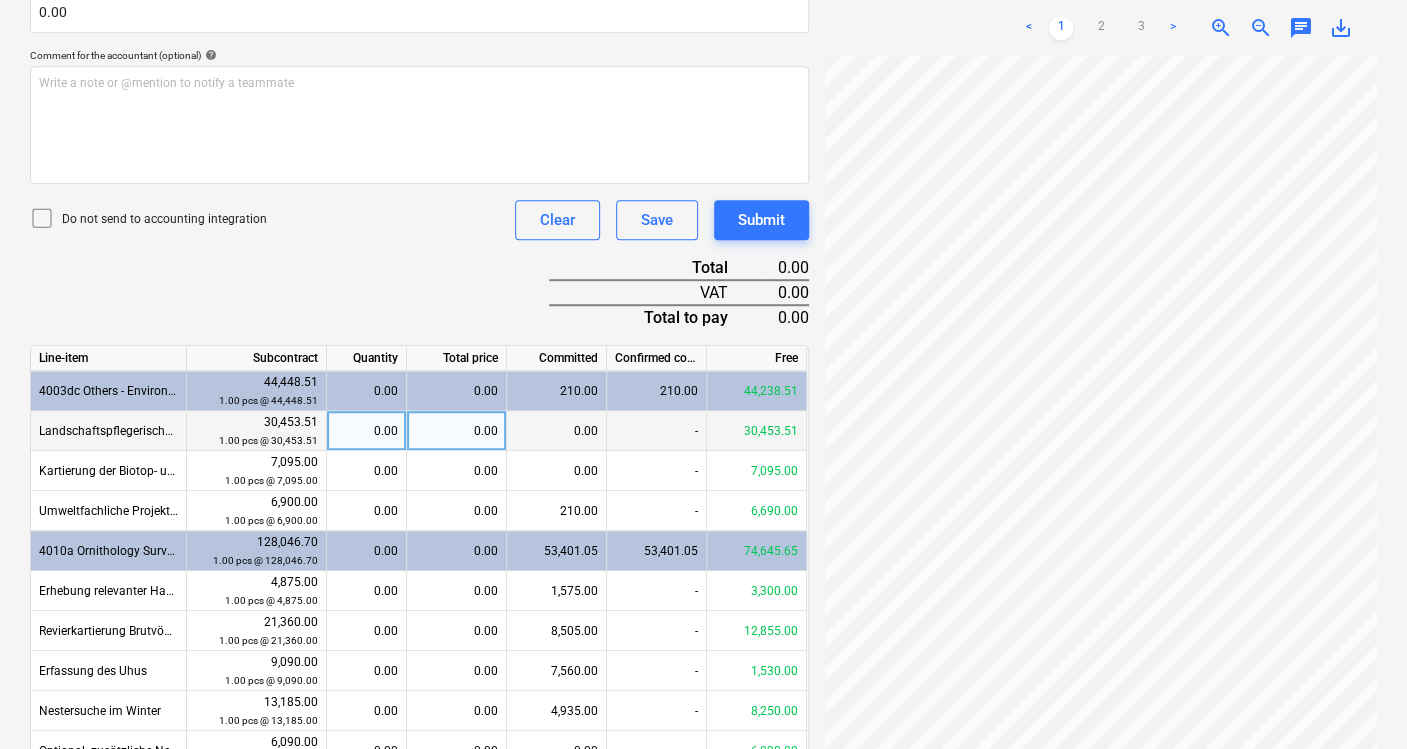 click on "0.00" at bounding box center [457, 431] 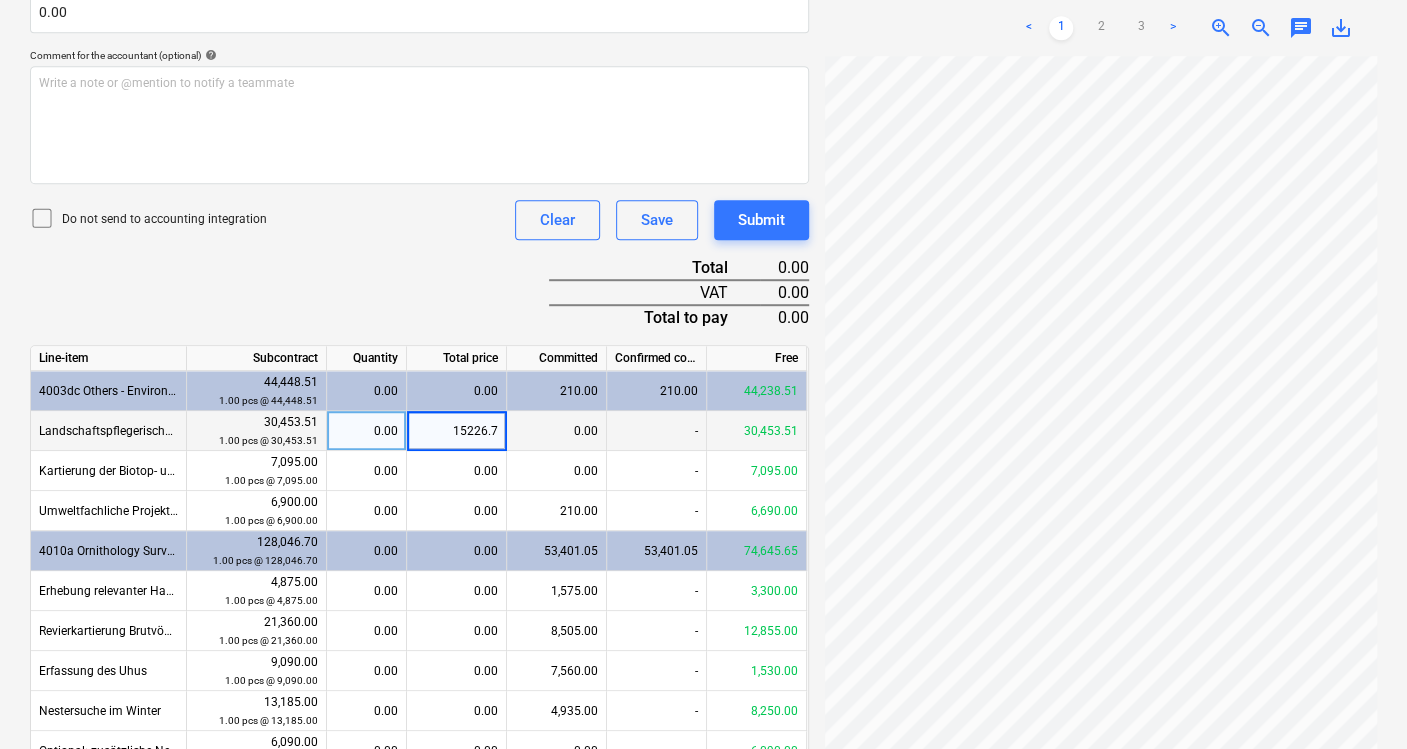 type on "15226.76" 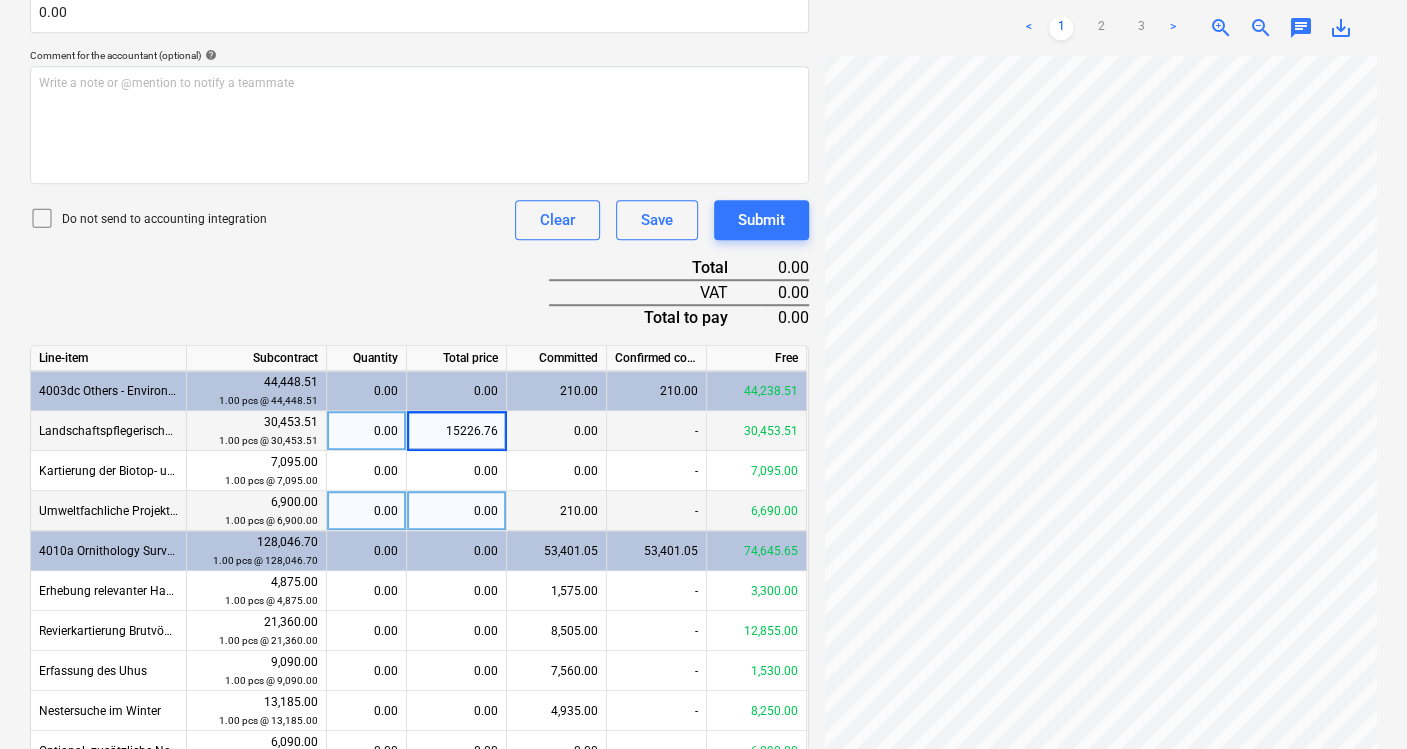 click on "0.00" at bounding box center [457, 511] 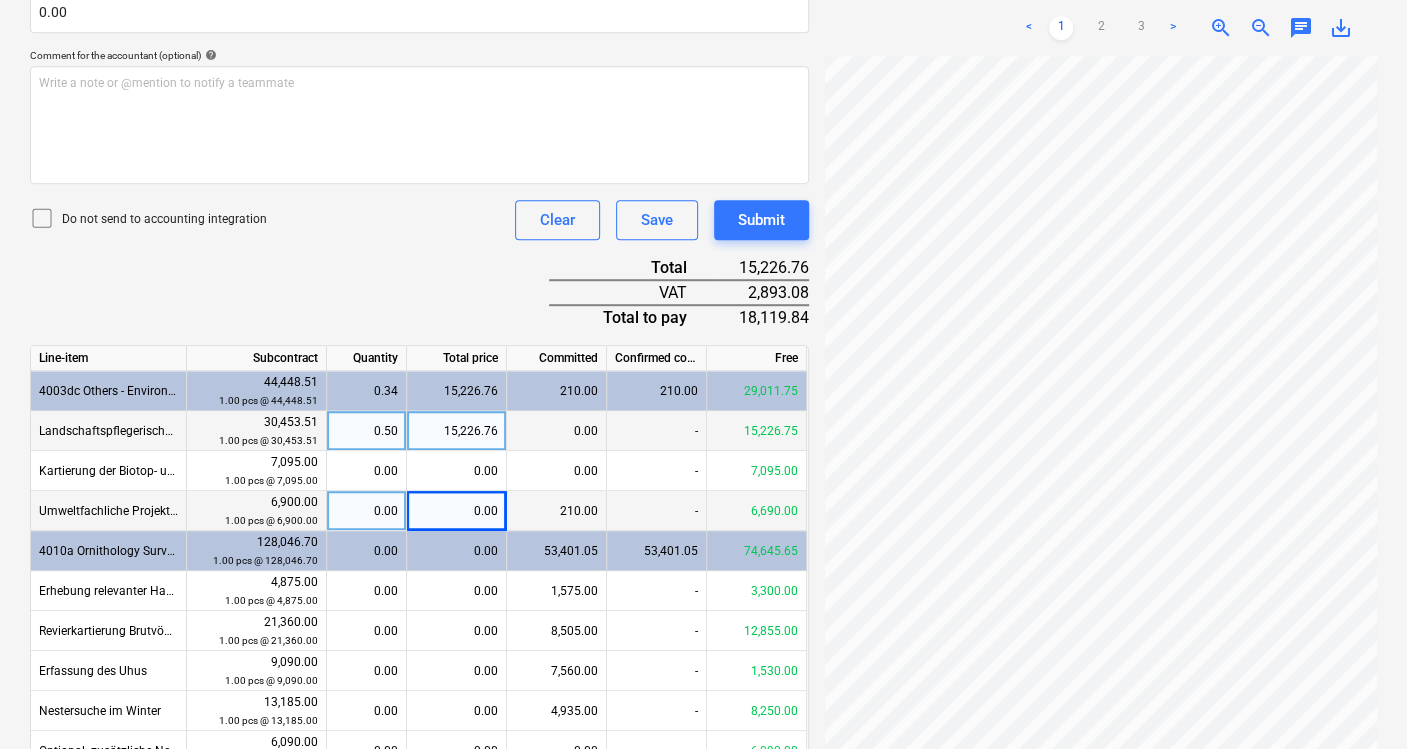 scroll, scrollTop: 265, scrollLeft: 171, axis: both 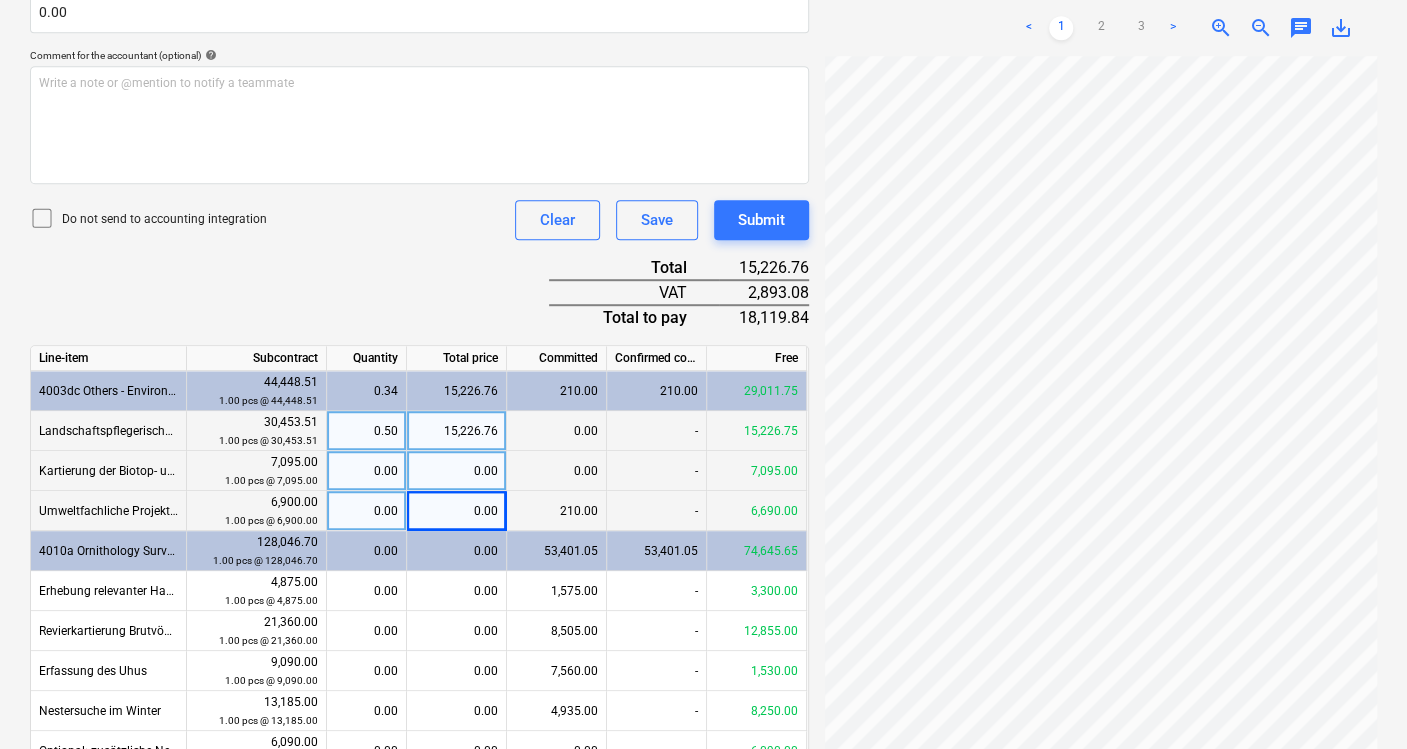 click on "0.00" at bounding box center (457, 471) 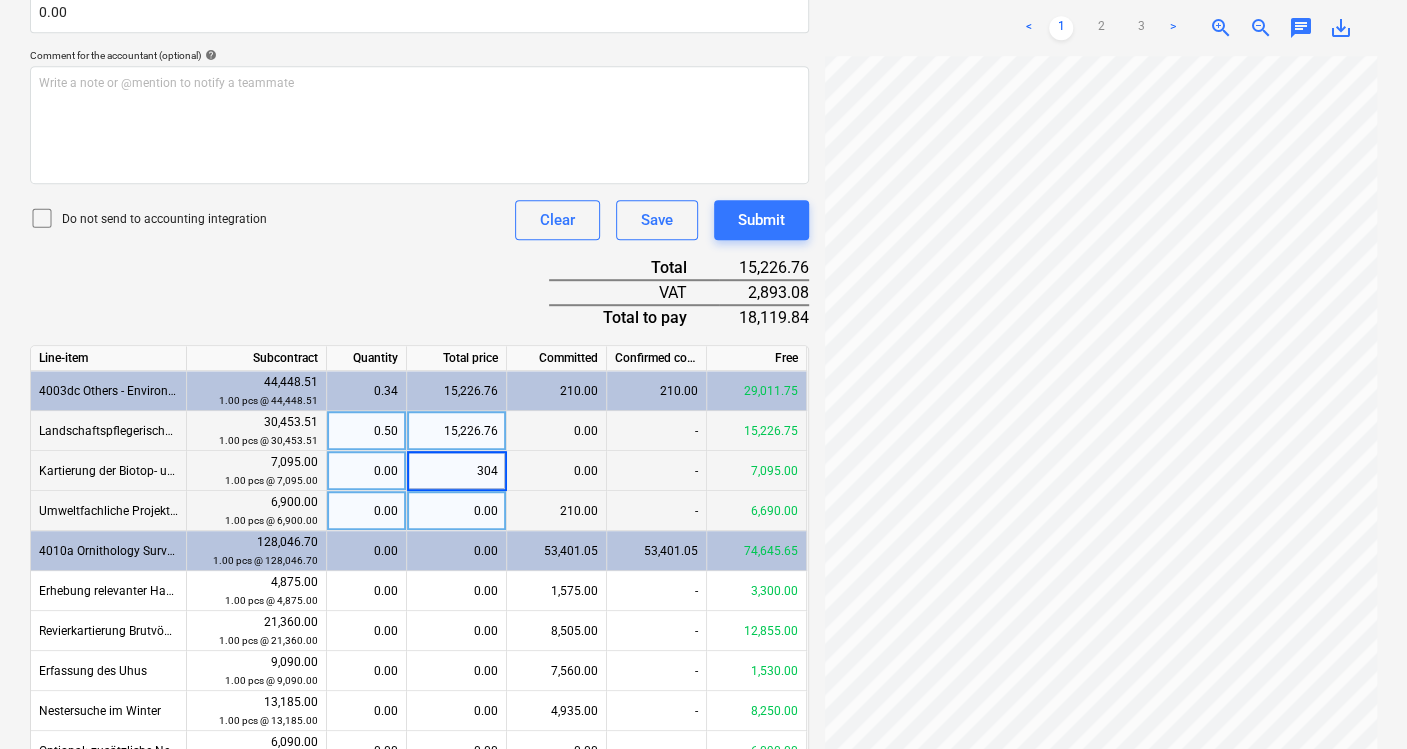type on "3045" 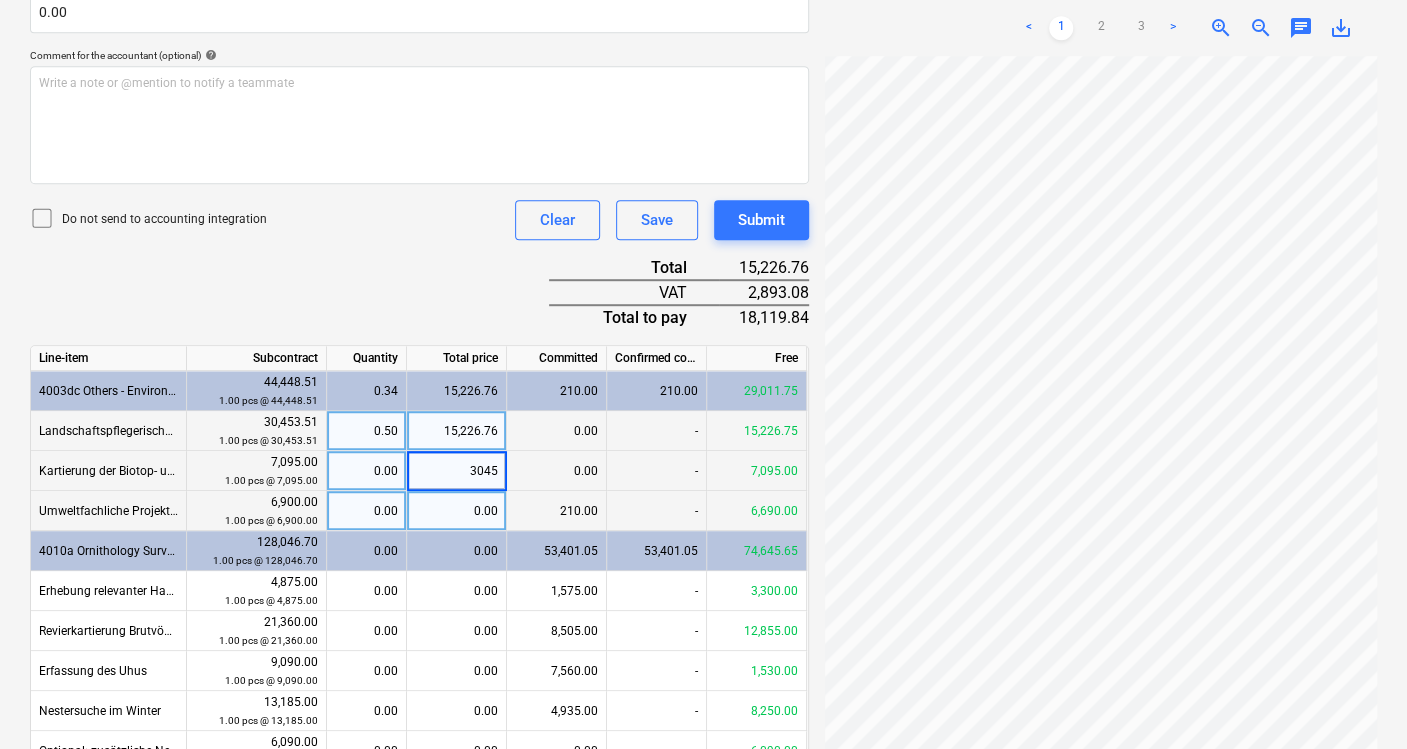 click on "0.00" at bounding box center [457, 551] 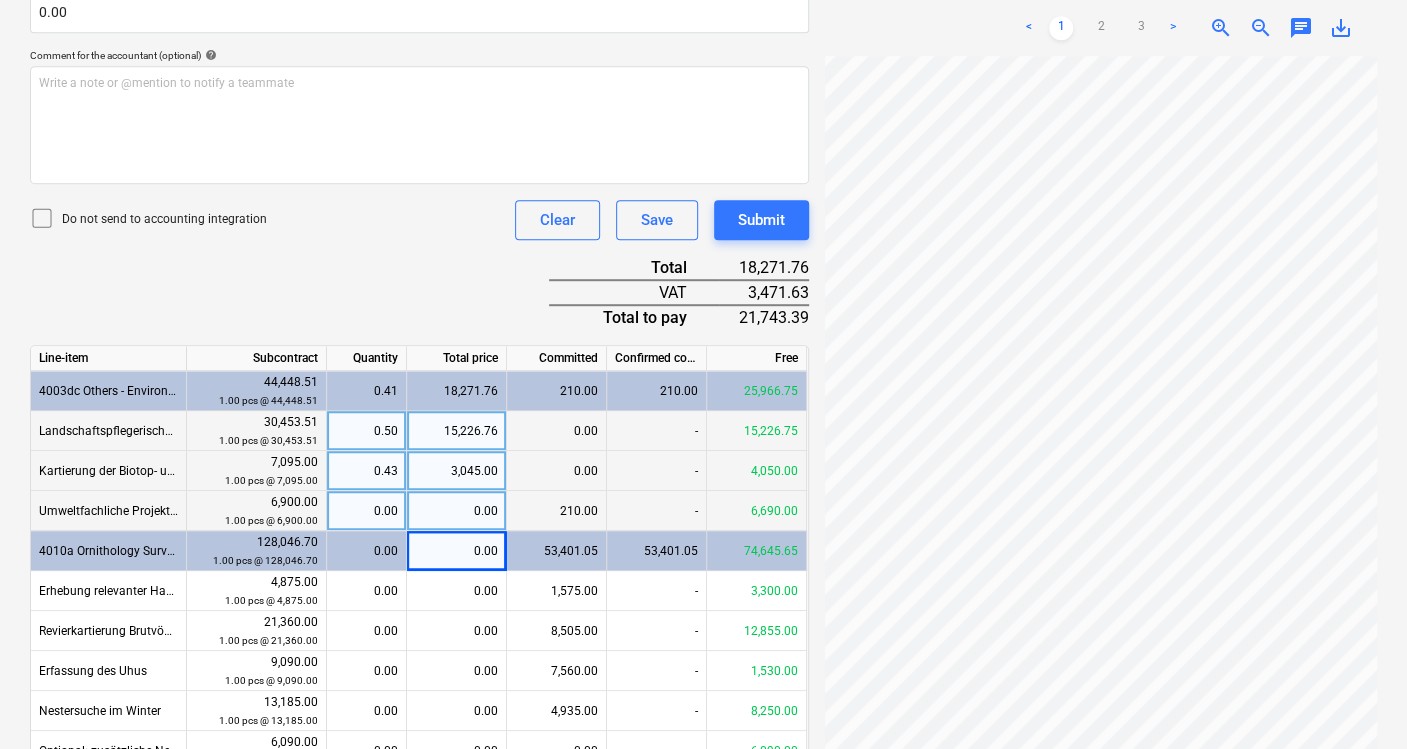 scroll, scrollTop: 335, scrollLeft: 94, axis: both 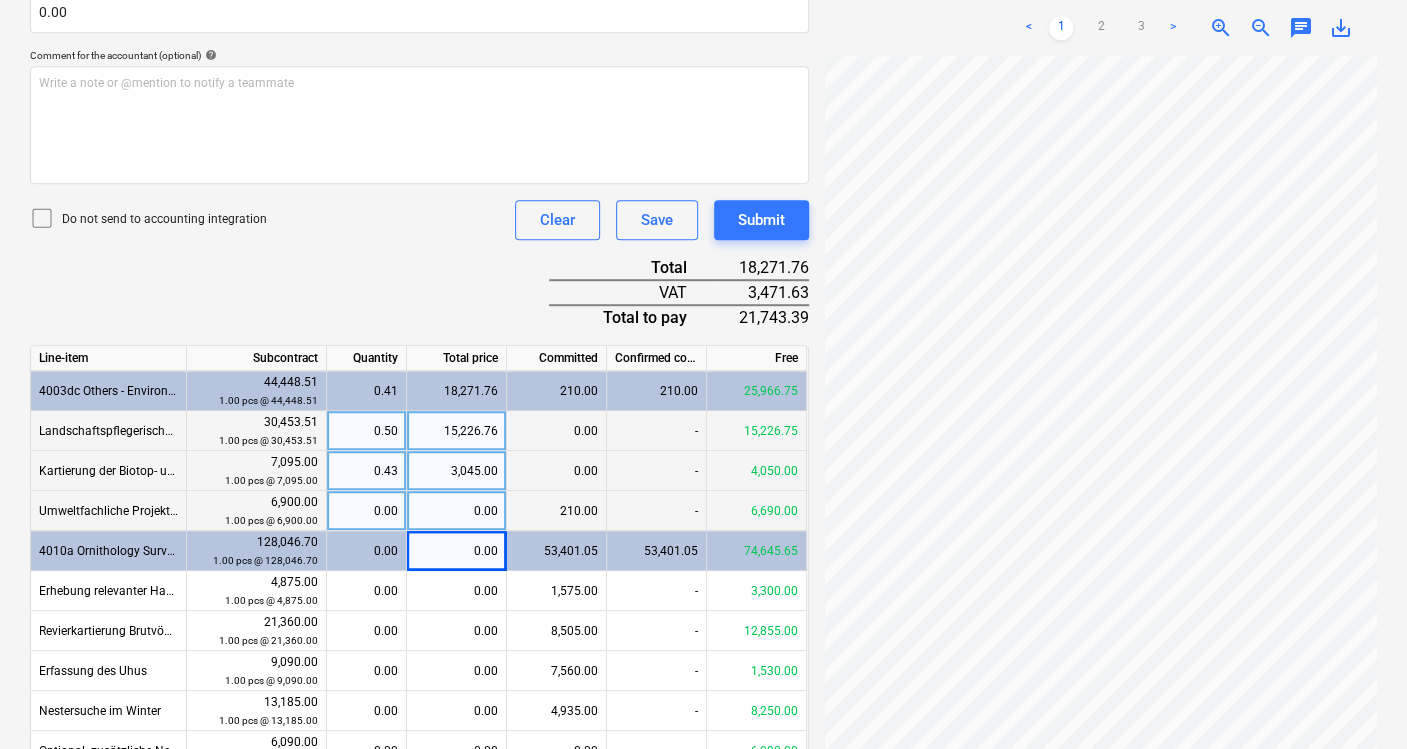 click on "0.00" at bounding box center (457, 511) 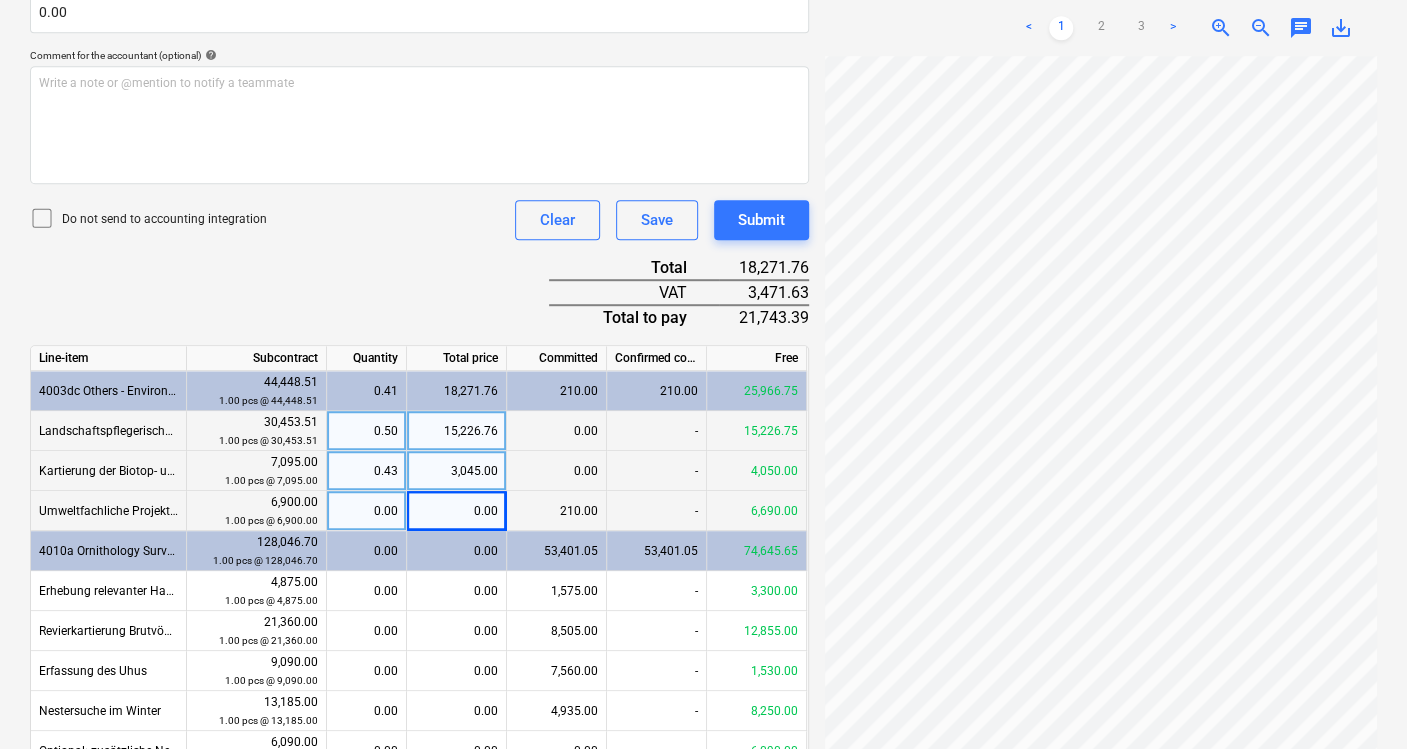scroll, scrollTop: 332, scrollLeft: 202, axis: both 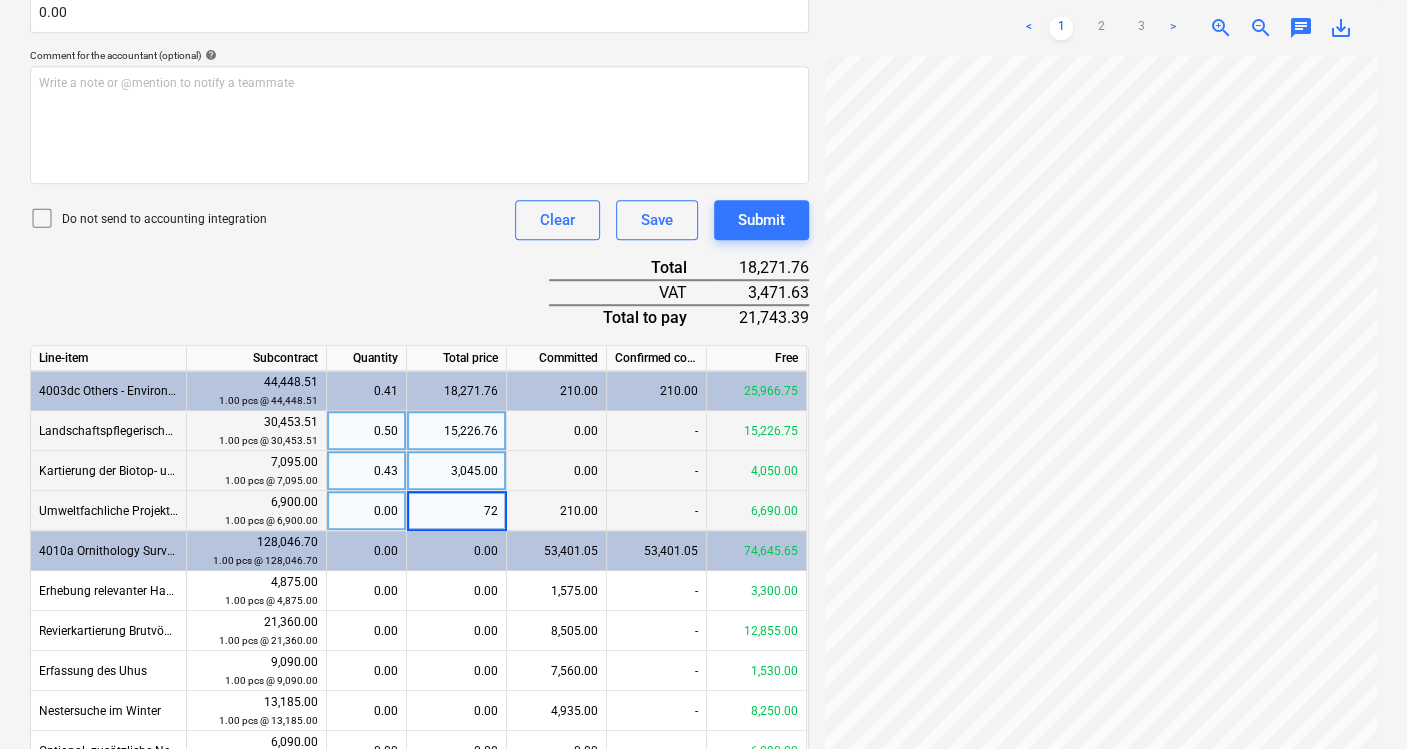 type on "720" 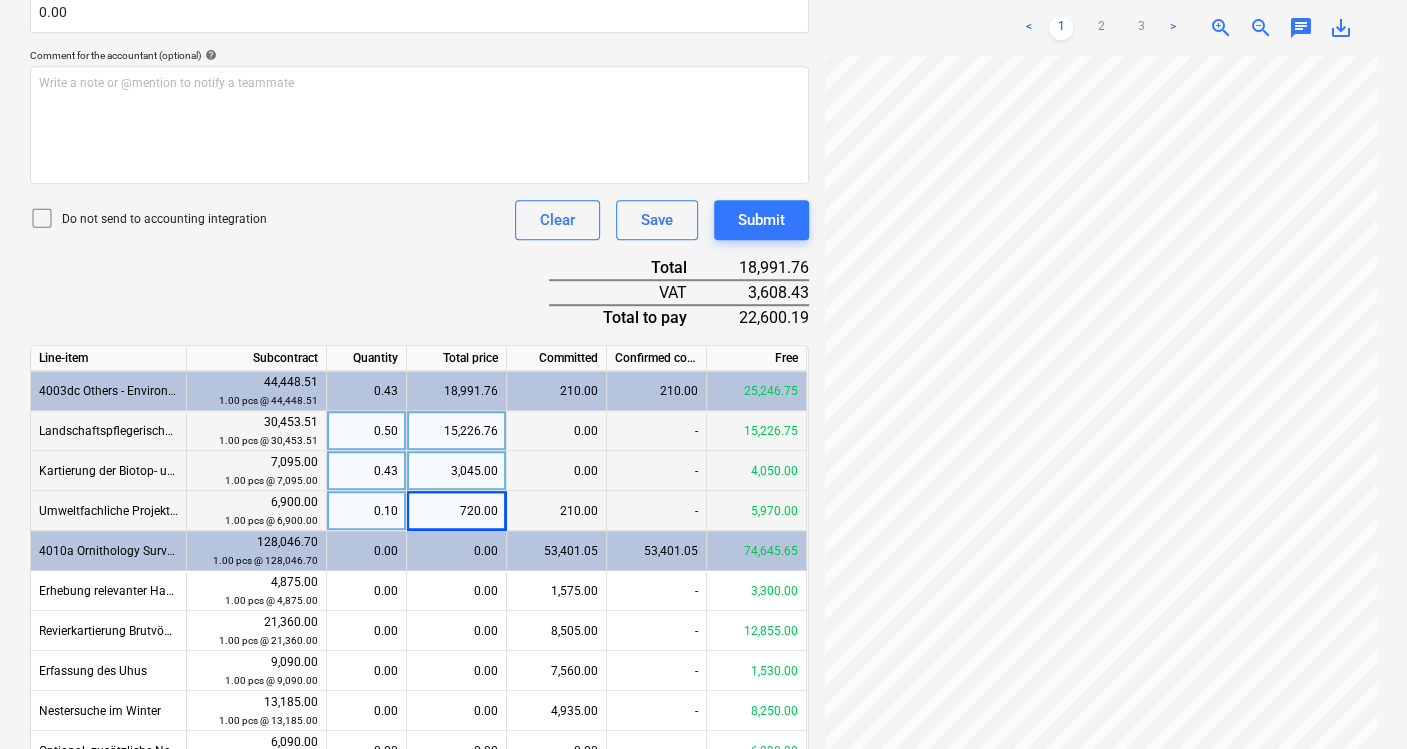 scroll, scrollTop: 239, scrollLeft: 95, axis: both 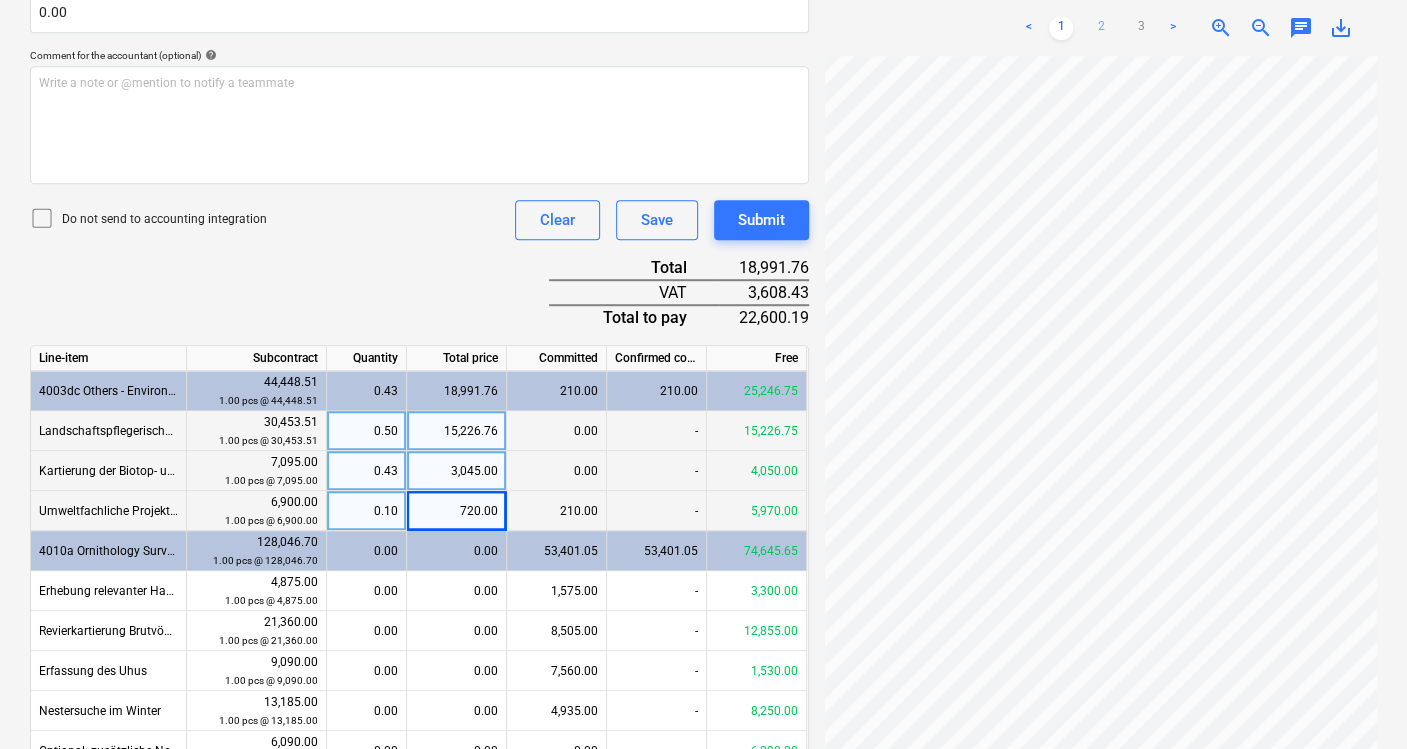 click on "2" at bounding box center (1101, 28) 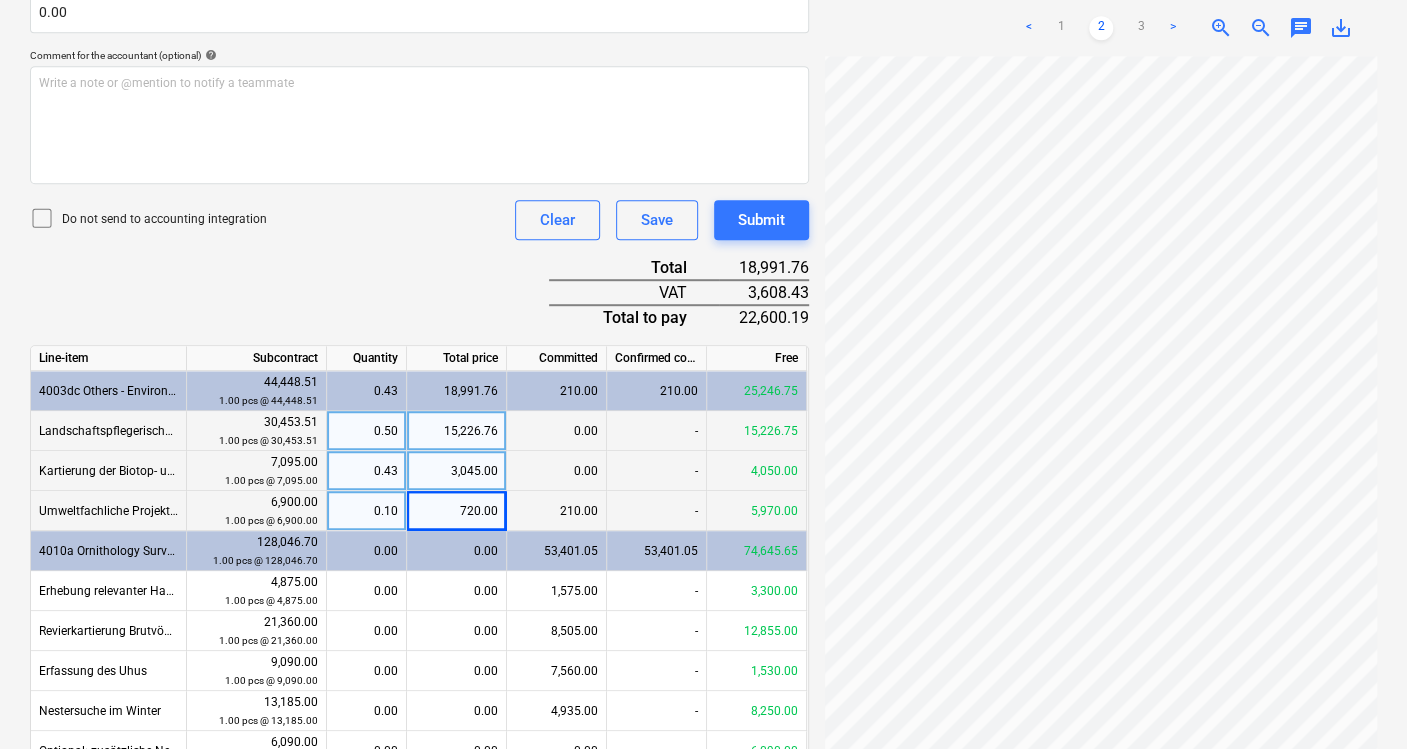 scroll, scrollTop: 0, scrollLeft: 108, axis: horizontal 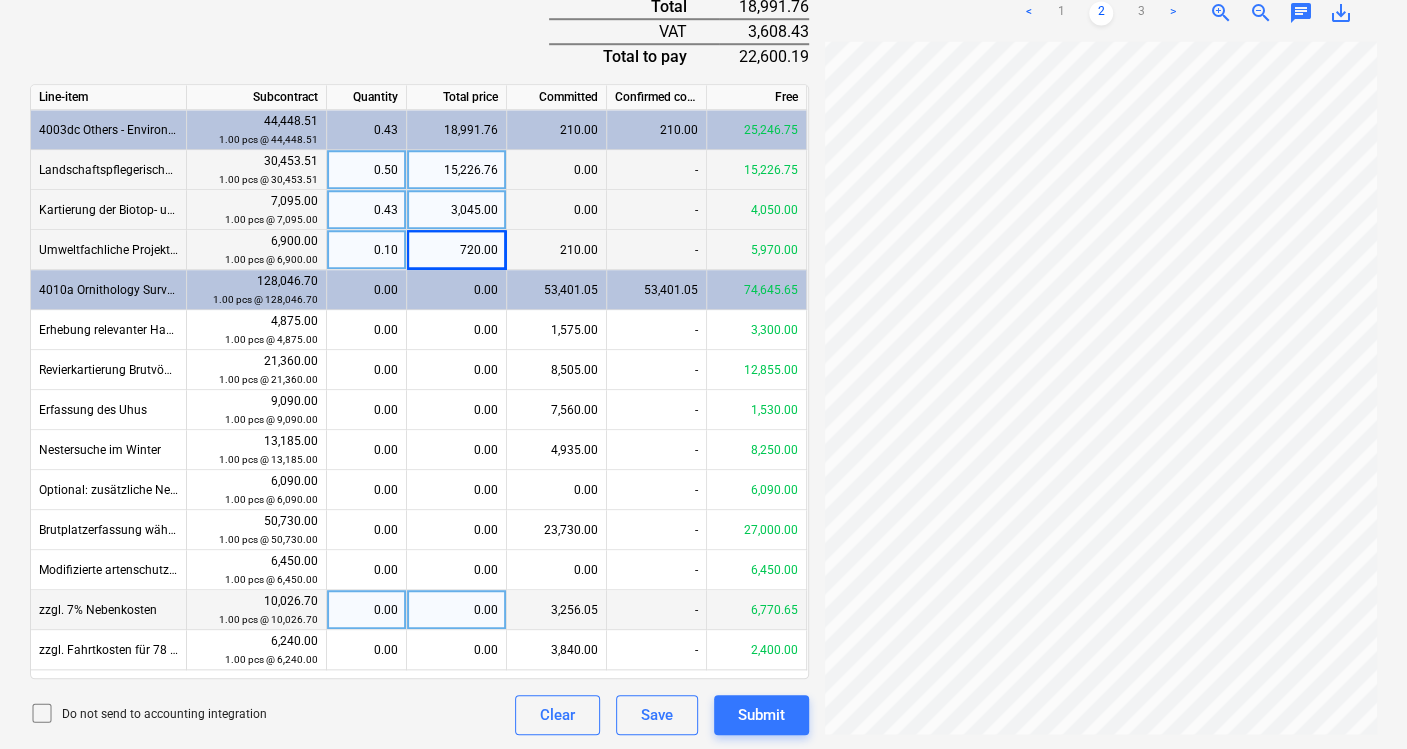 click on "0.00" at bounding box center (457, 610) 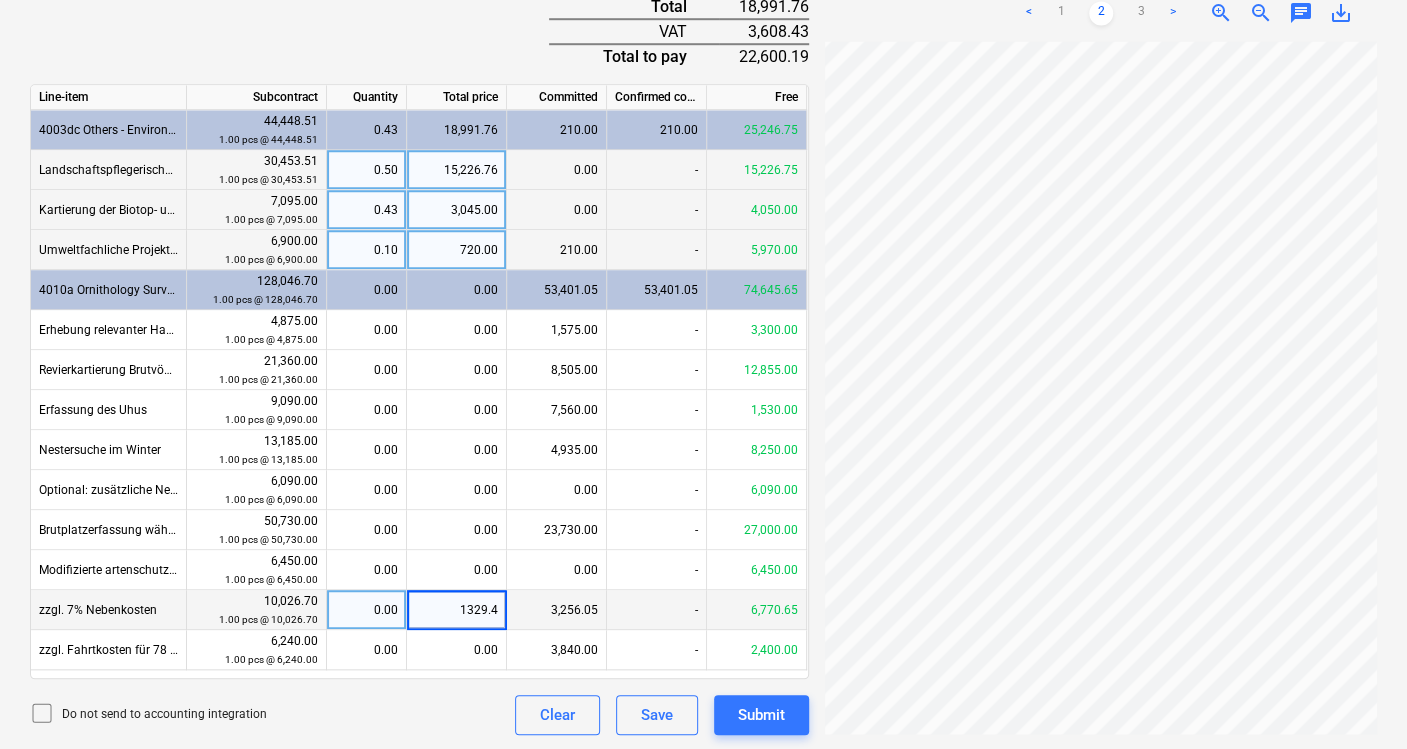 type on "1329.42" 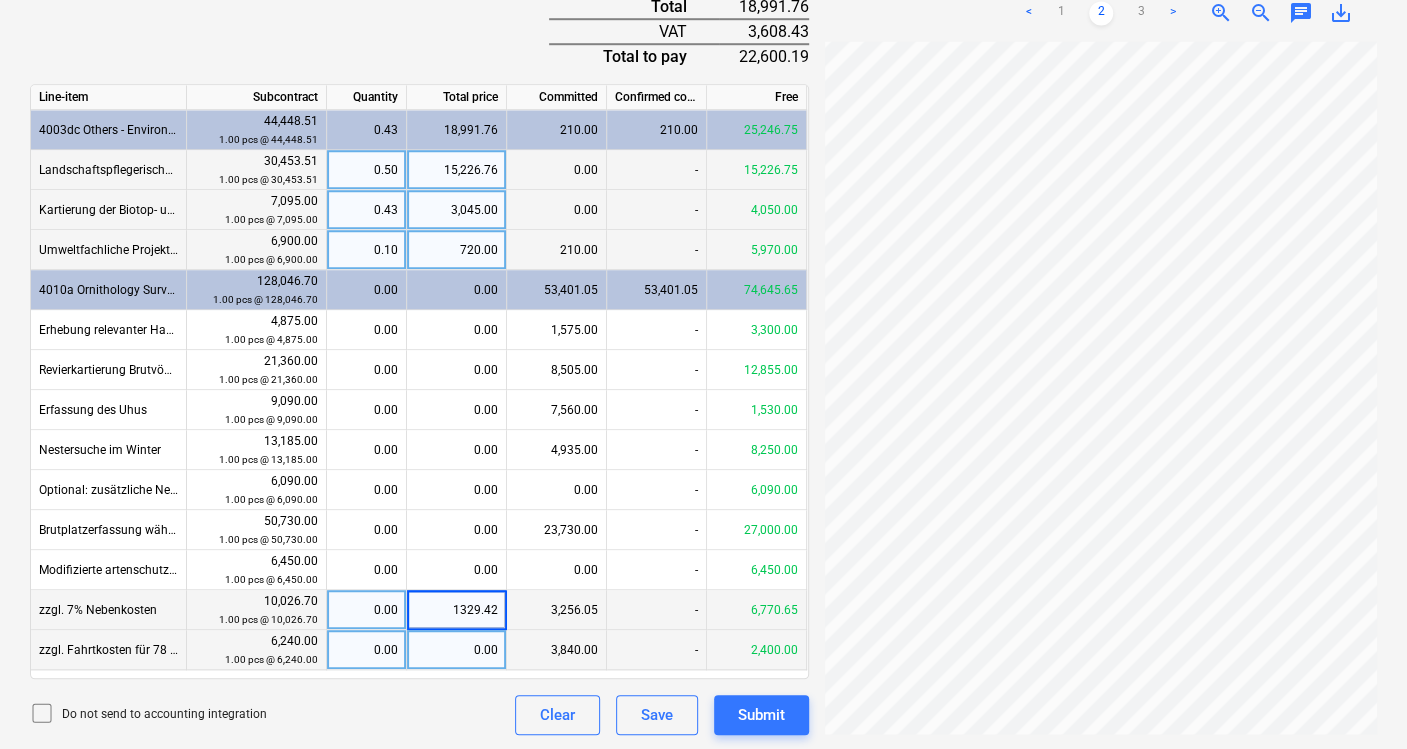 click on "0.00" at bounding box center [457, 650] 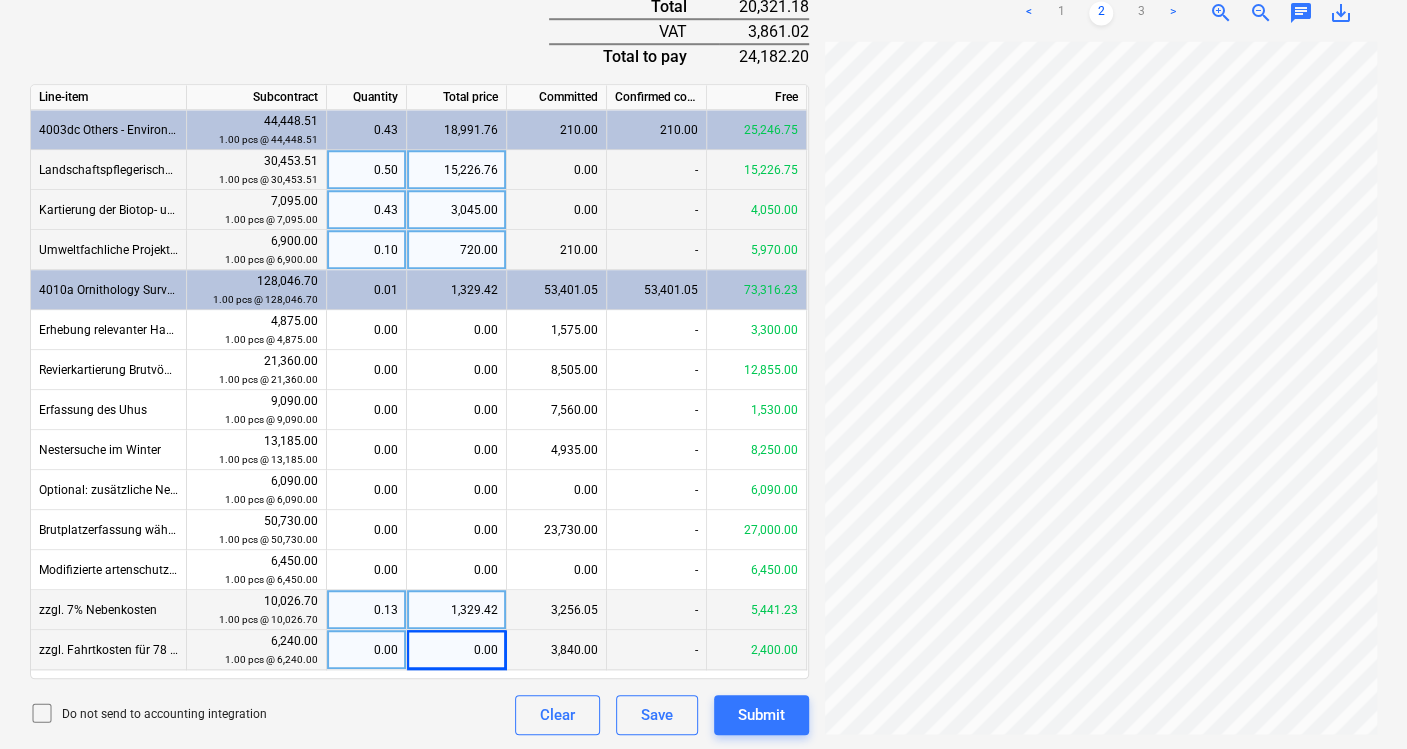 scroll, scrollTop: 0, scrollLeft: 202, axis: horizontal 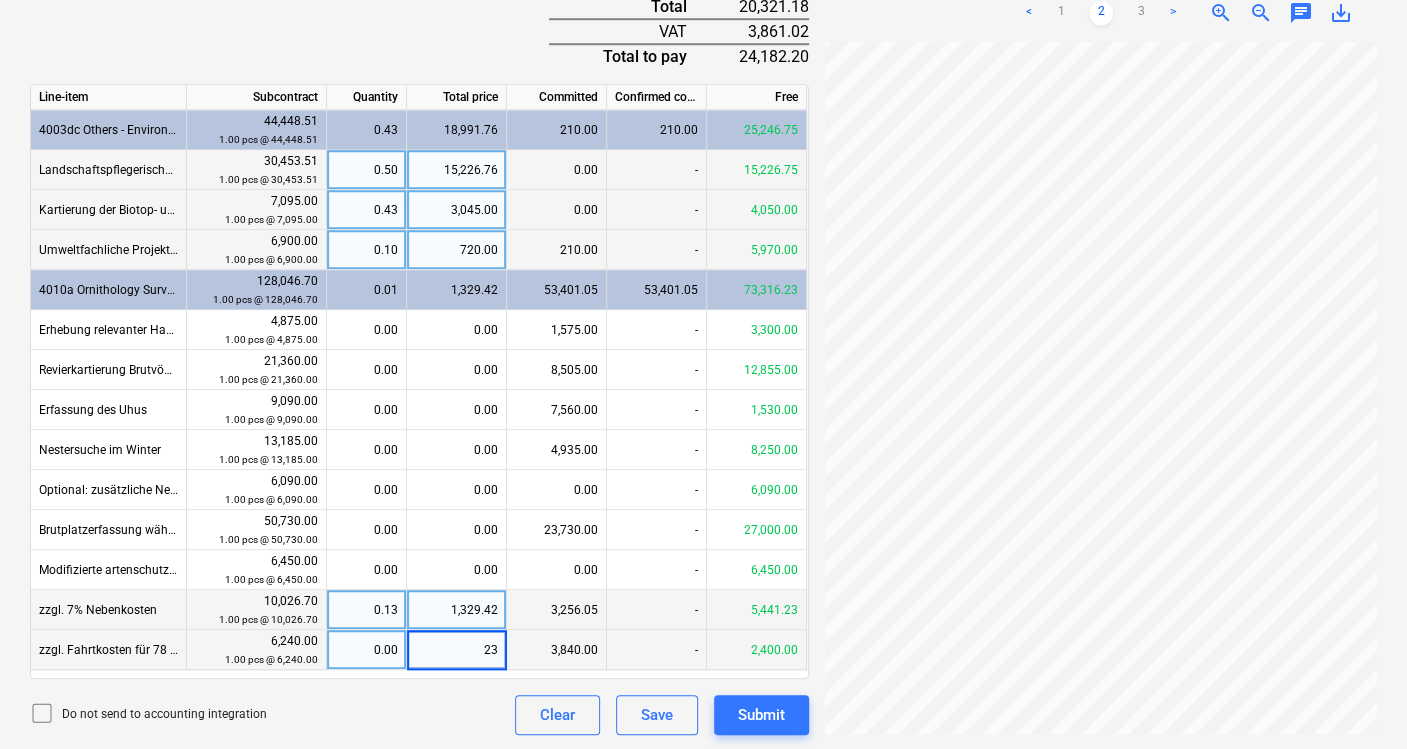type on "234" 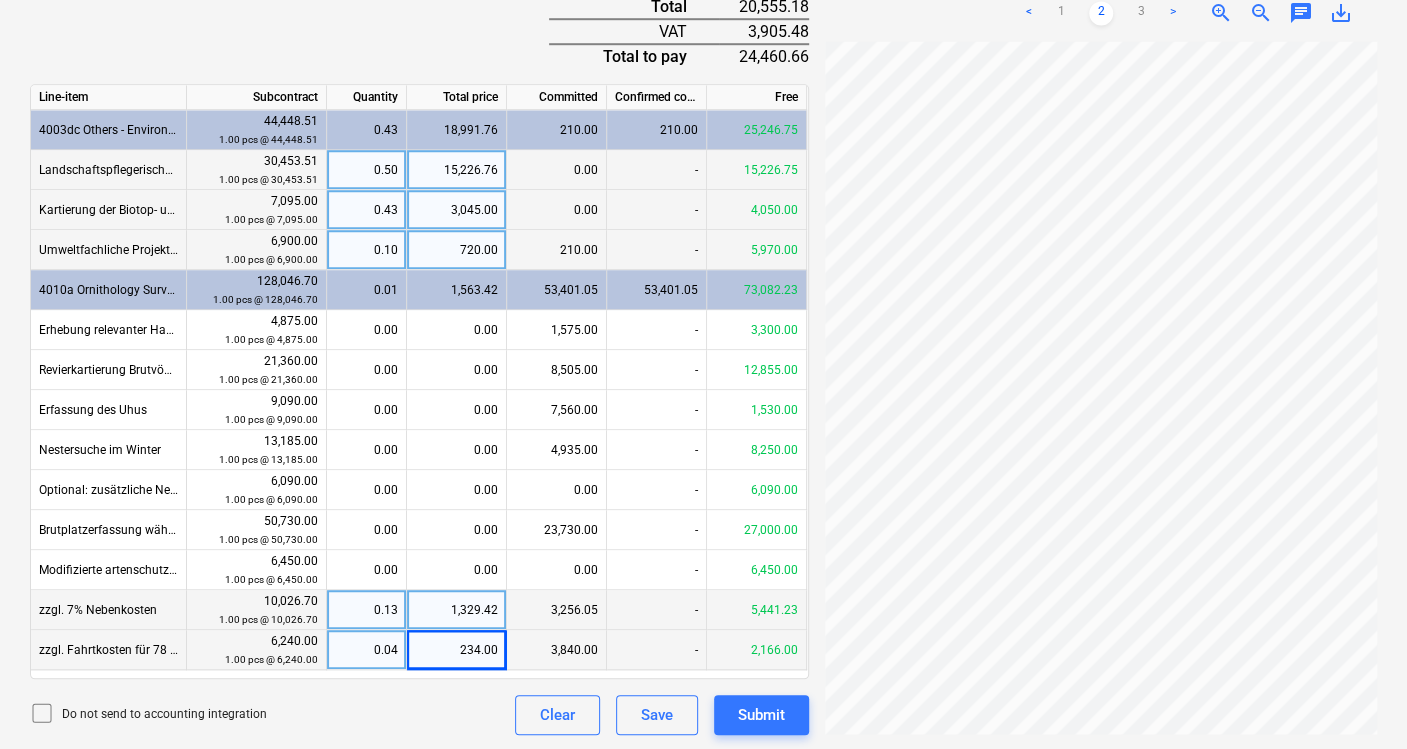 scroll, scrollTop: 0, scrollLeft: 194, axis: horizontal 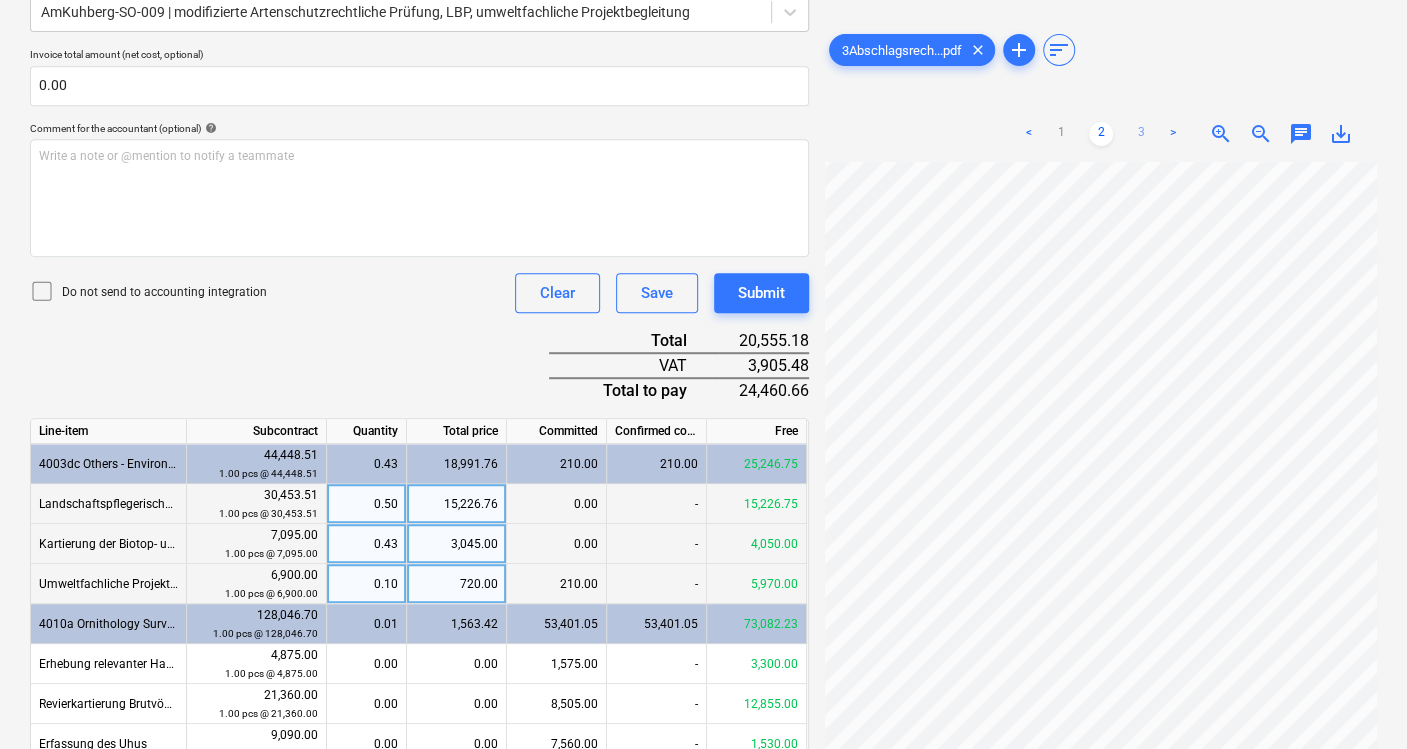 click on "3" at bounding box center [1141, 134] 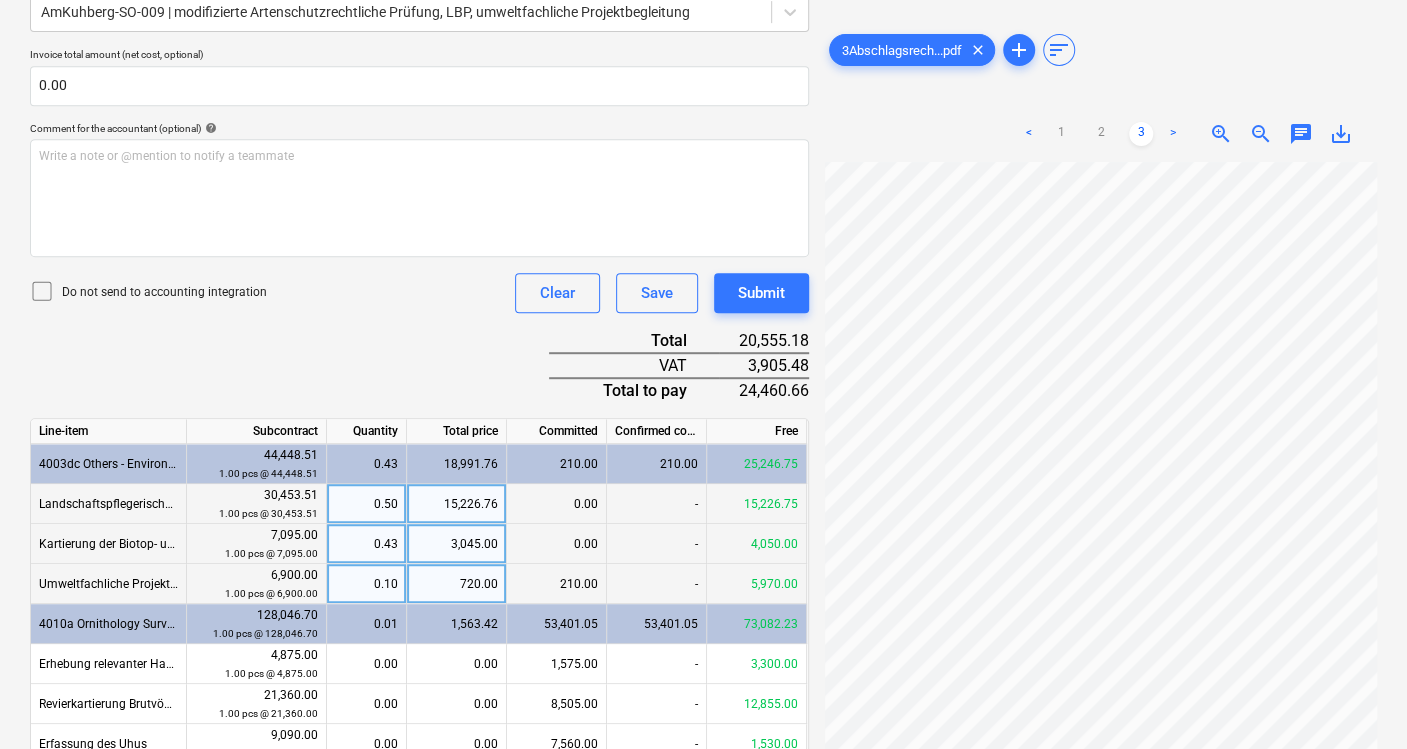 scroll, scrollTop: 0, scrollLeft: 181, axis: horizontal 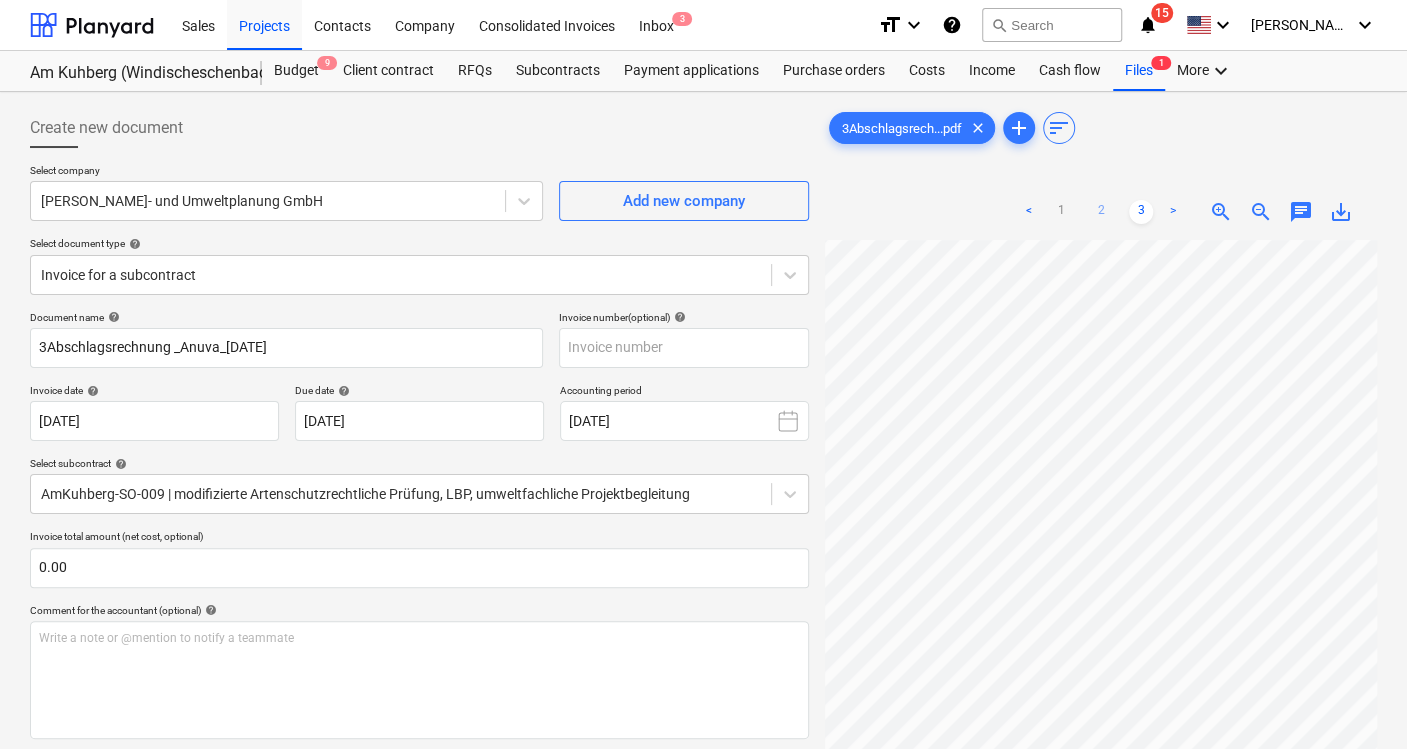 click on "2" at bounding box center (1101, 212) 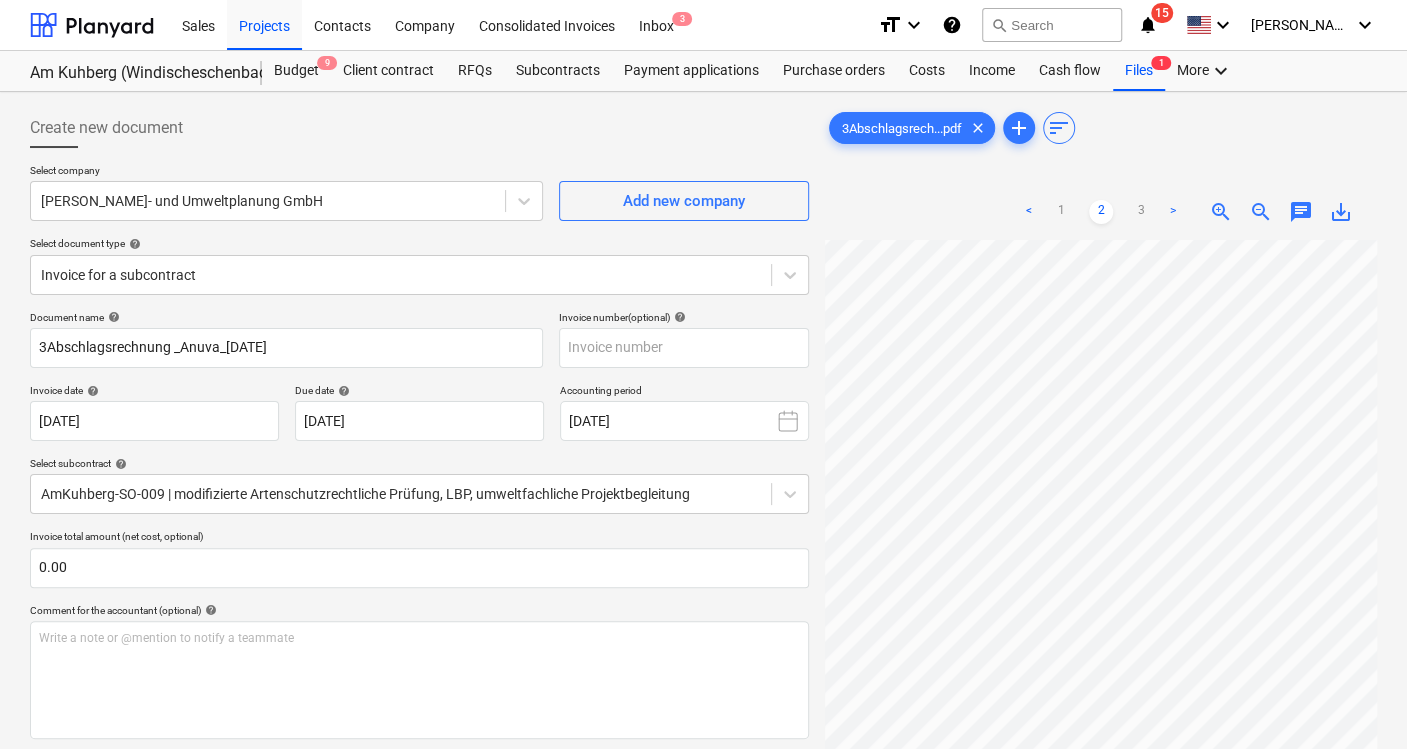 scroll, scrollTop: 373, scrollLeft: 181, axis: both 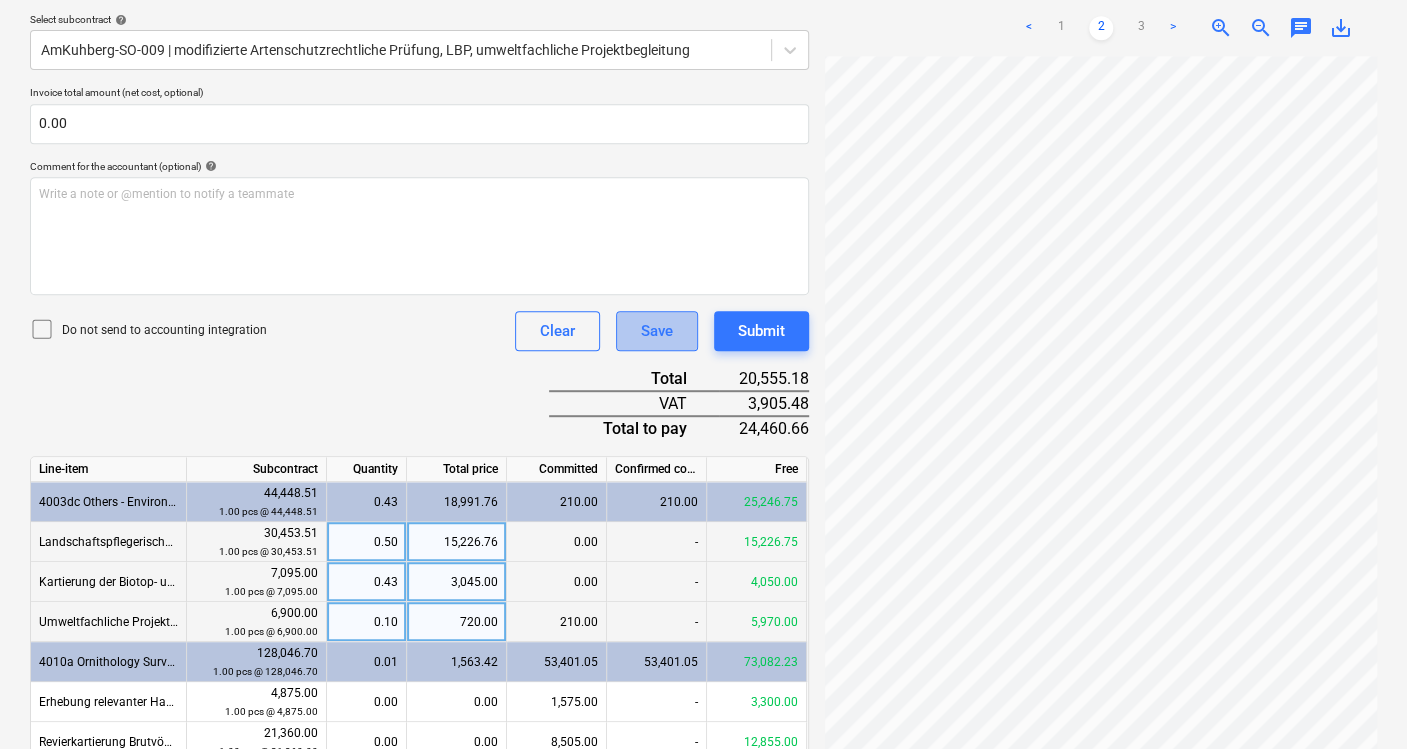 click on "Save" at bounding box center (657, 331) 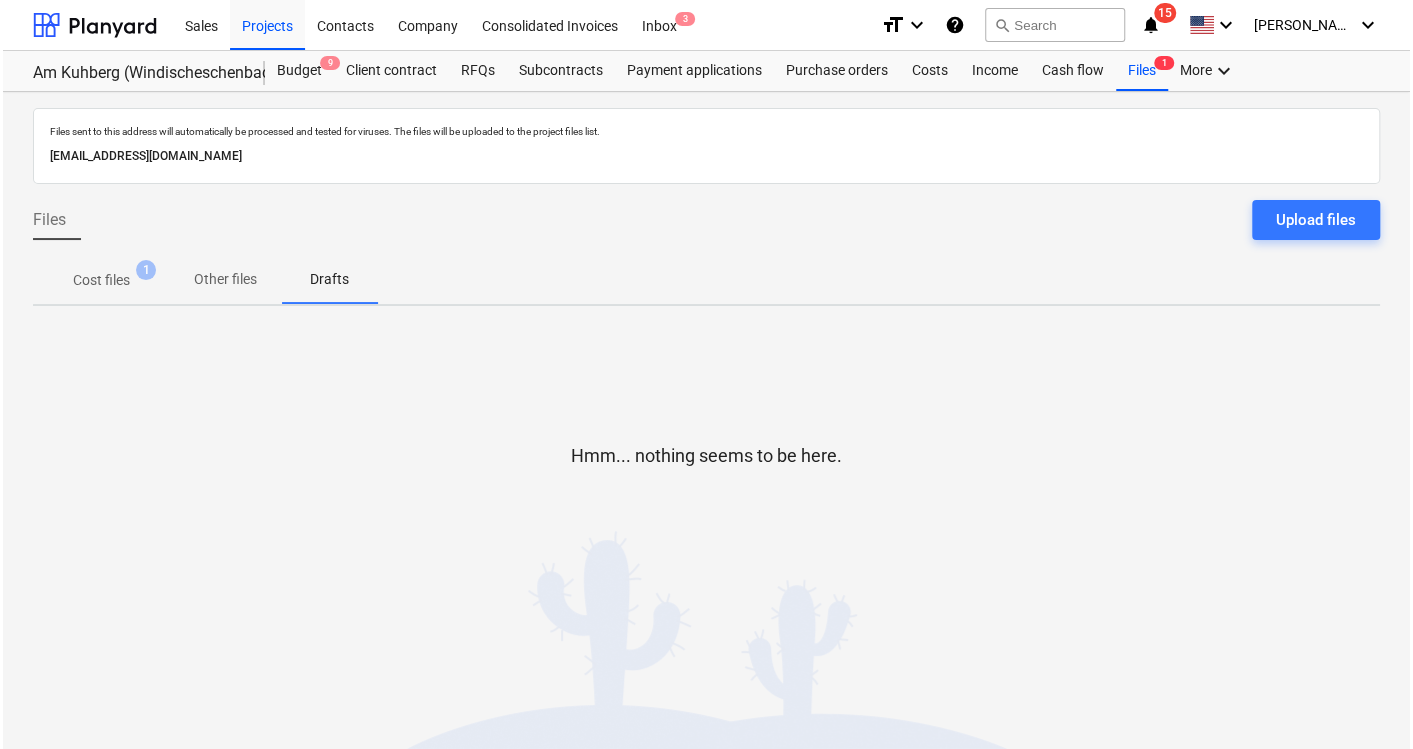 scroll, scrollTop: 0, scrollLeft: 0, axis: both 